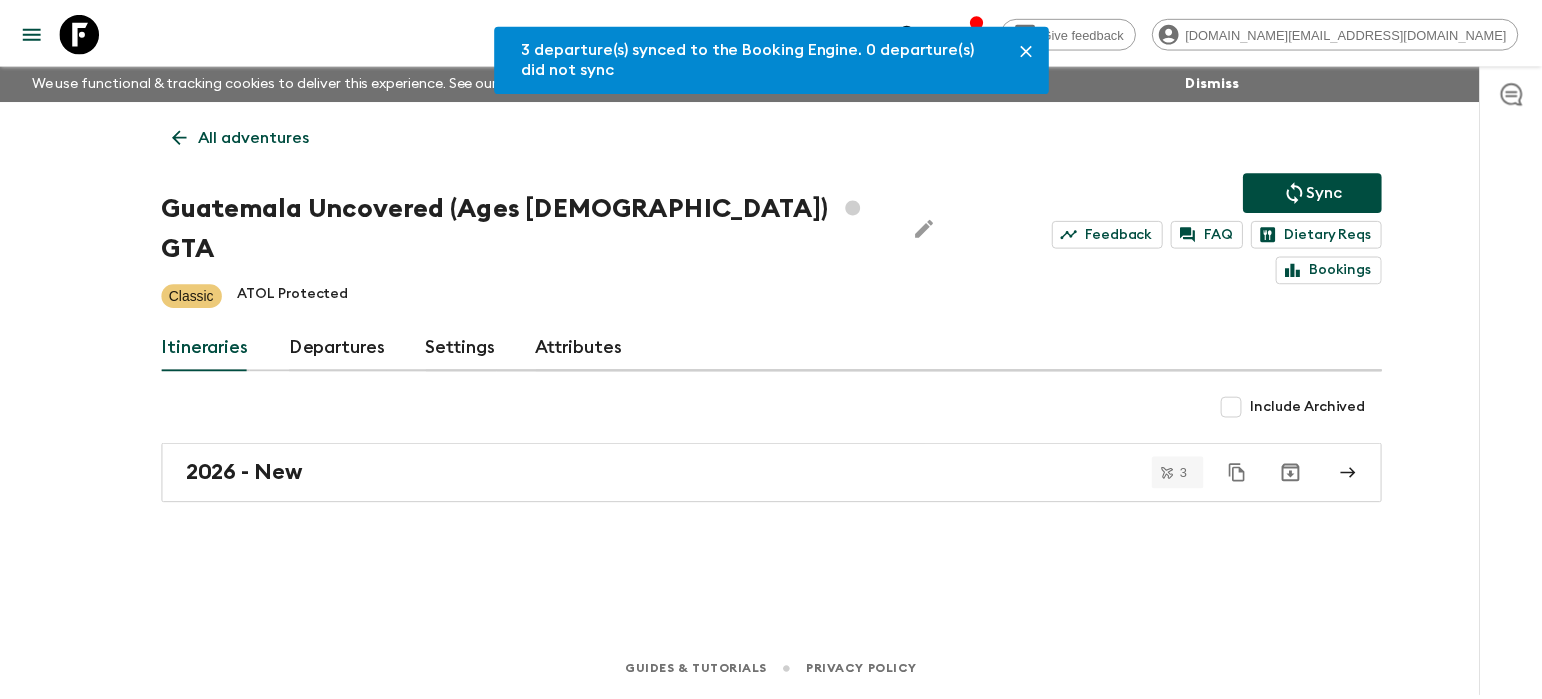 scroll, scrollTop: 0, scrollLeft: 0, axis: both 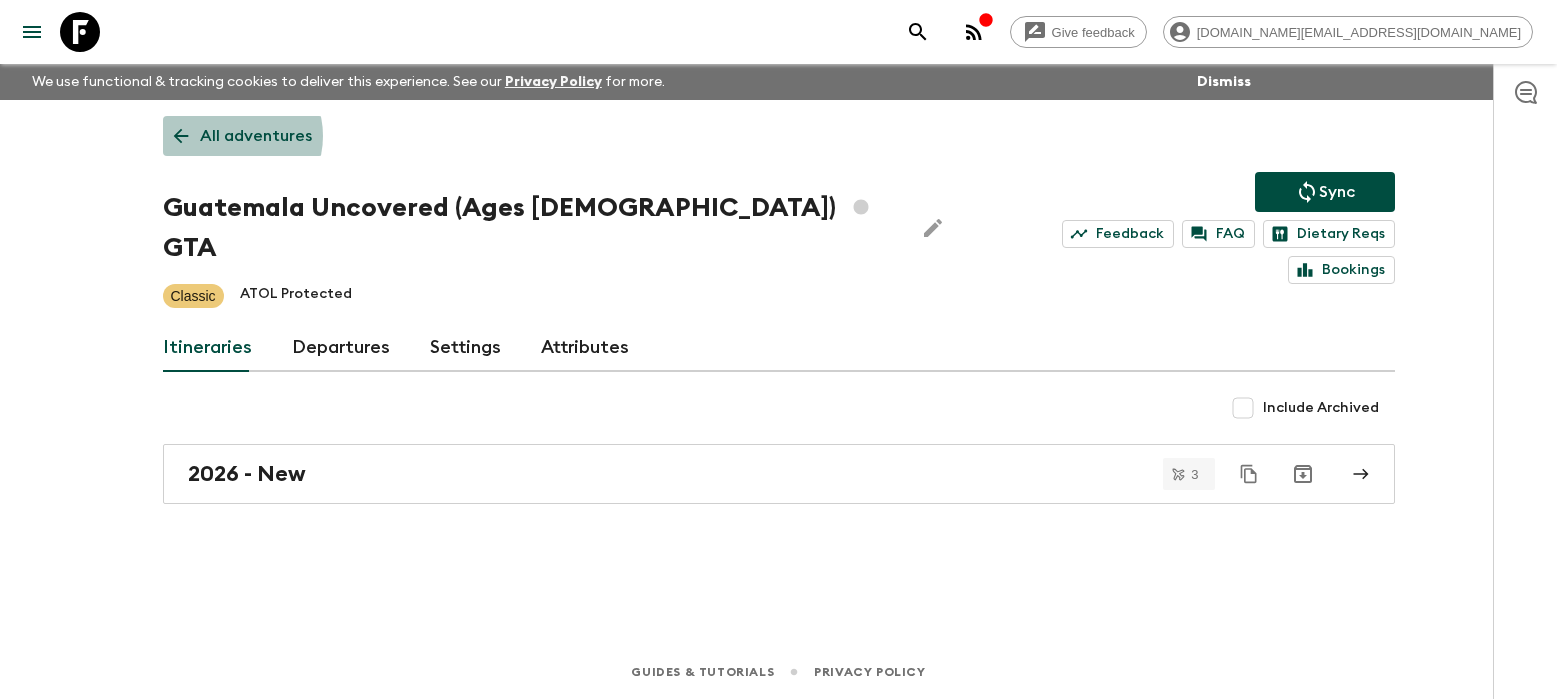 click on "All adventures" at bounding box center [256, 136] 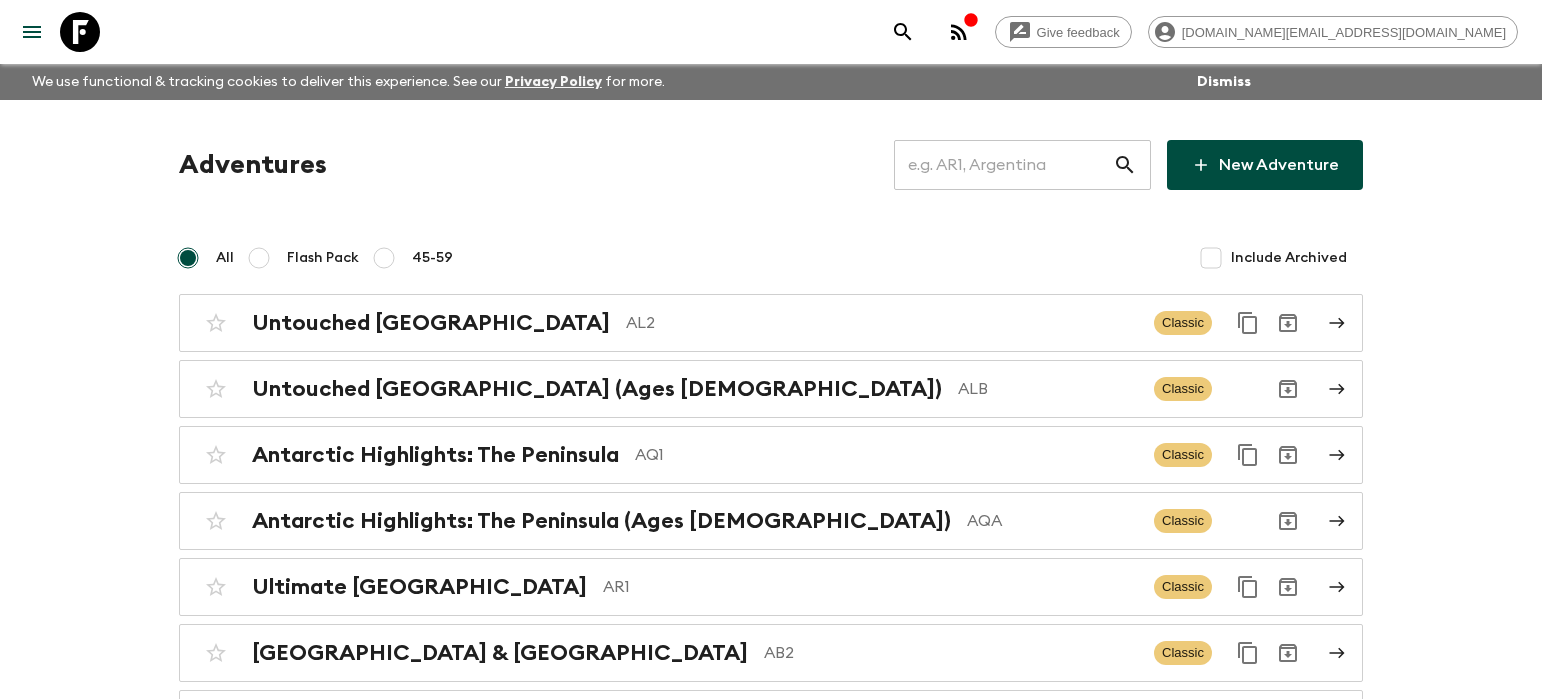 click at bounding box center (1003, 165) 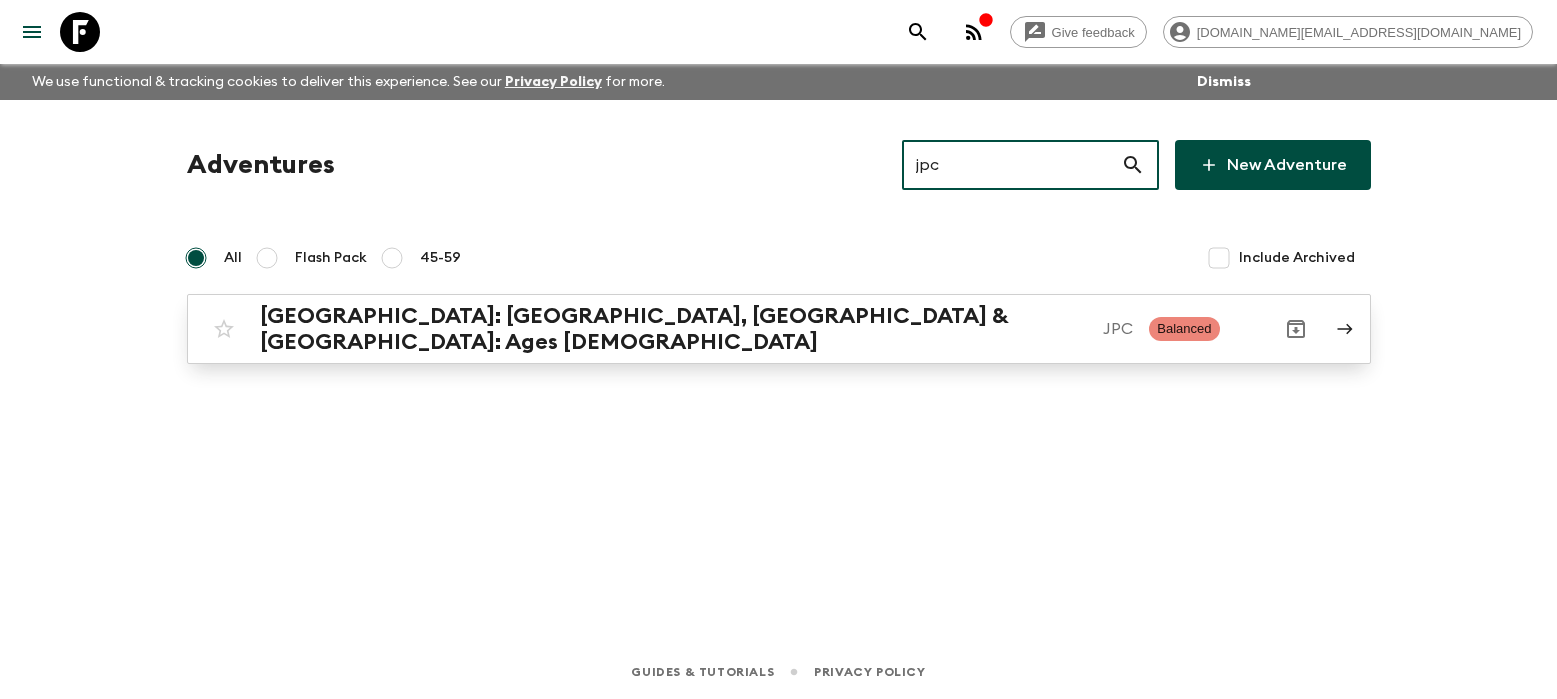 type on "jpc" 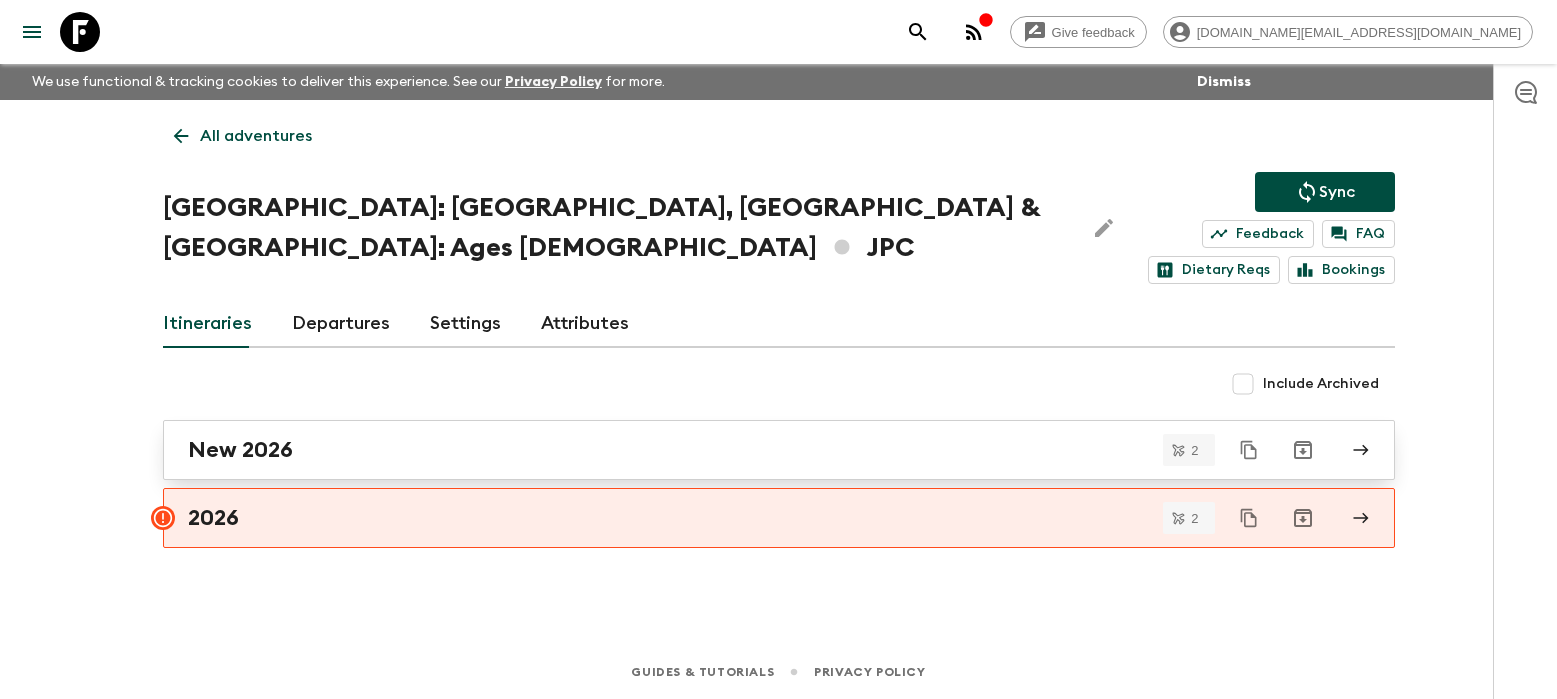 click on "New 2026" at bounding box center [760, 450] 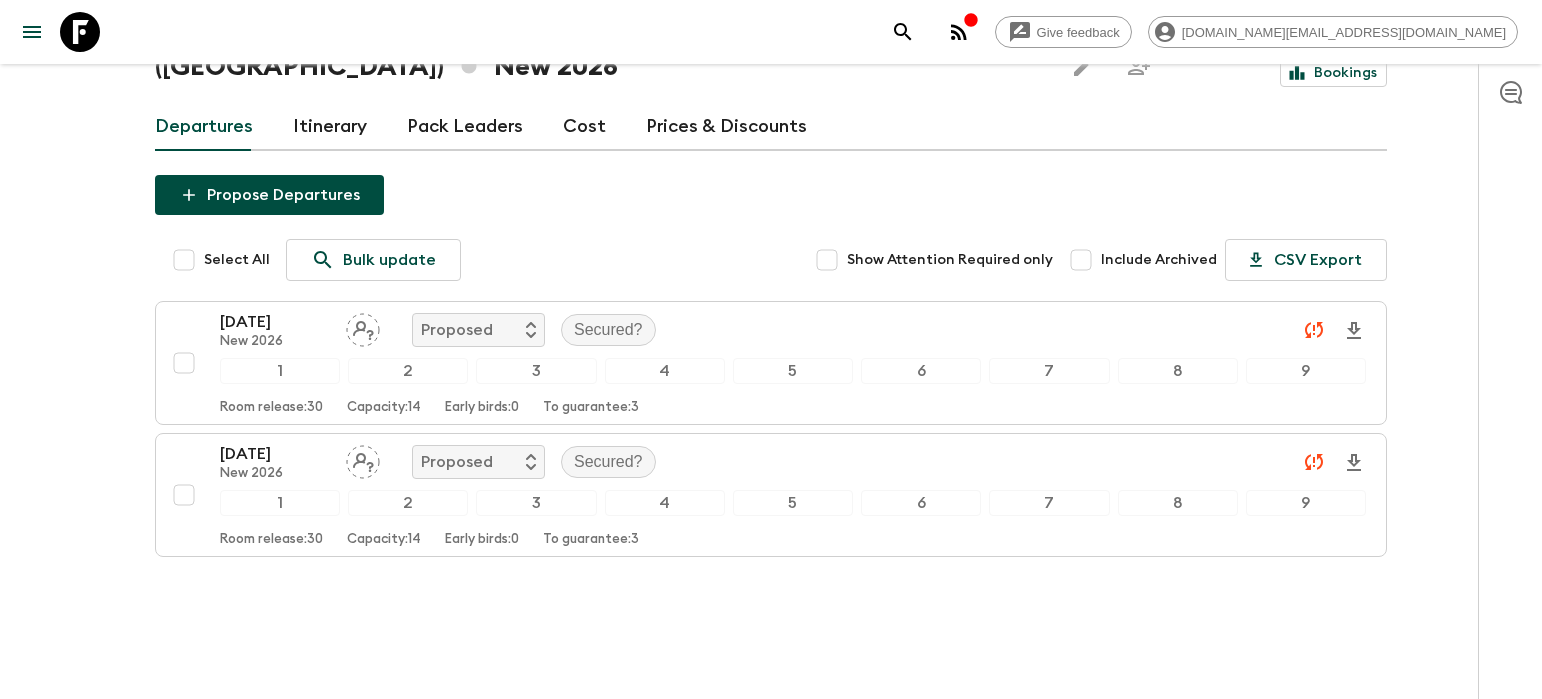 scroll, scrollTop: 0, scrollLeft: 0, axis: both 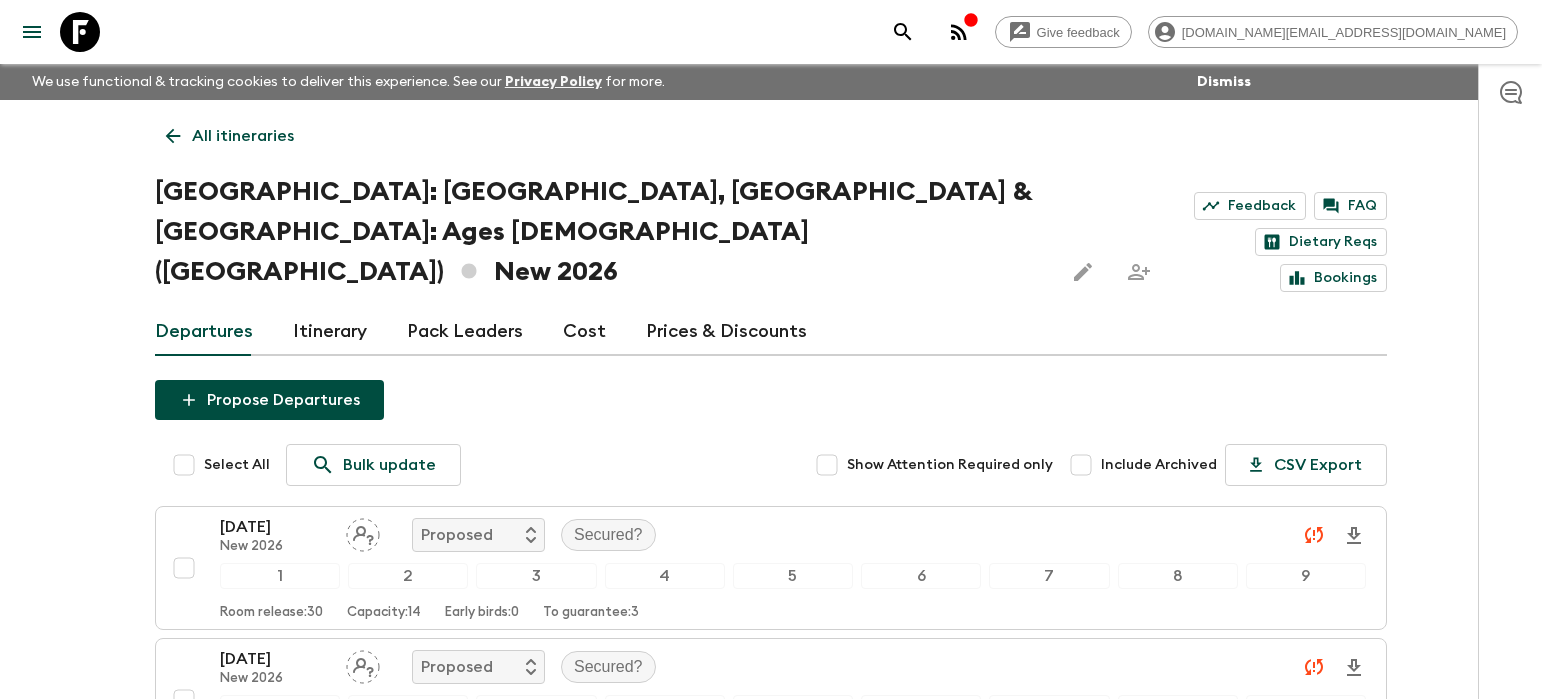 click on "All itineraries" at bounding box center (243, 136) 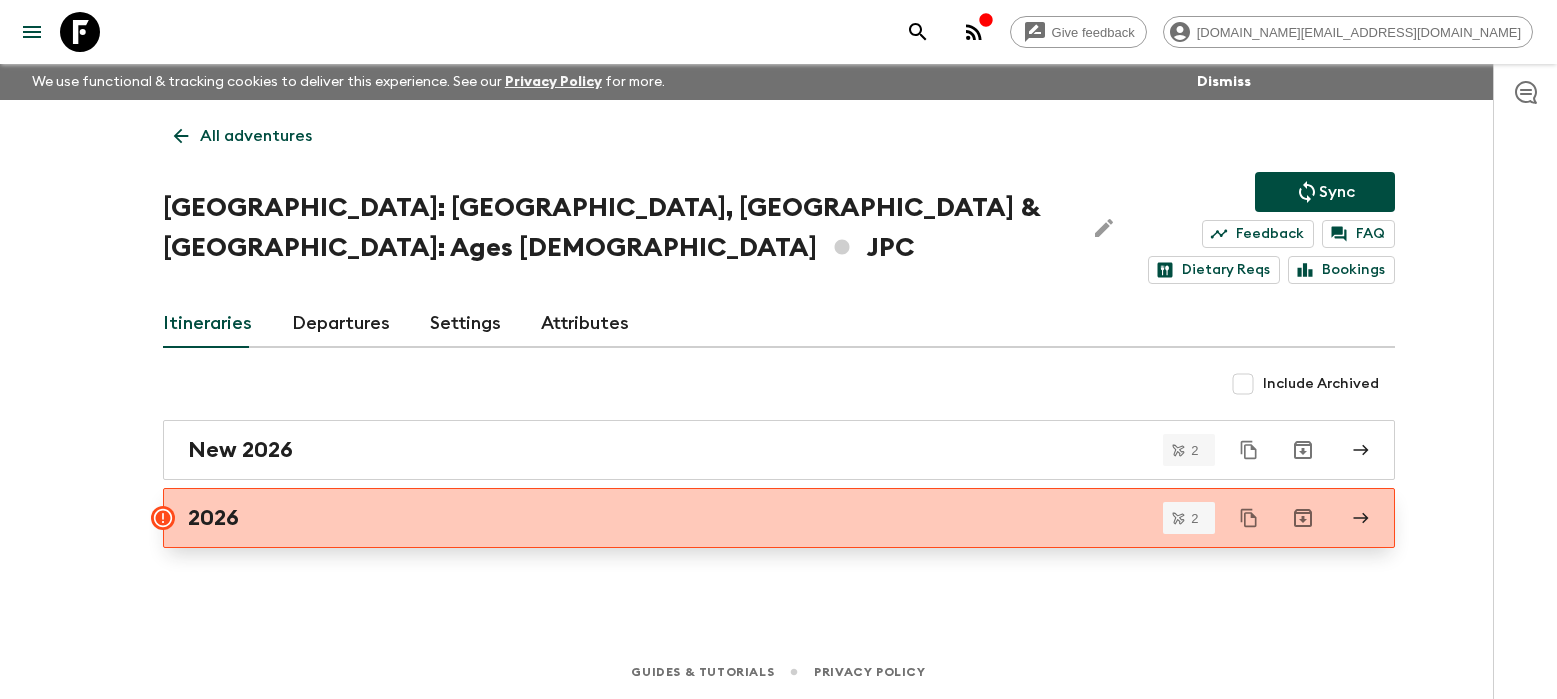 click on "2026" at bounding box center [760, 518] 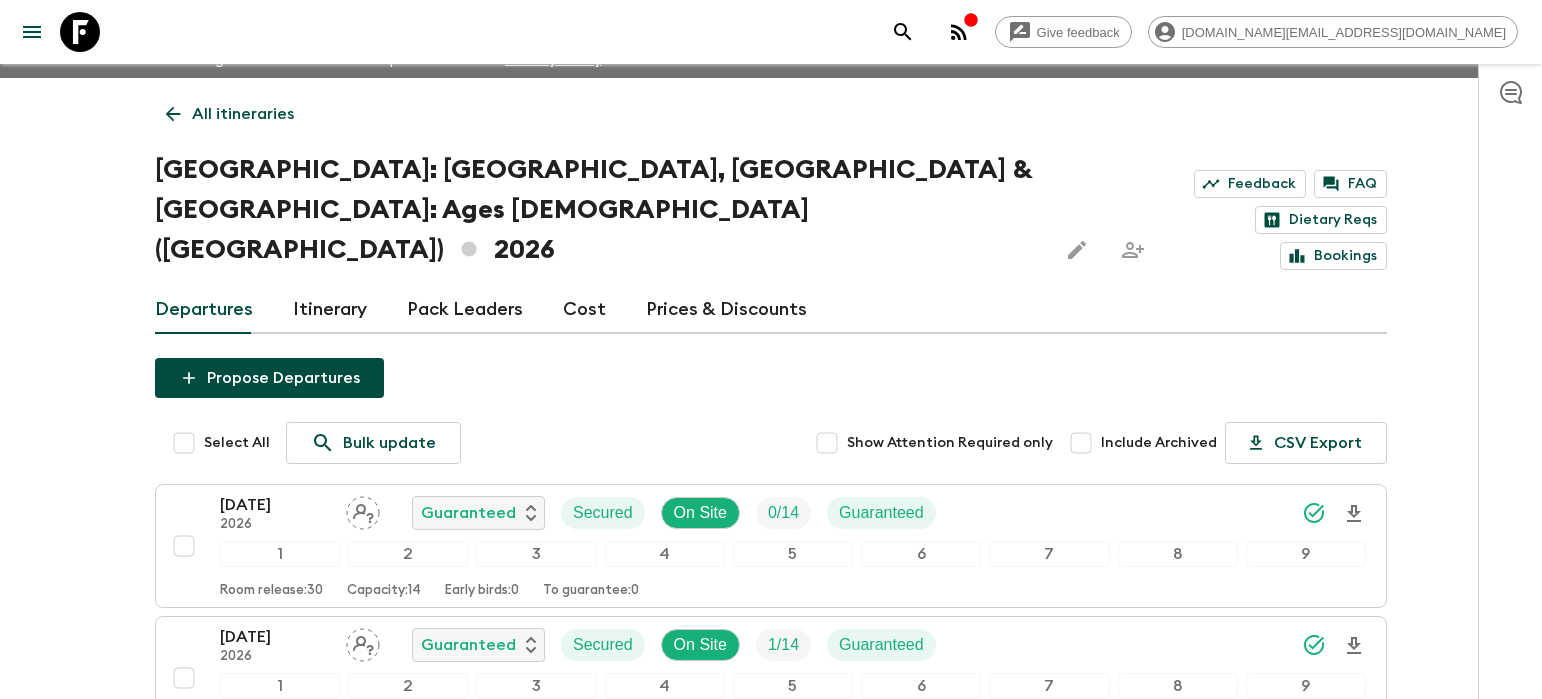 scroll, scrollTop: 0, scrollLeft: 0, axis: both 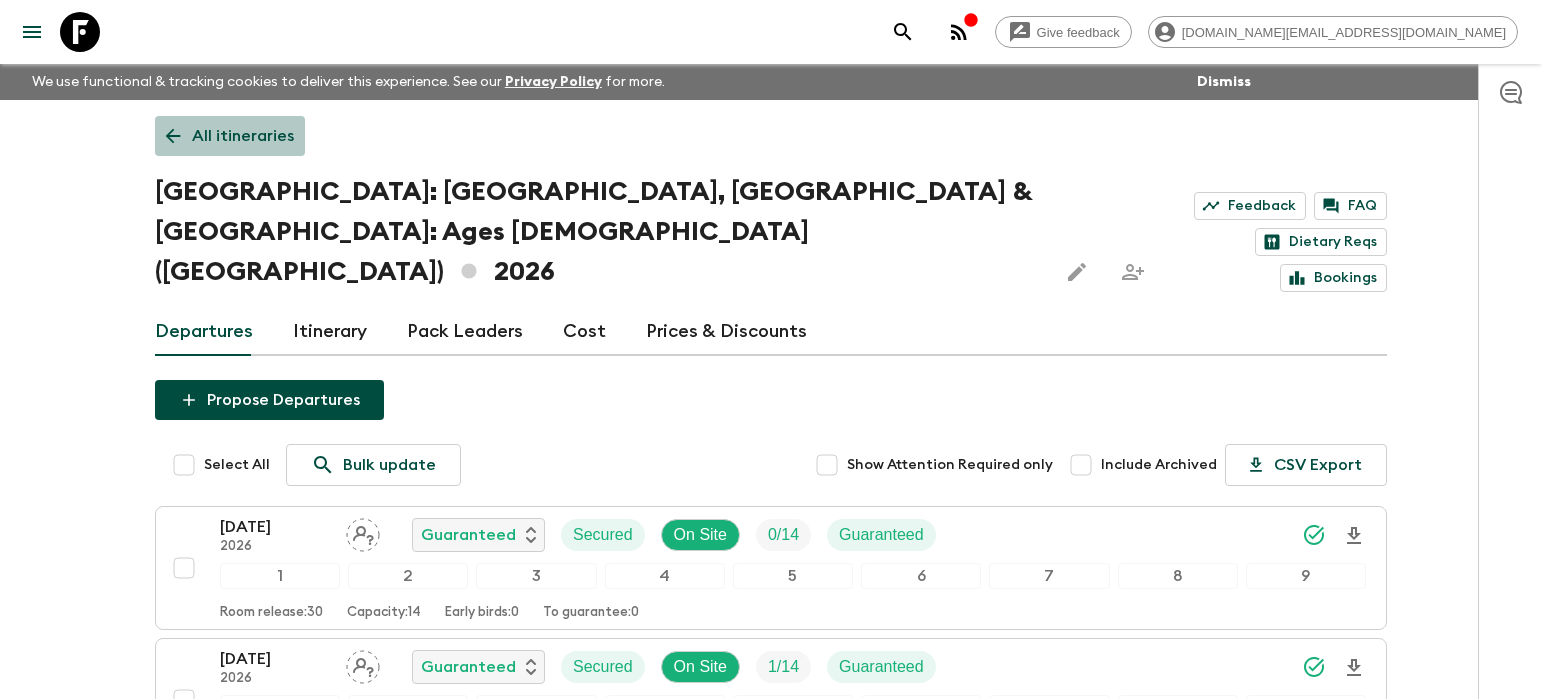 click on "All itineraries" at bounding box center [243, 136] 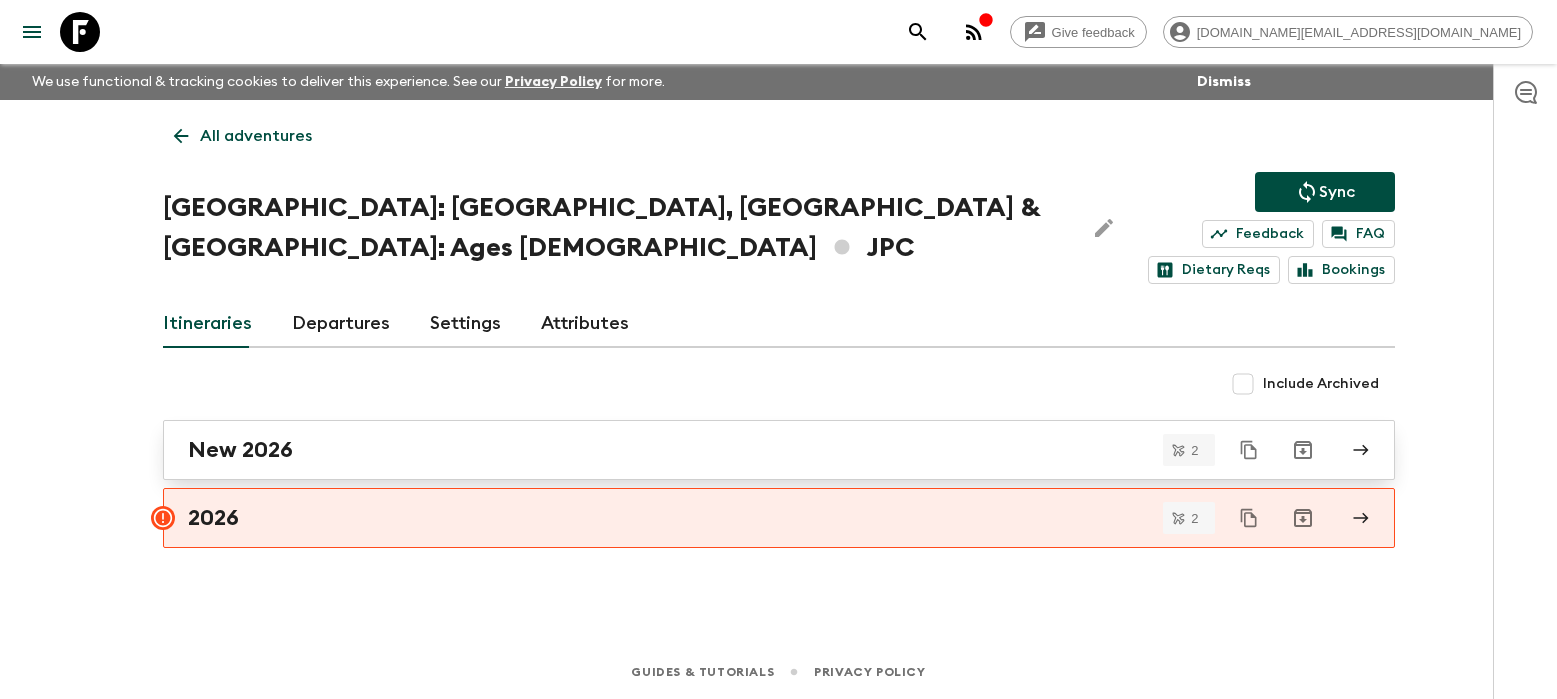 click on "New 2026" at bounding box center (760, 450) 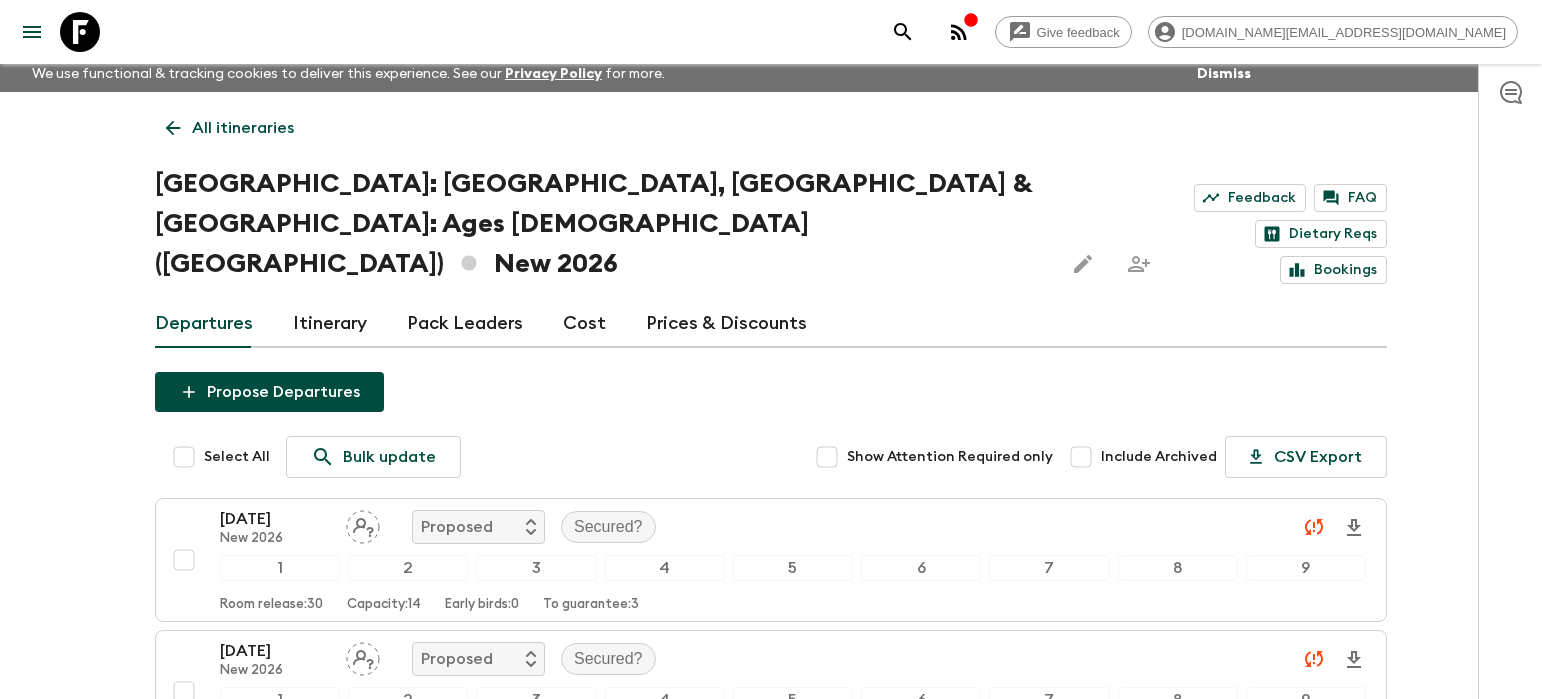 scroll, scrollTop: 0, scrollLeft: 0, axis: both 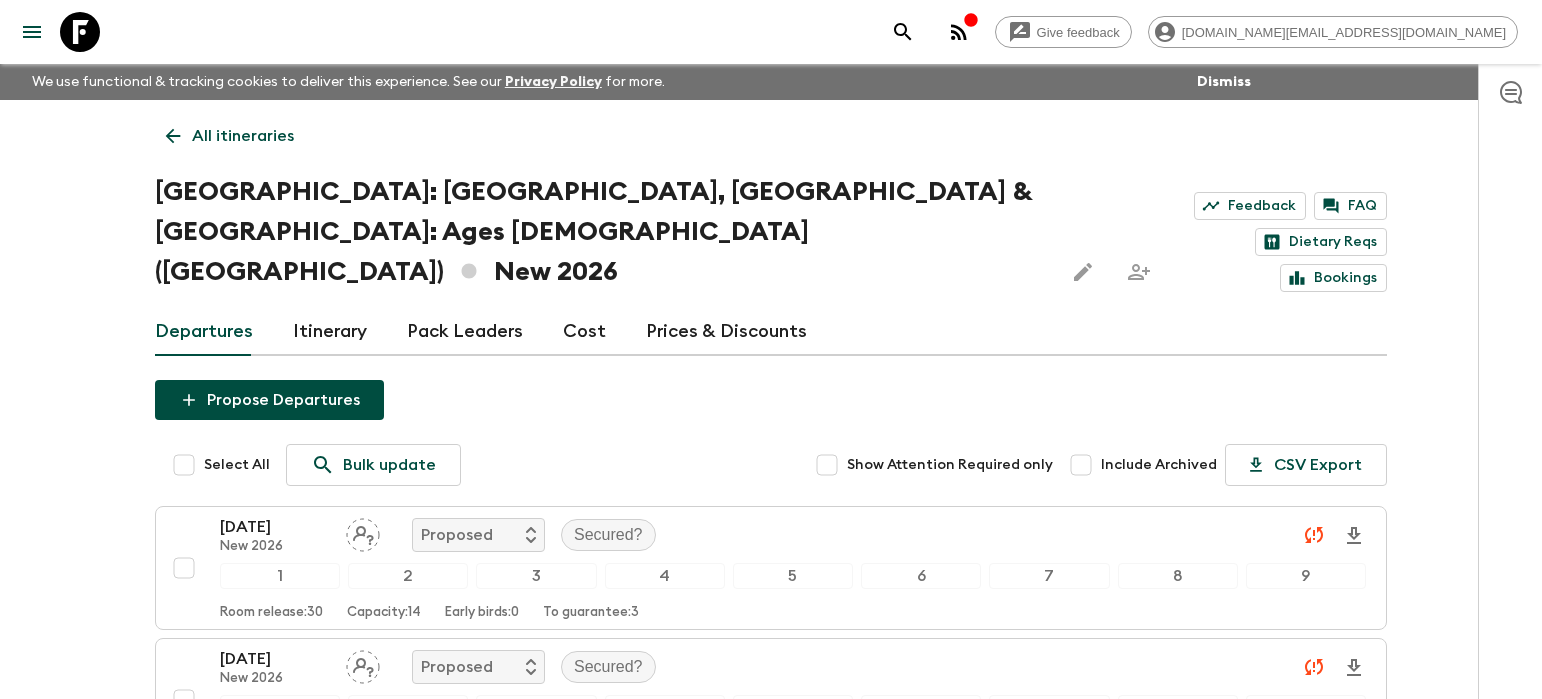 click on "All itineraries" at bounding box center [243, 136] 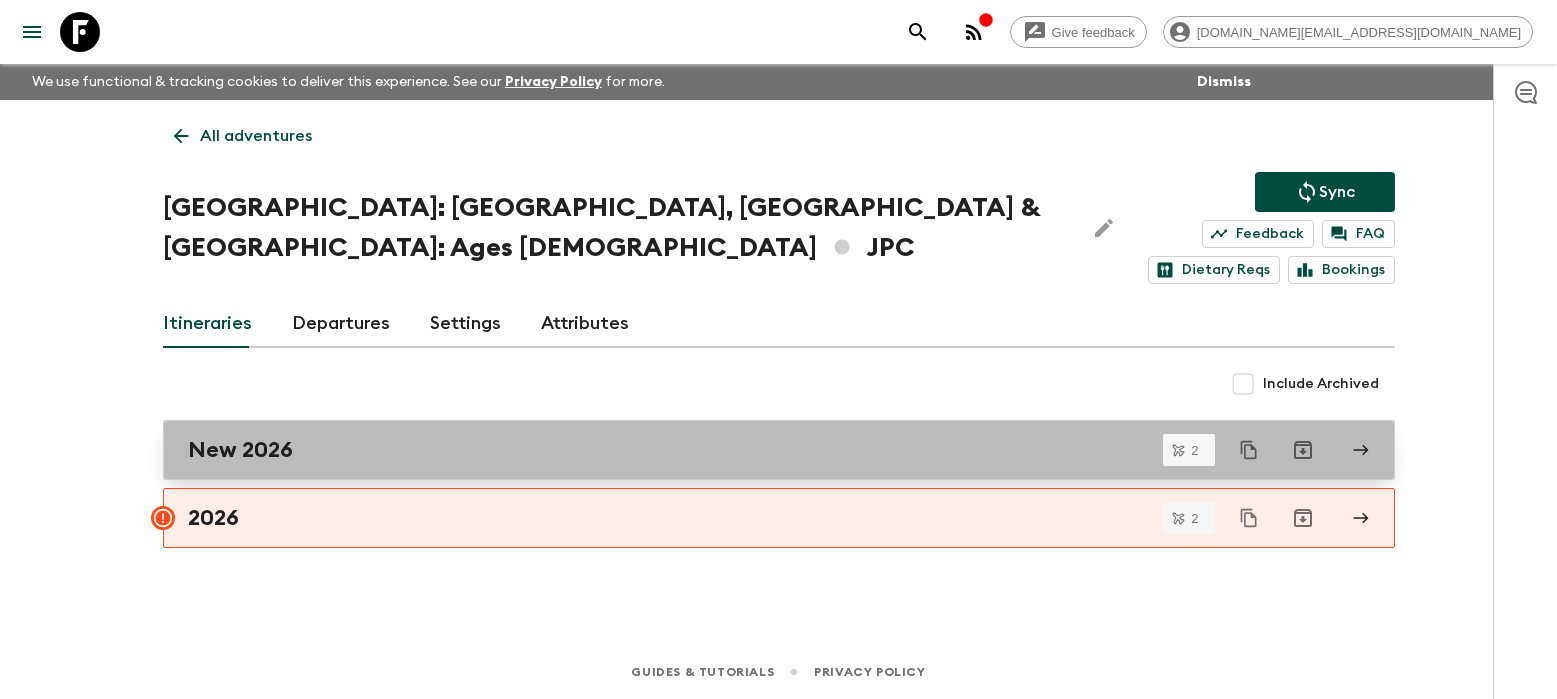 click on "New 2026" at bounding box center [760, 450] 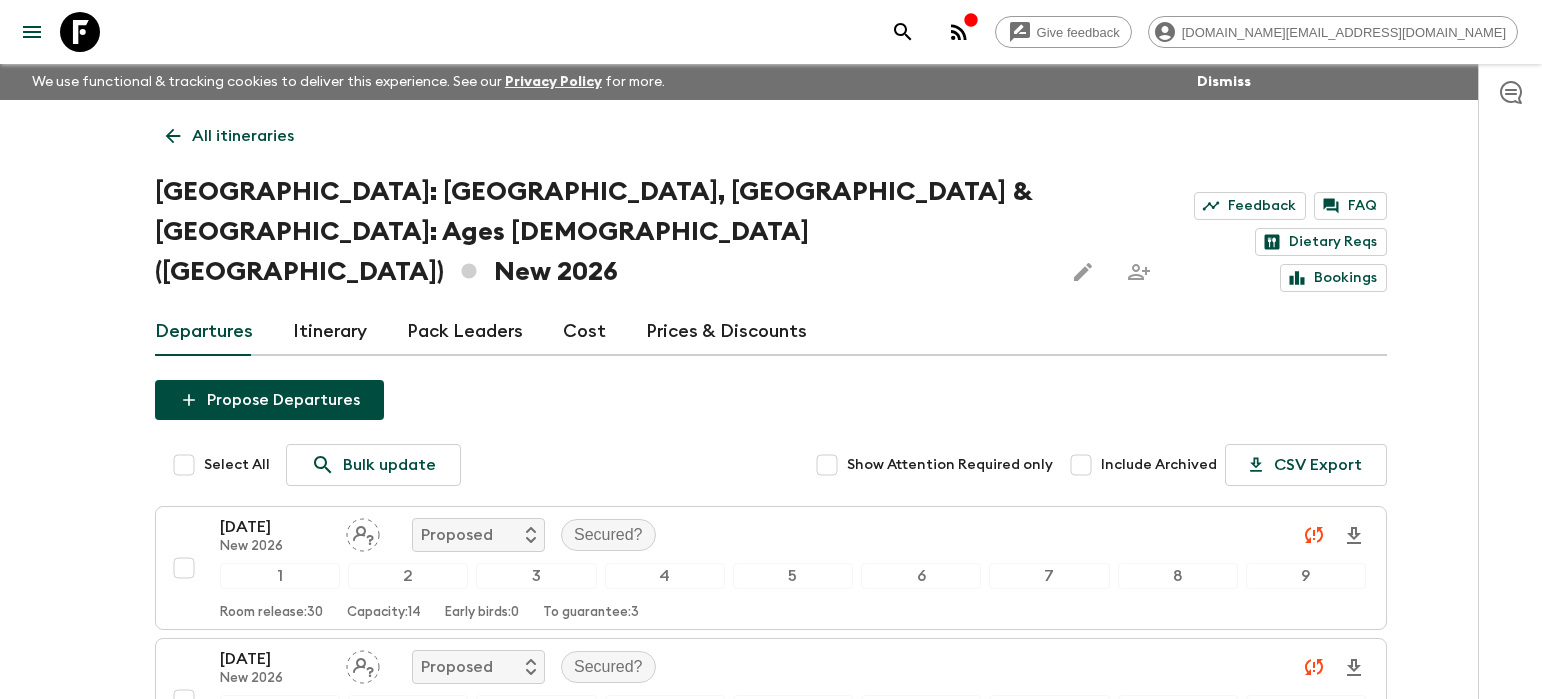 click on "All itineraries" at bounding box center (230, 136) 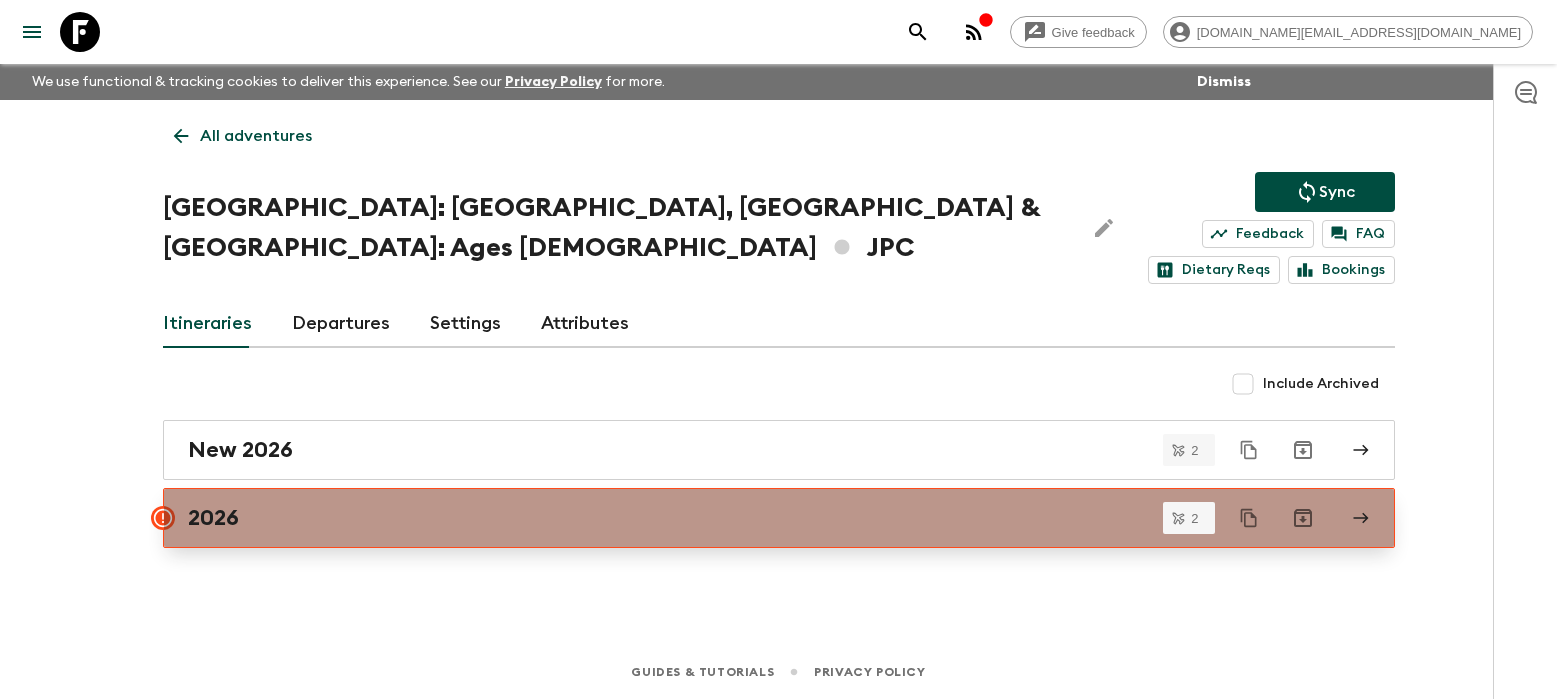 click on "2026" at bounding box center (779, 518) 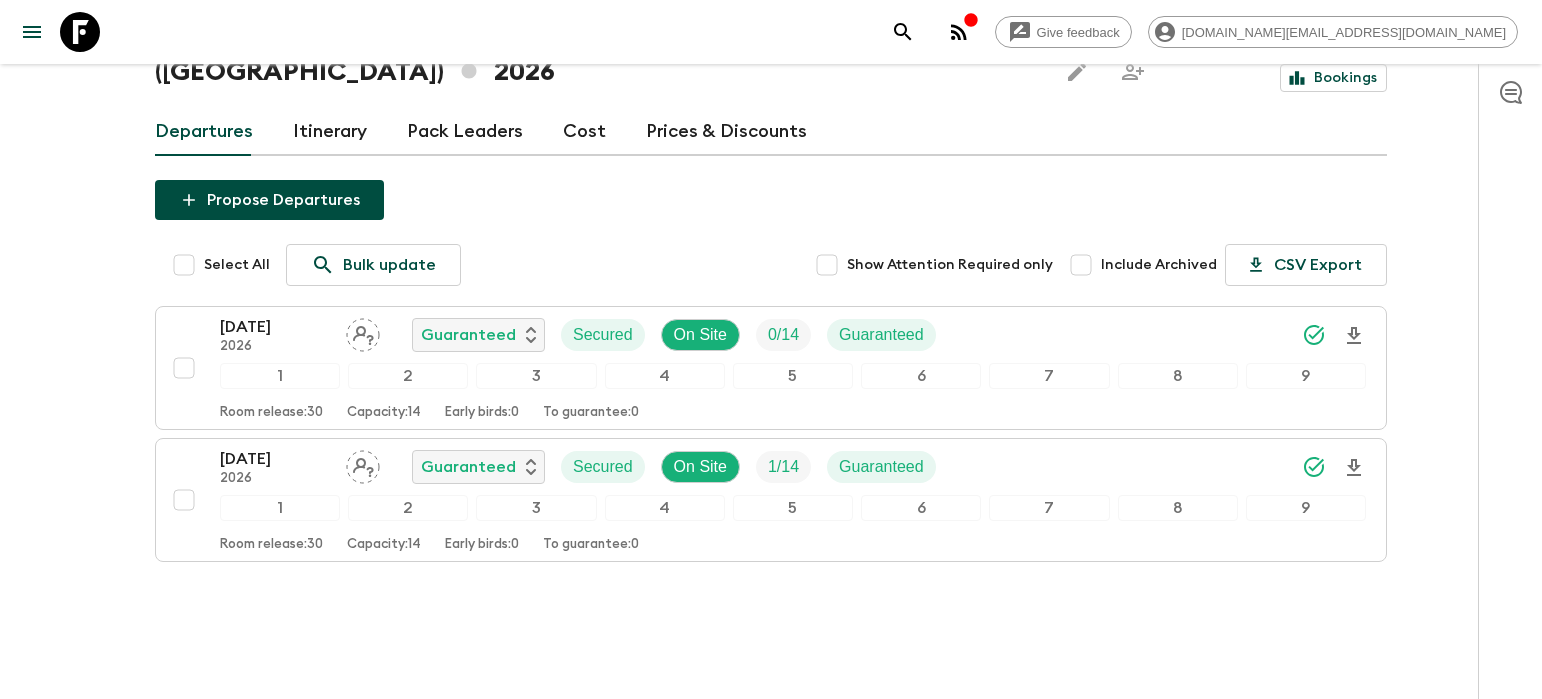 scroll, scrollTop: 205, scrollLeft: 0, axis: vertical 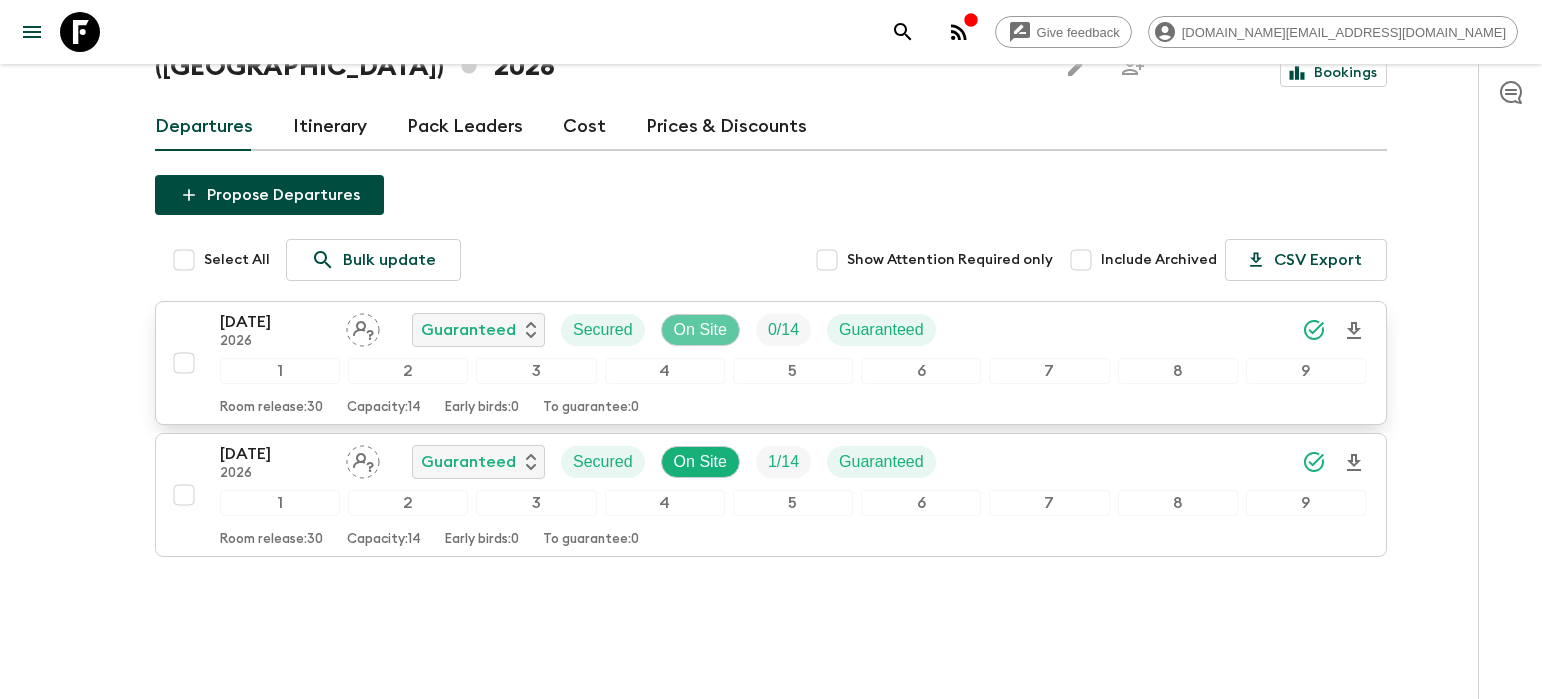 click on "On Site" at bounding box center [700, 330] 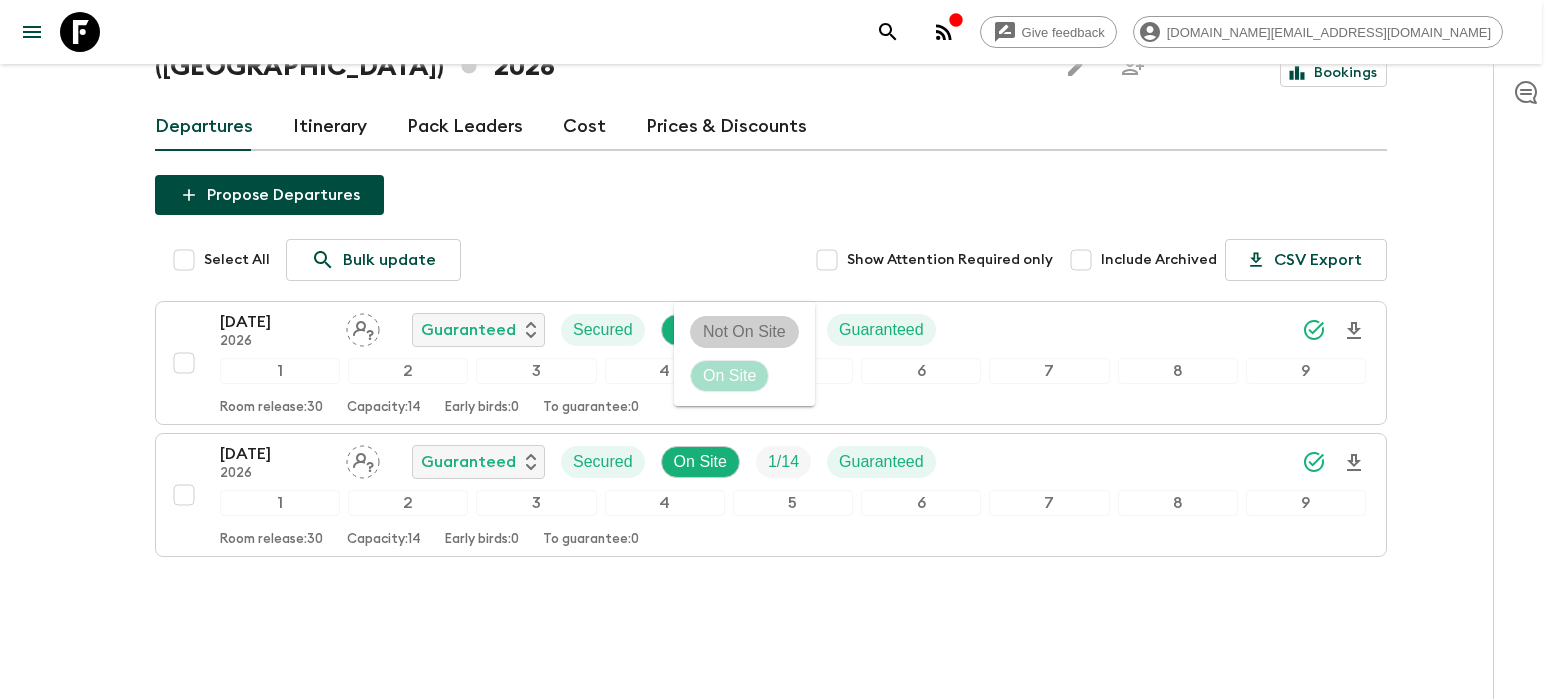 click on "Not On Site" at bounding box center [744, 332] 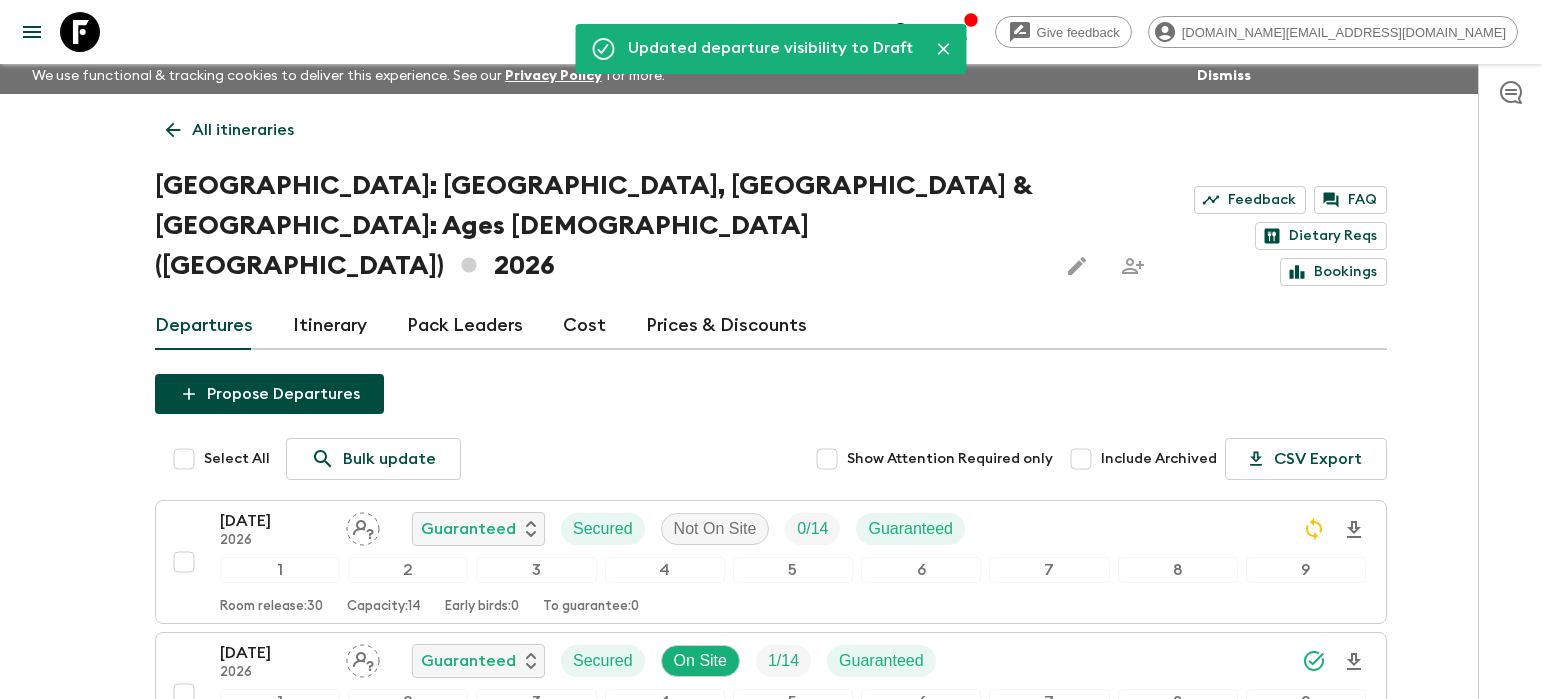 scroll, scrollTop: 0, scrollLeft: 0, axis: both 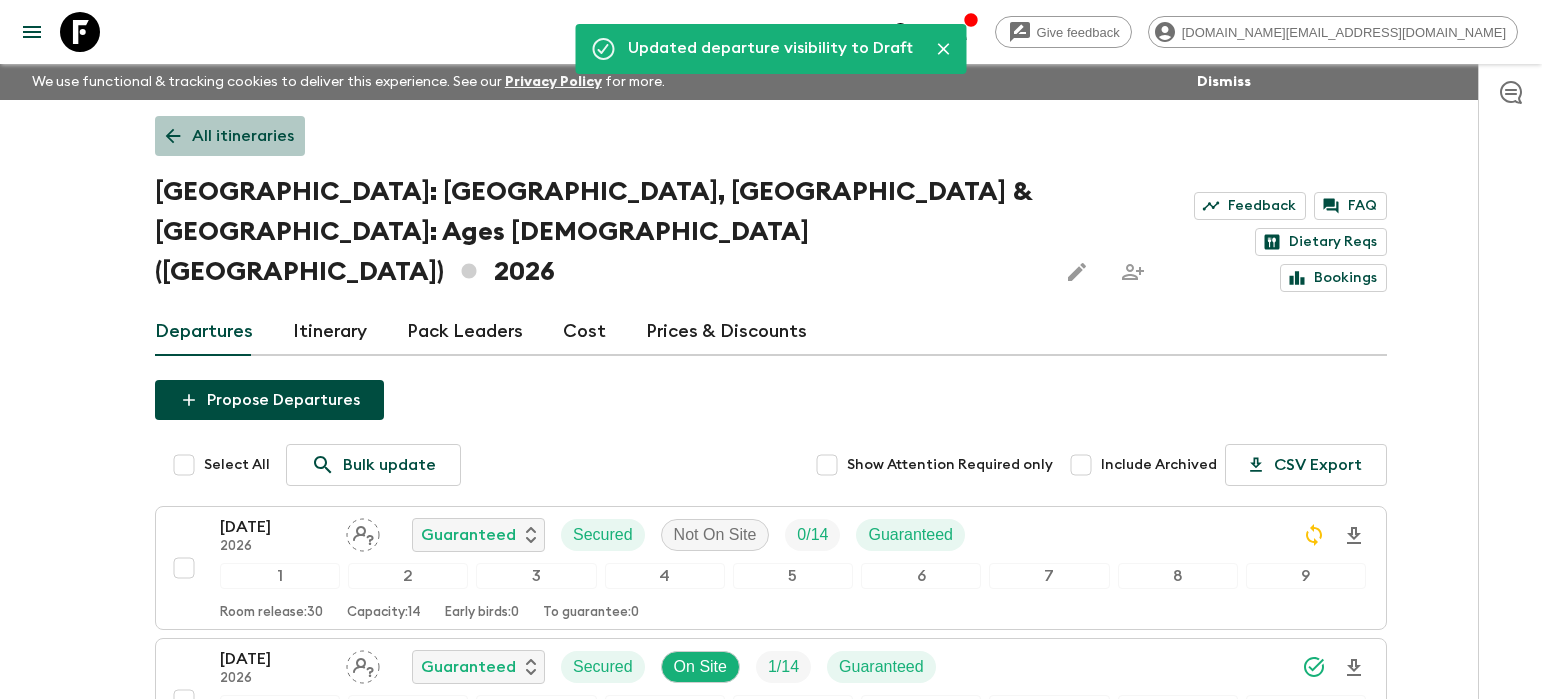 click on "All itineraries" at bounding box center (243, 136) 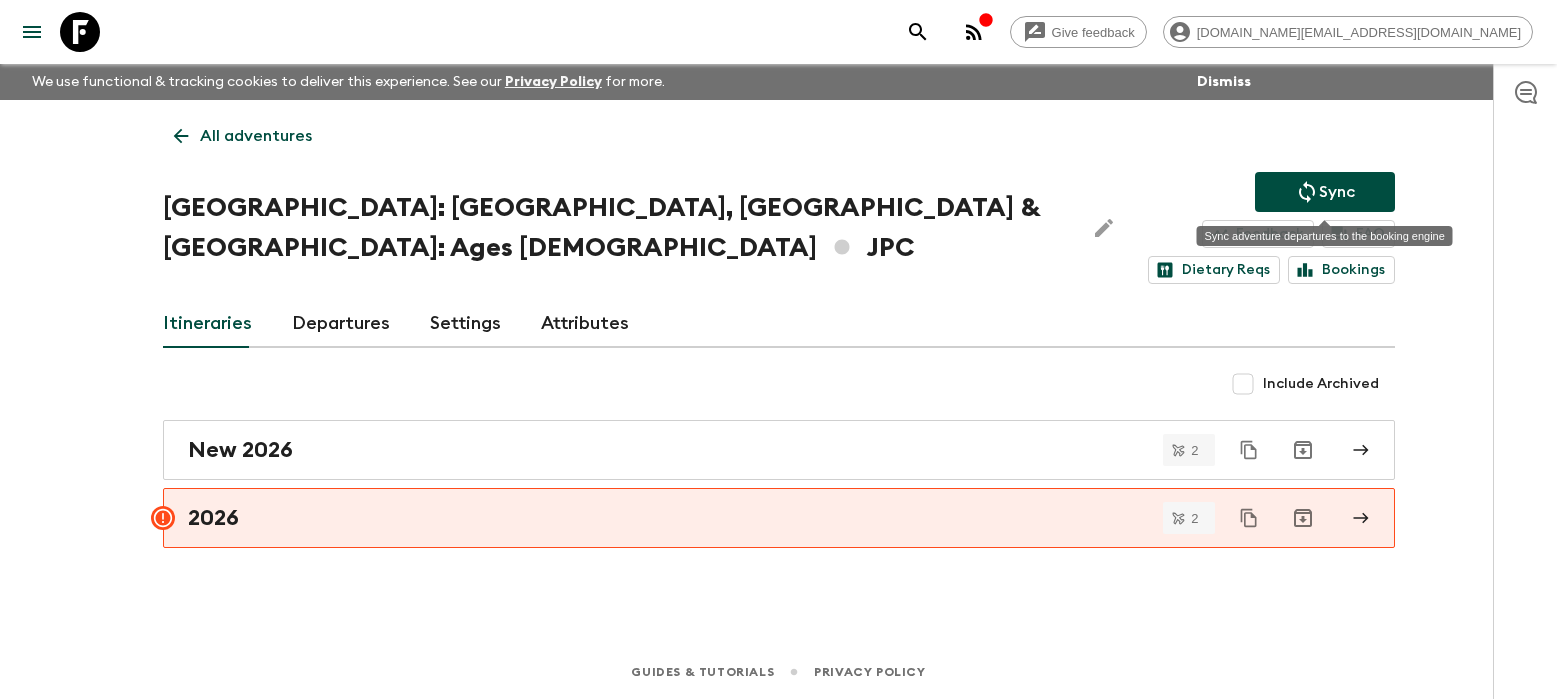 click on "Sync" at bounding box center (1337, 192) 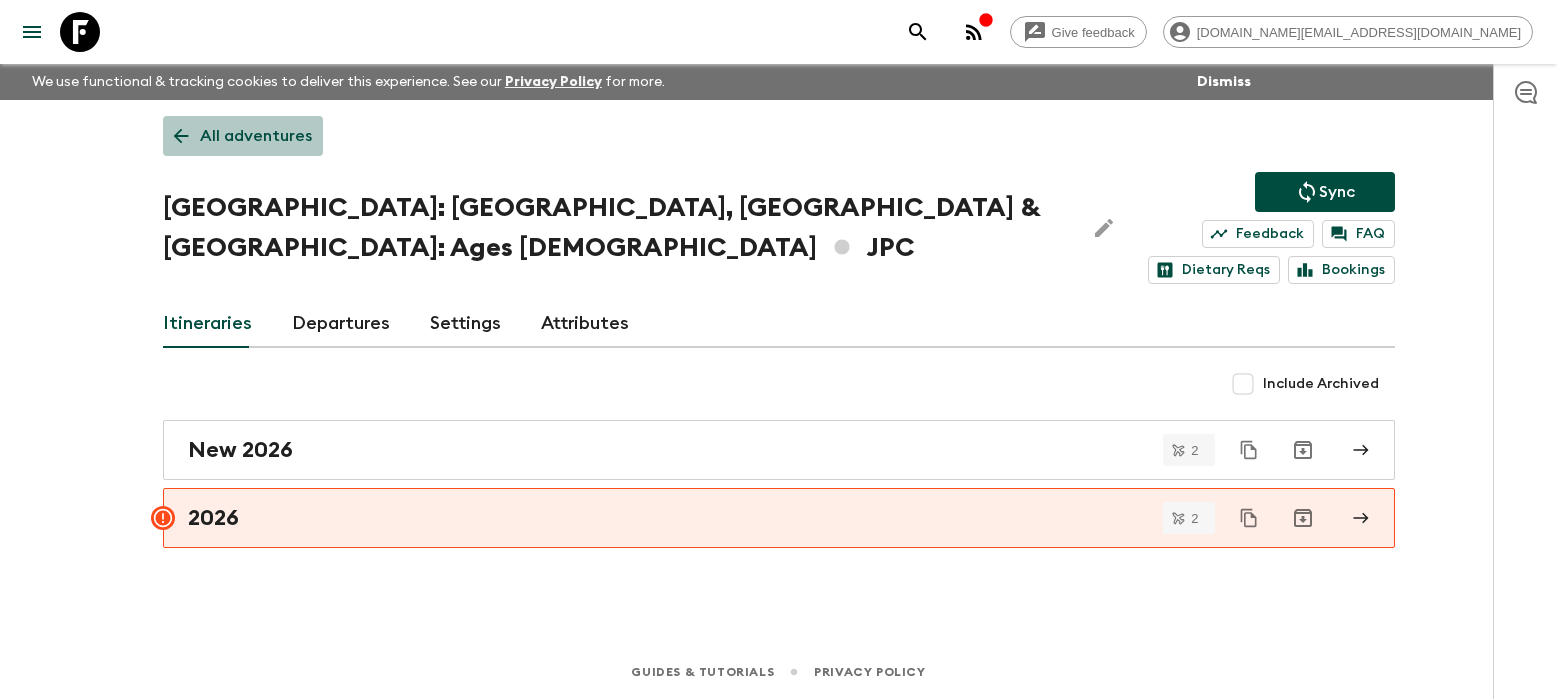 click on "All adventures" at bounding box center (256, 136) 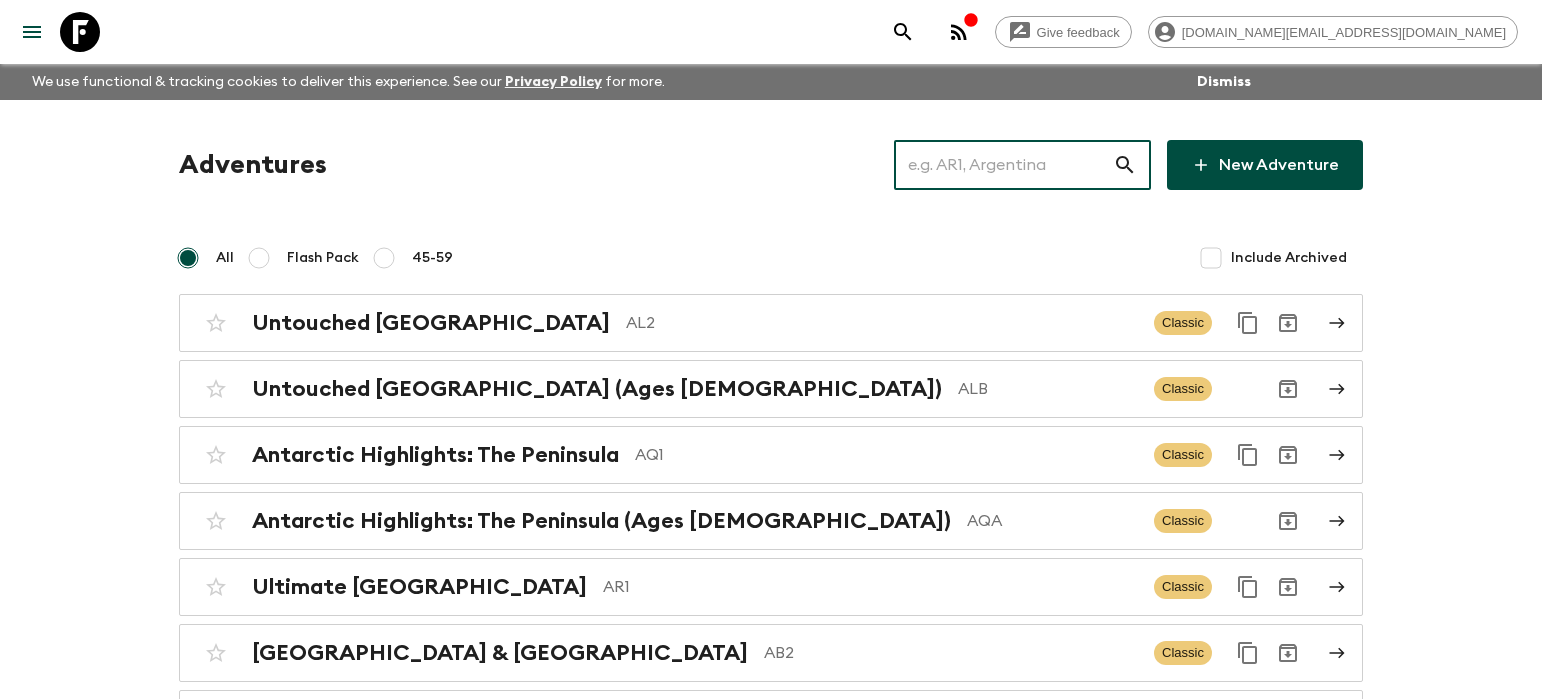 click at bounding box center (1003, 165) 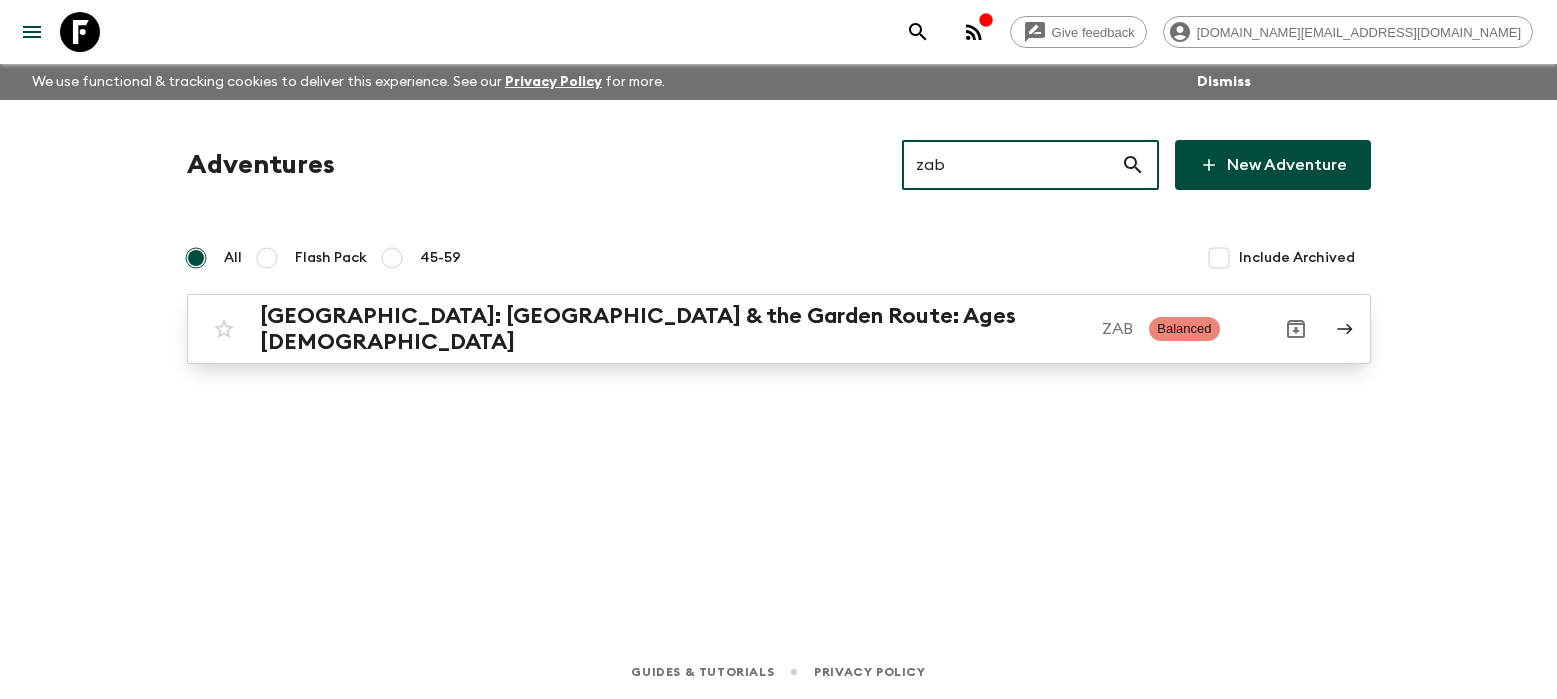 type on "zab" 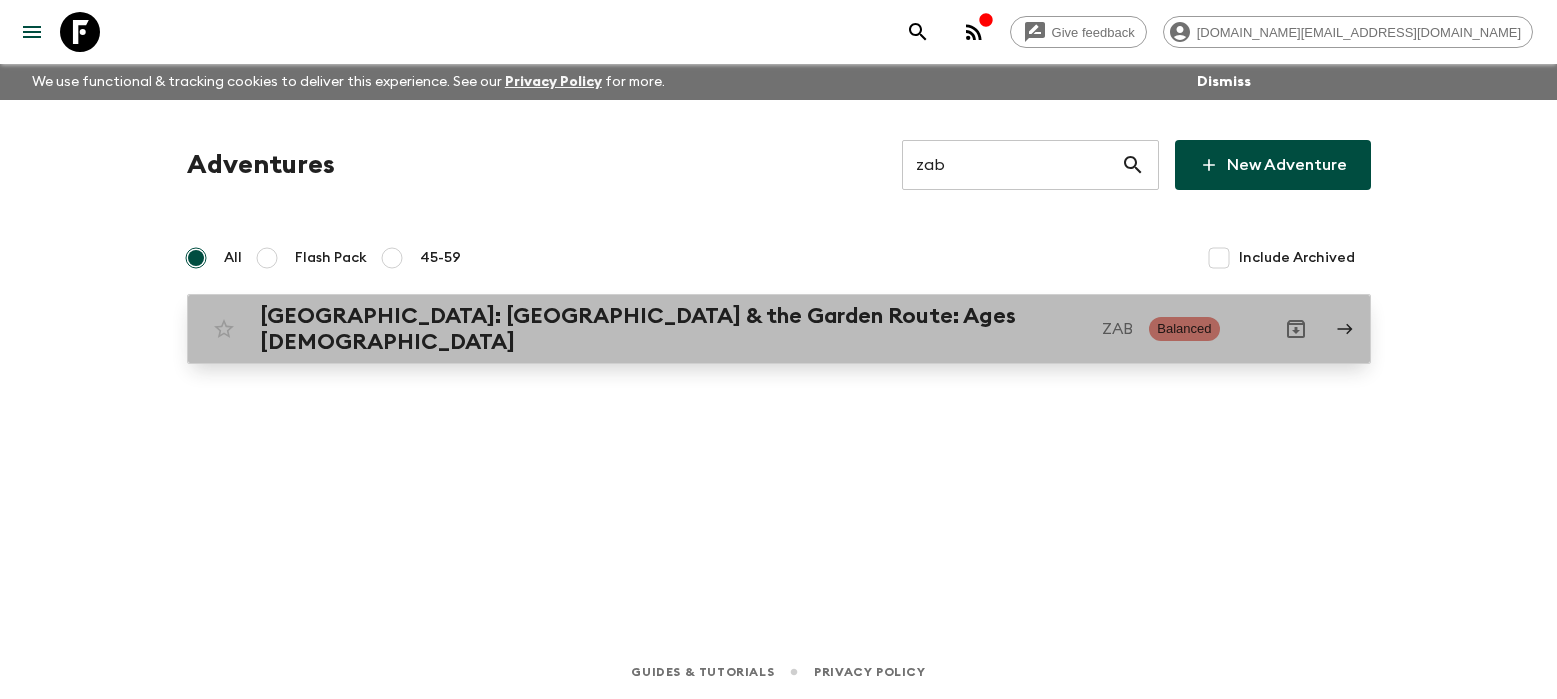 click on "ZAB" at bounding box center (1117, 329) 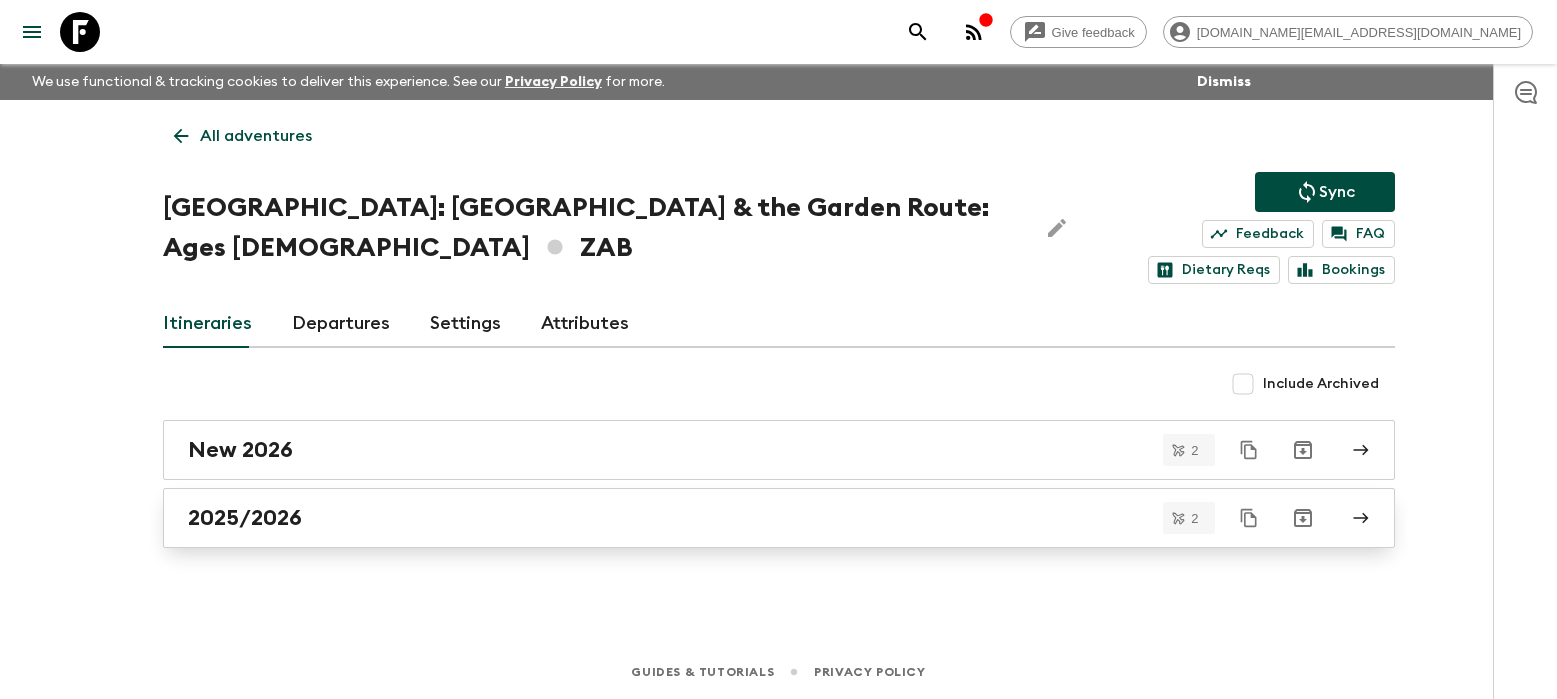 click on "2025/2026" at bounding box center [760, 518] 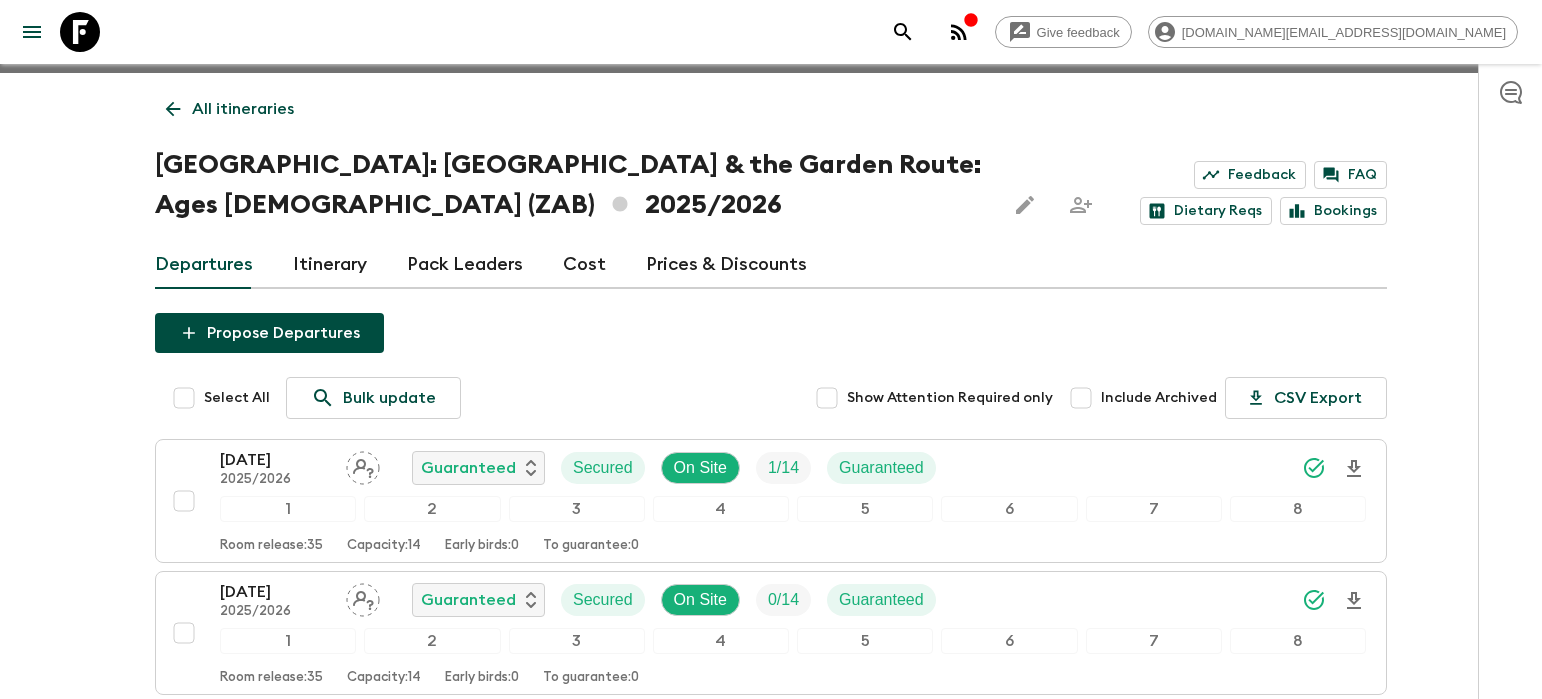 scroll, scrollTop: 22, scrollLeft: 0, axis: vertical 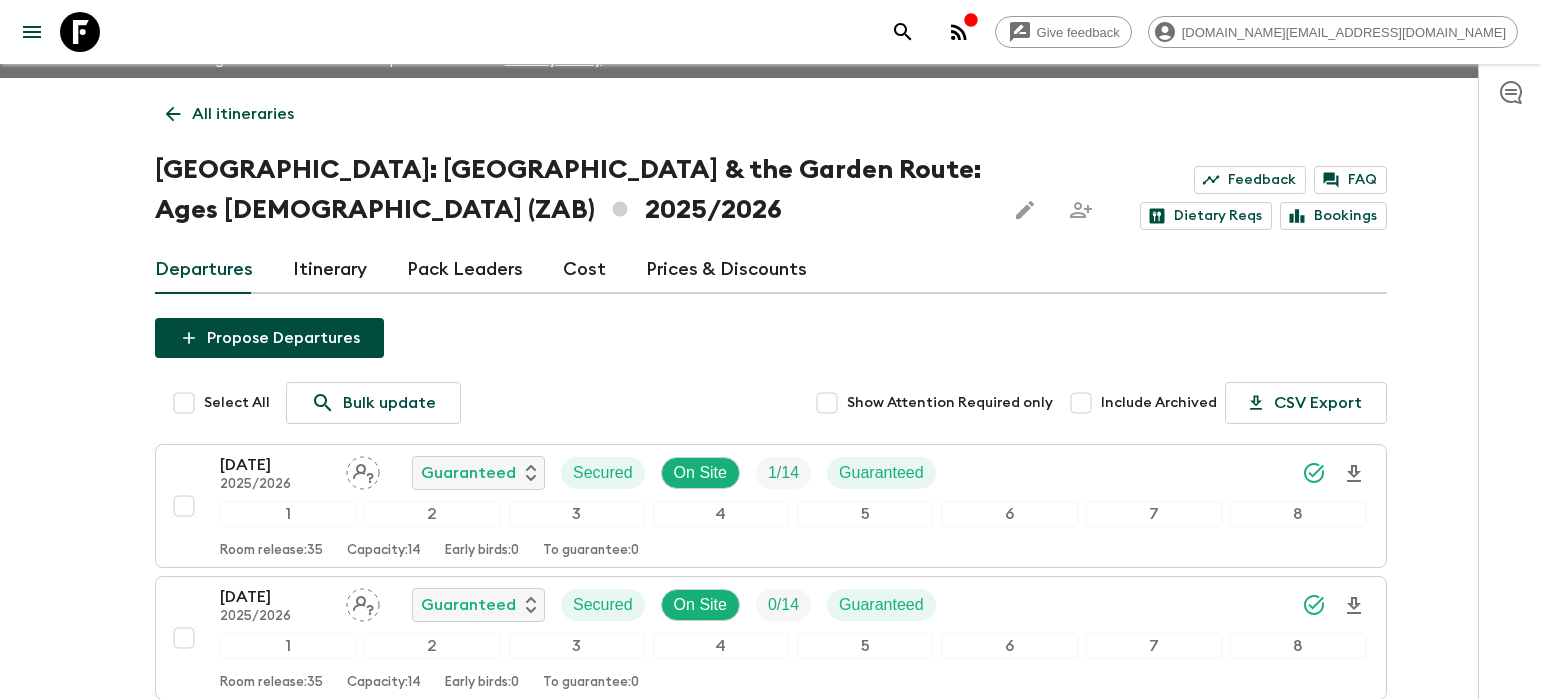 click on "All itineraries" at bounding box center (243, 114) 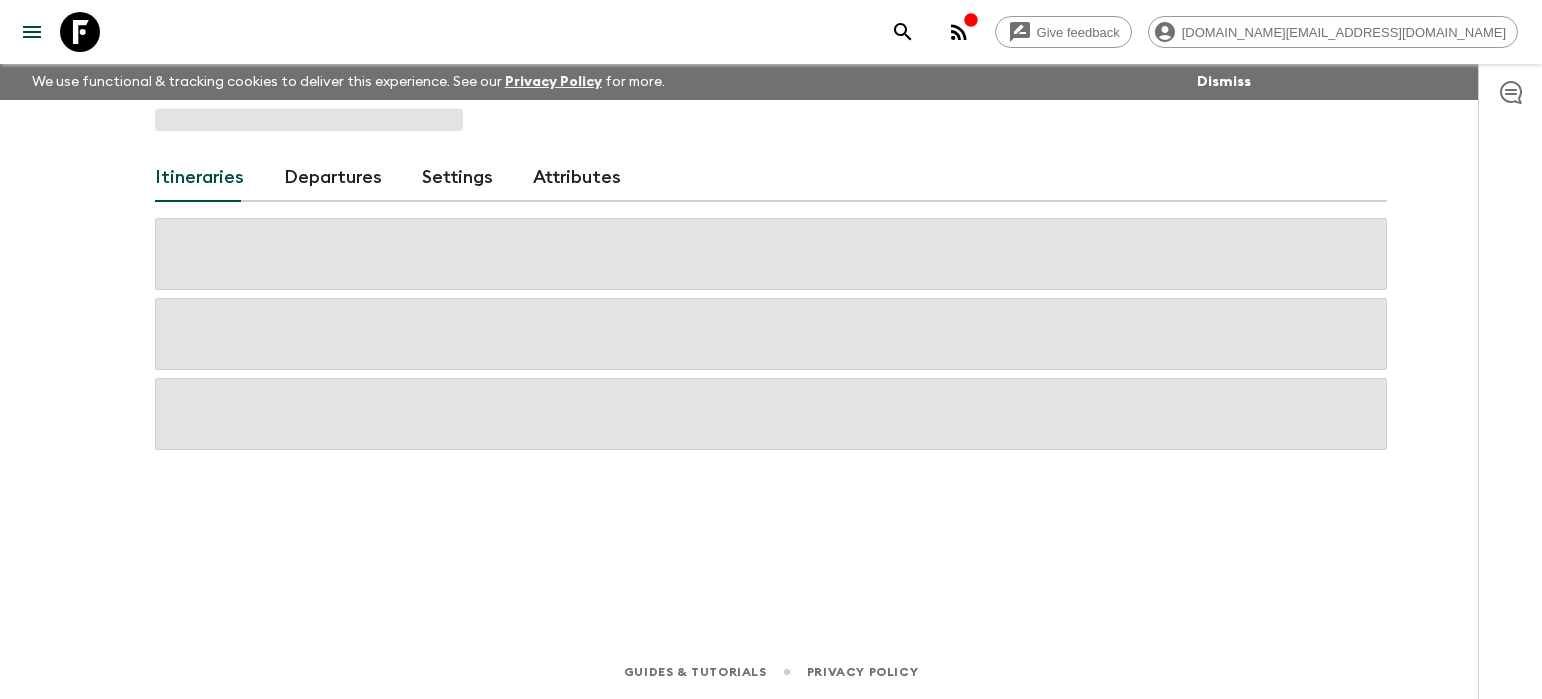 scroll, scrollTop: 0, scrollLeft: 0, axis: both 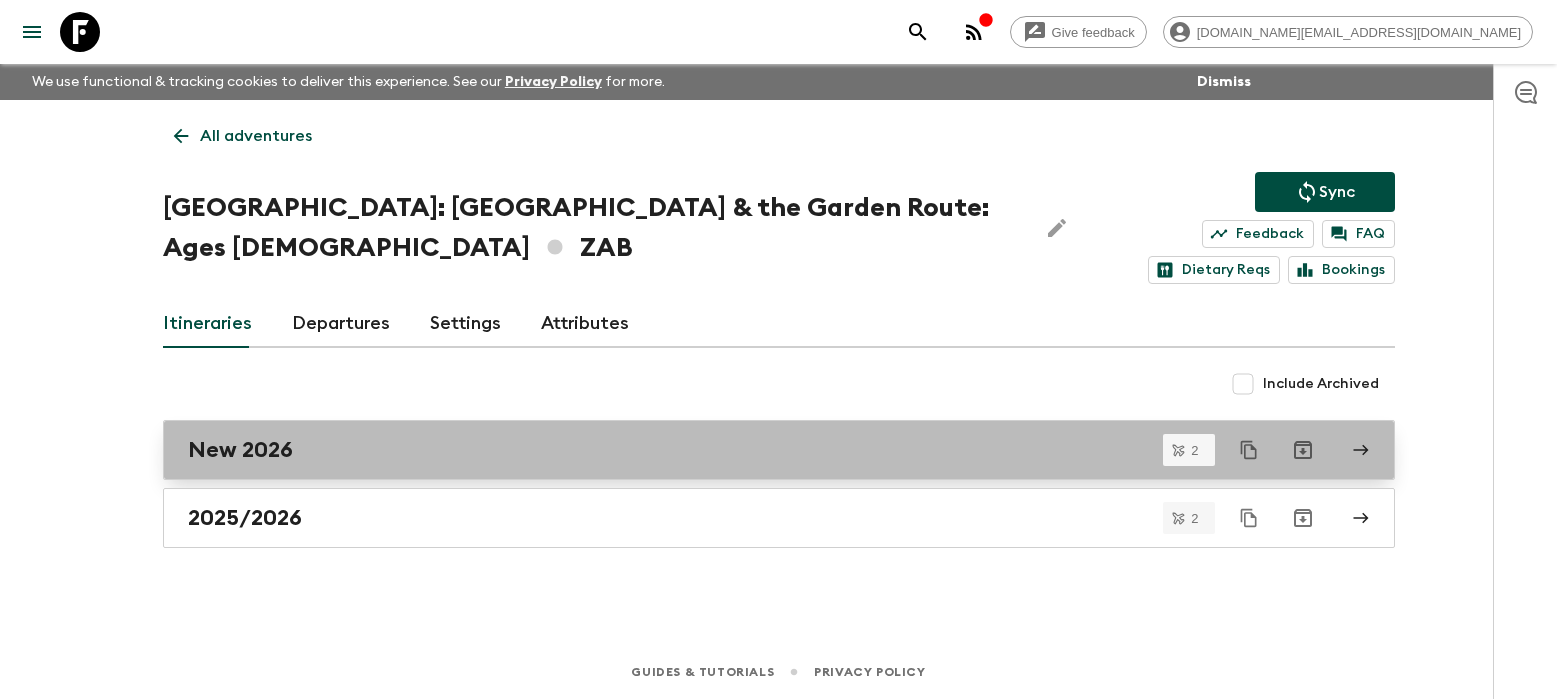 click on "New 2026" at bounding box center [760, 450] 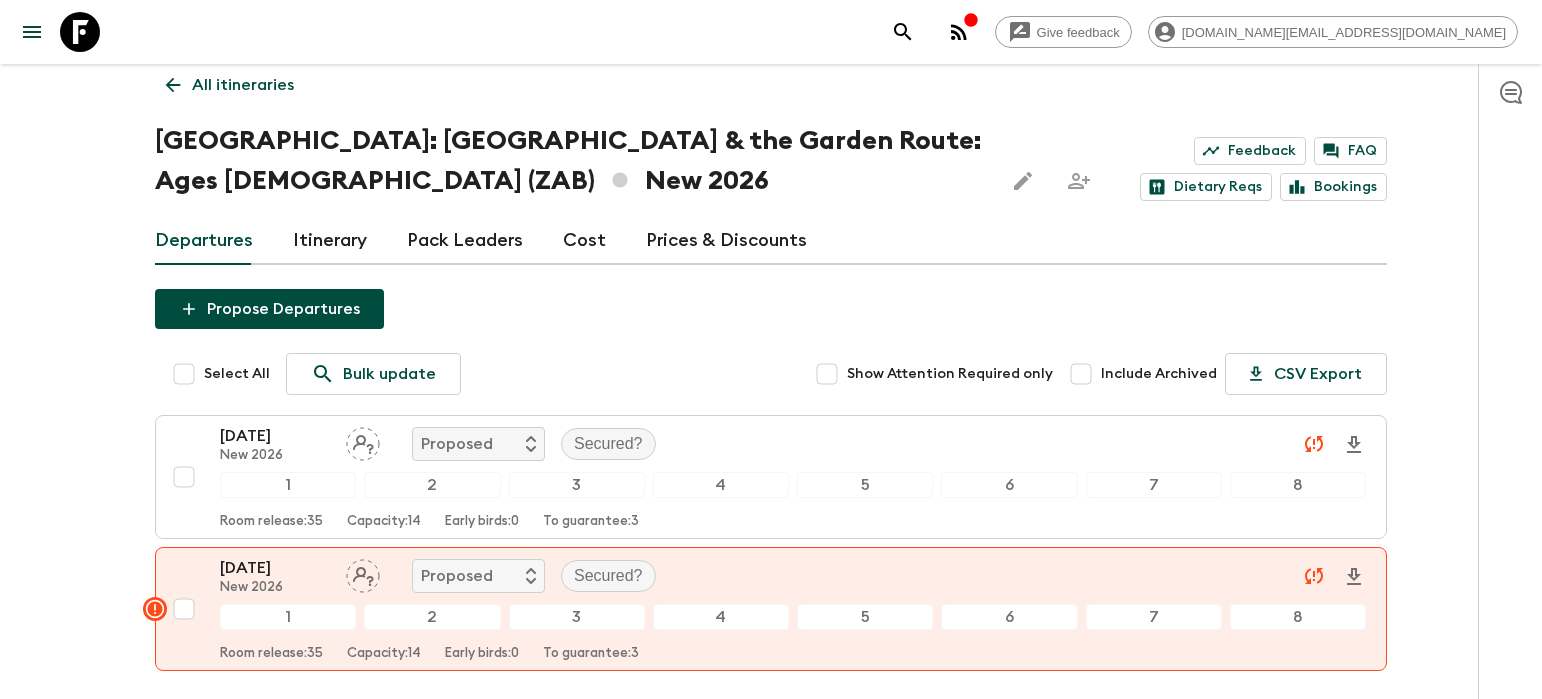 scroll, scrollTop: 35, scrollLeft: 0, axis: vertical 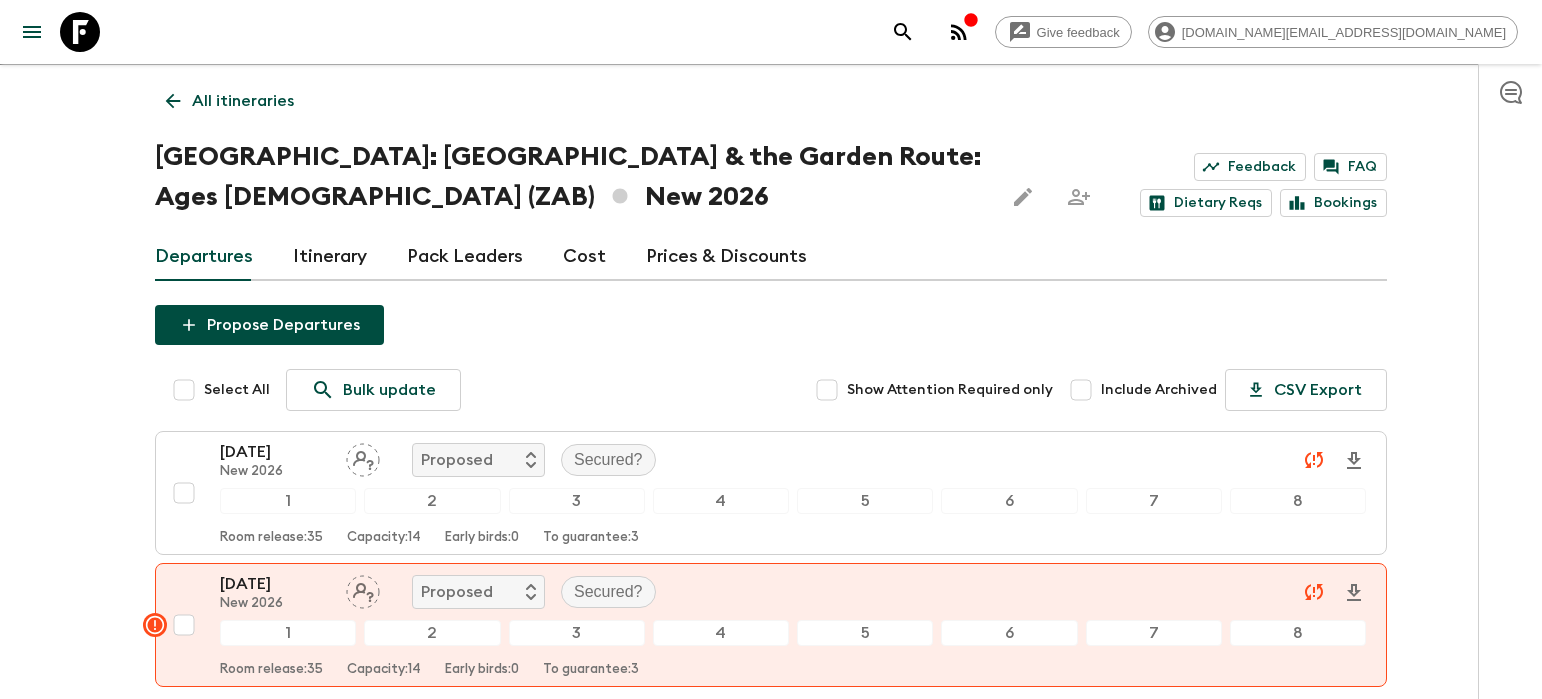 click on "All itineraries" at bounding box center [243, 101] 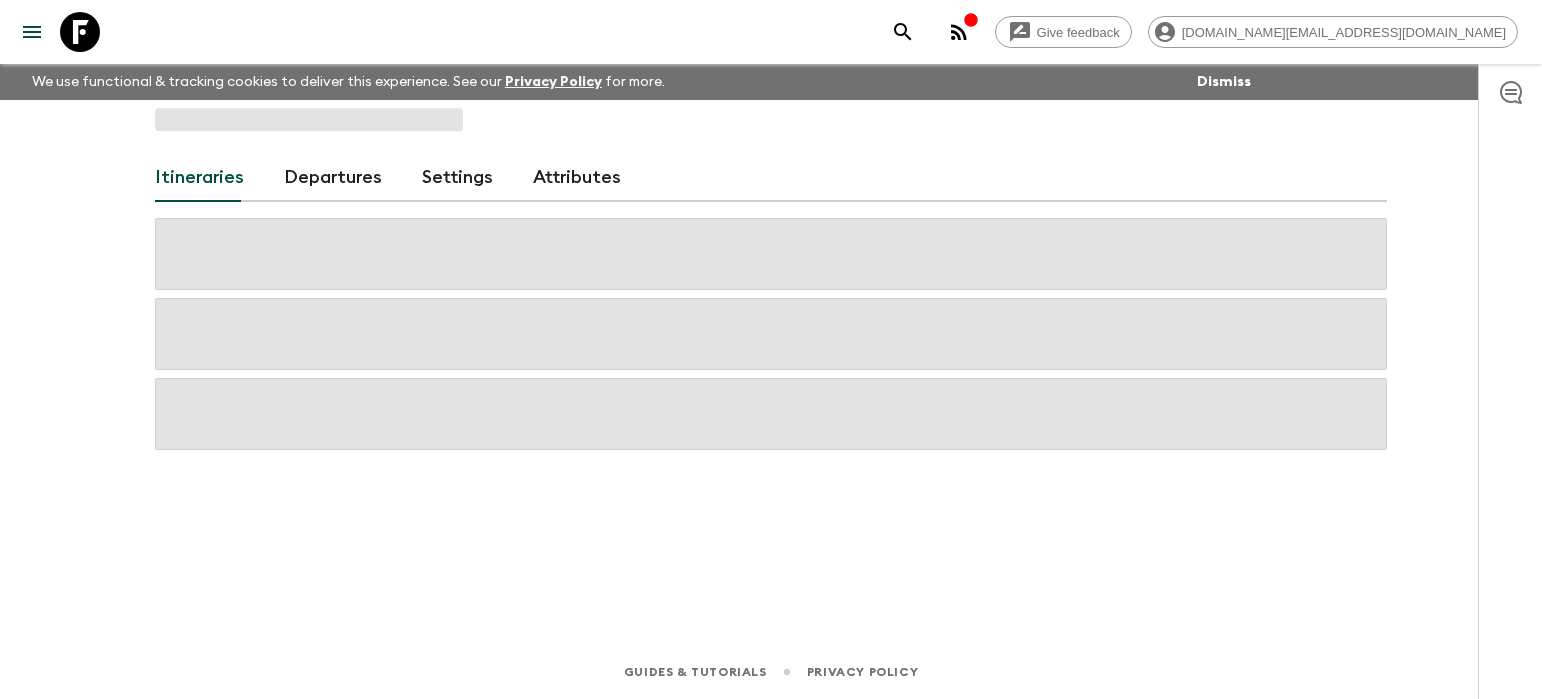 scroll, scrollTop: 0, scrollLeft: 0, axis: both 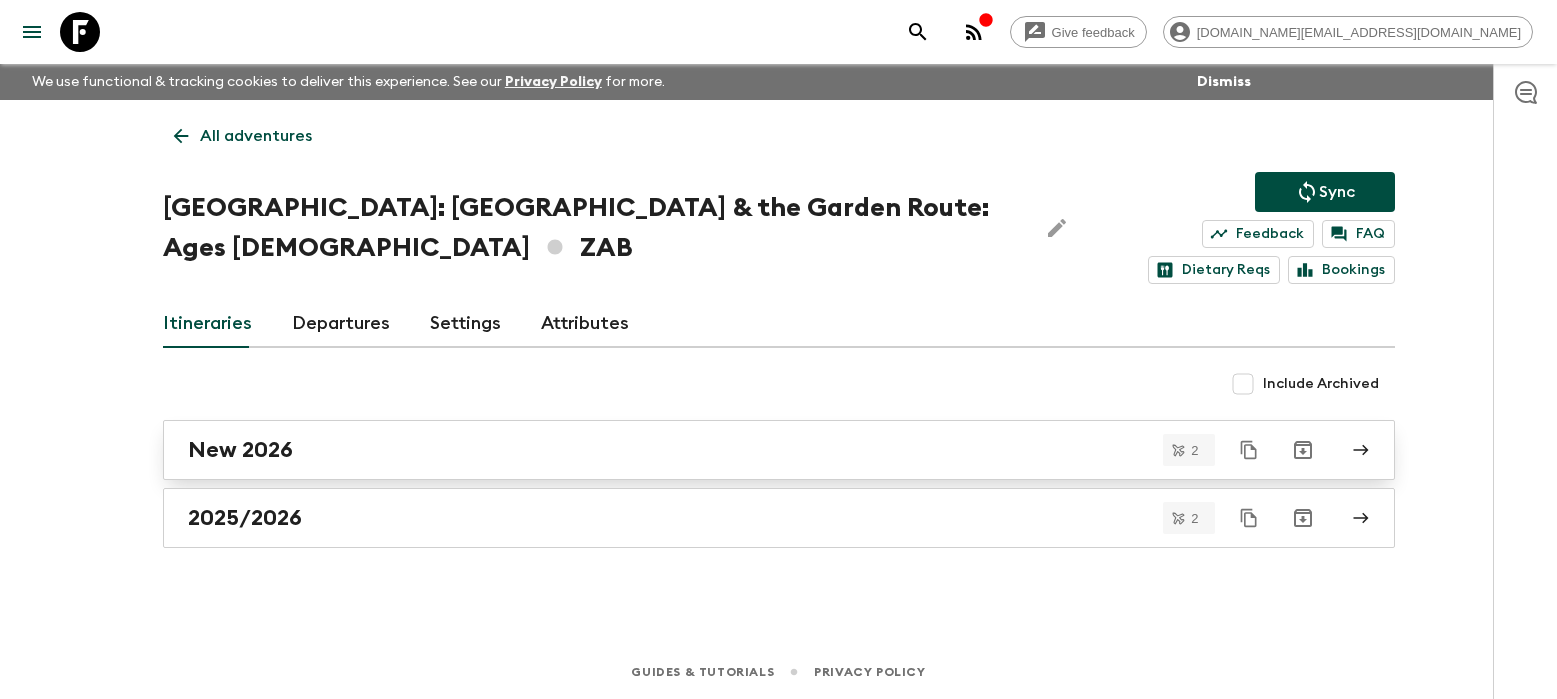 click on "New 2026" at bounding box center (760, 450) 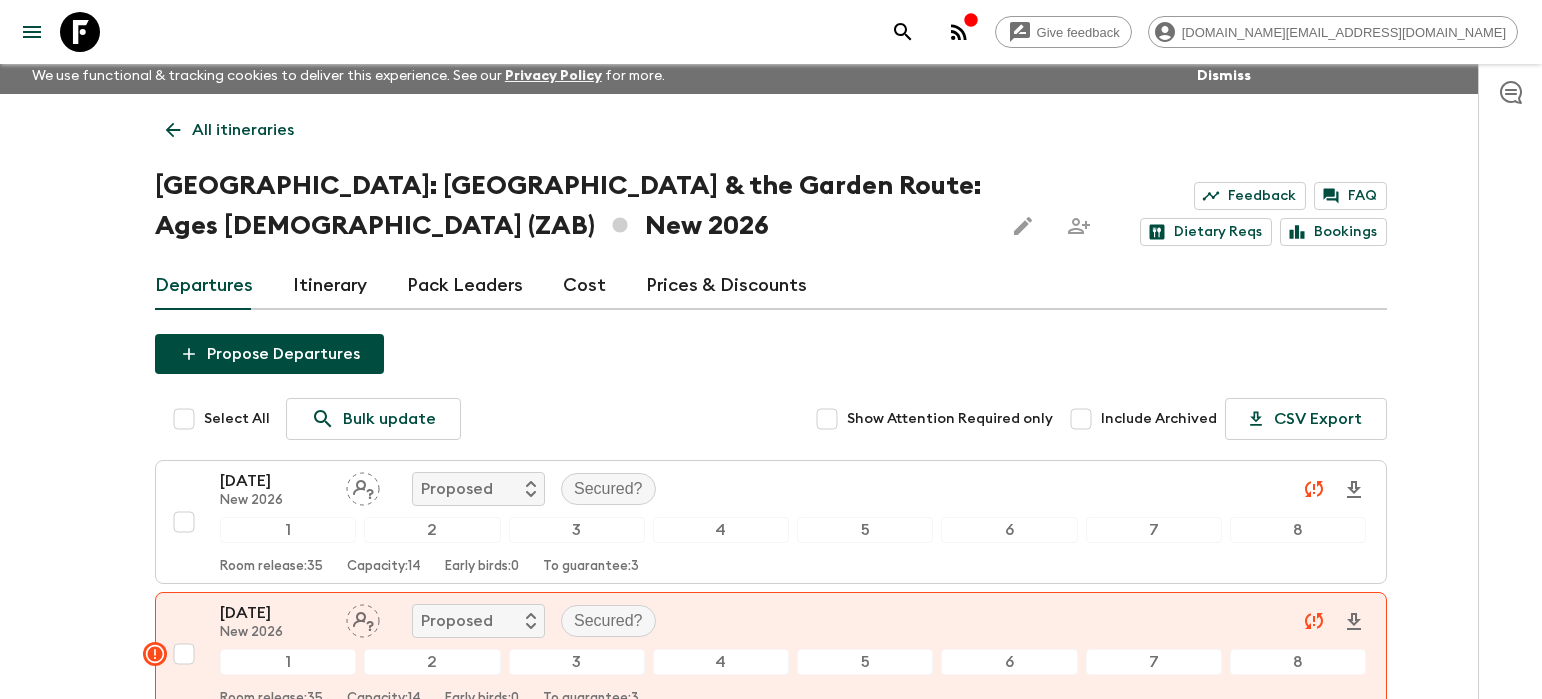 scroll, scrollTop: 0, scrollLeft: 0, axis: both 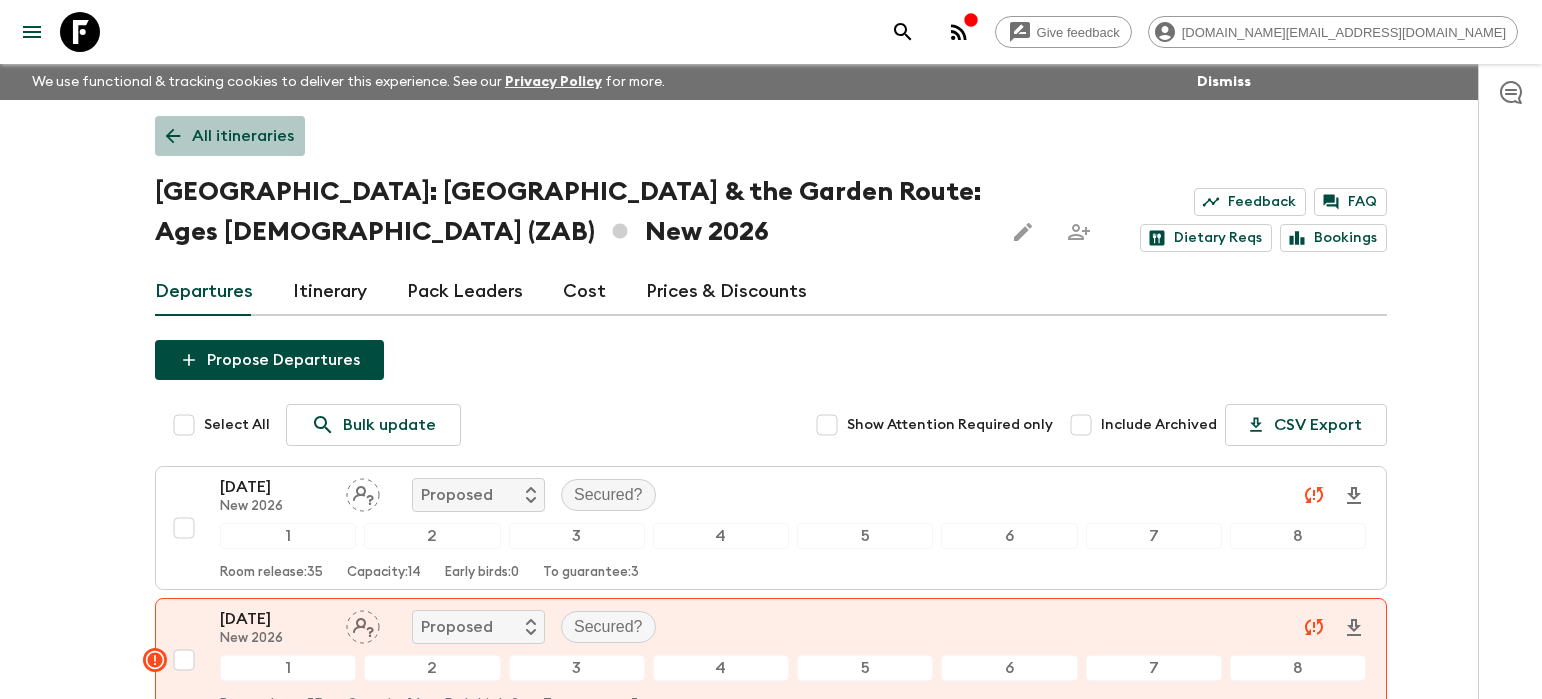 click on "All itineraries" at bounding box center (243, 136) 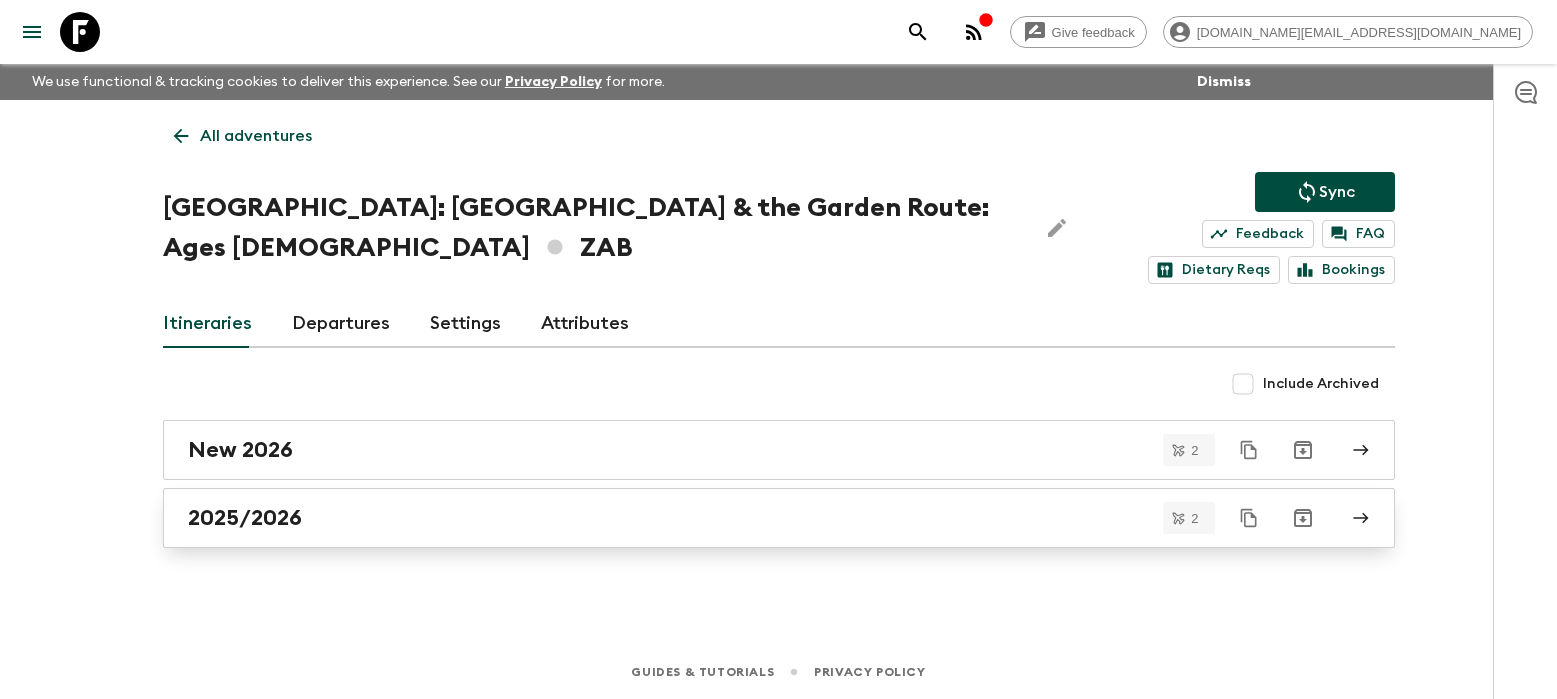 click on "2025/2026" at bounding box center [779, 518] 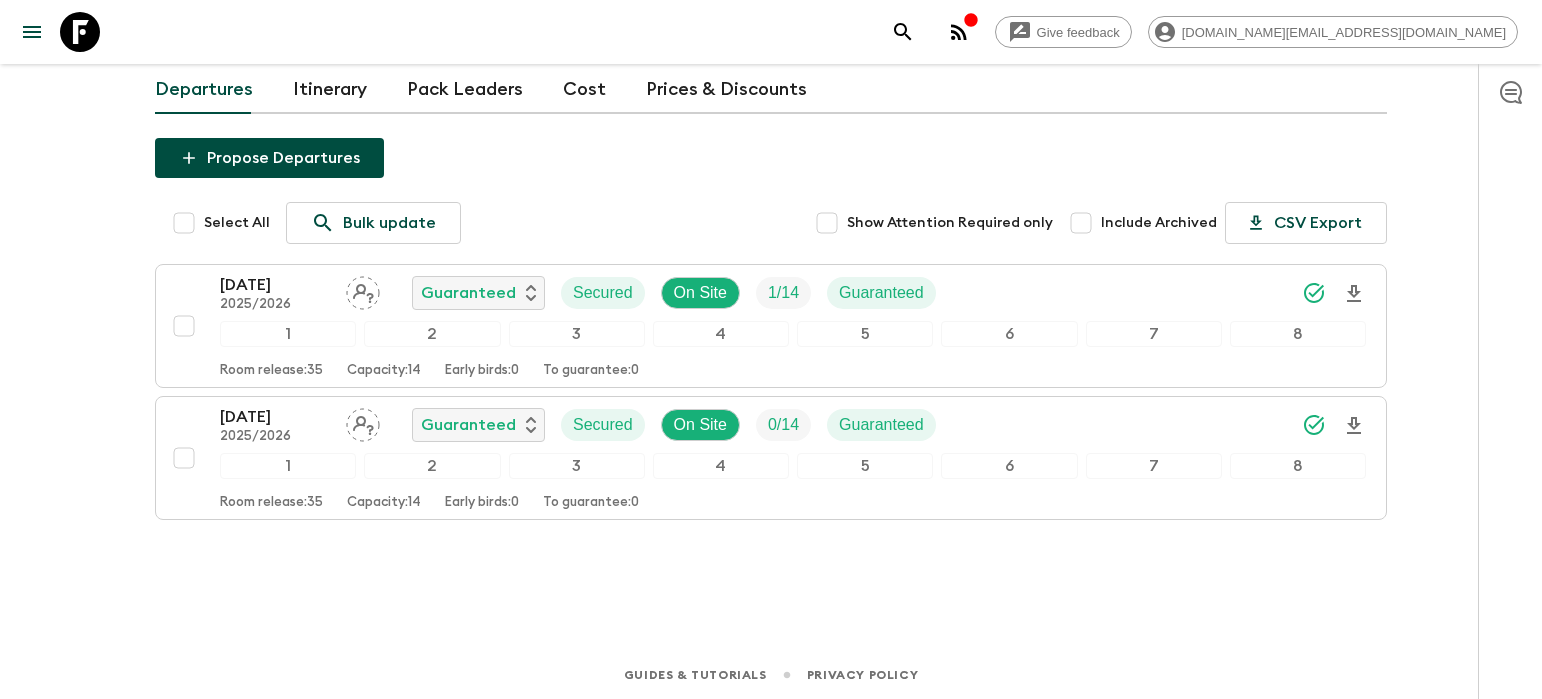 scroll, scrollTop: 205, scrollLeft: 0, axis: vertical 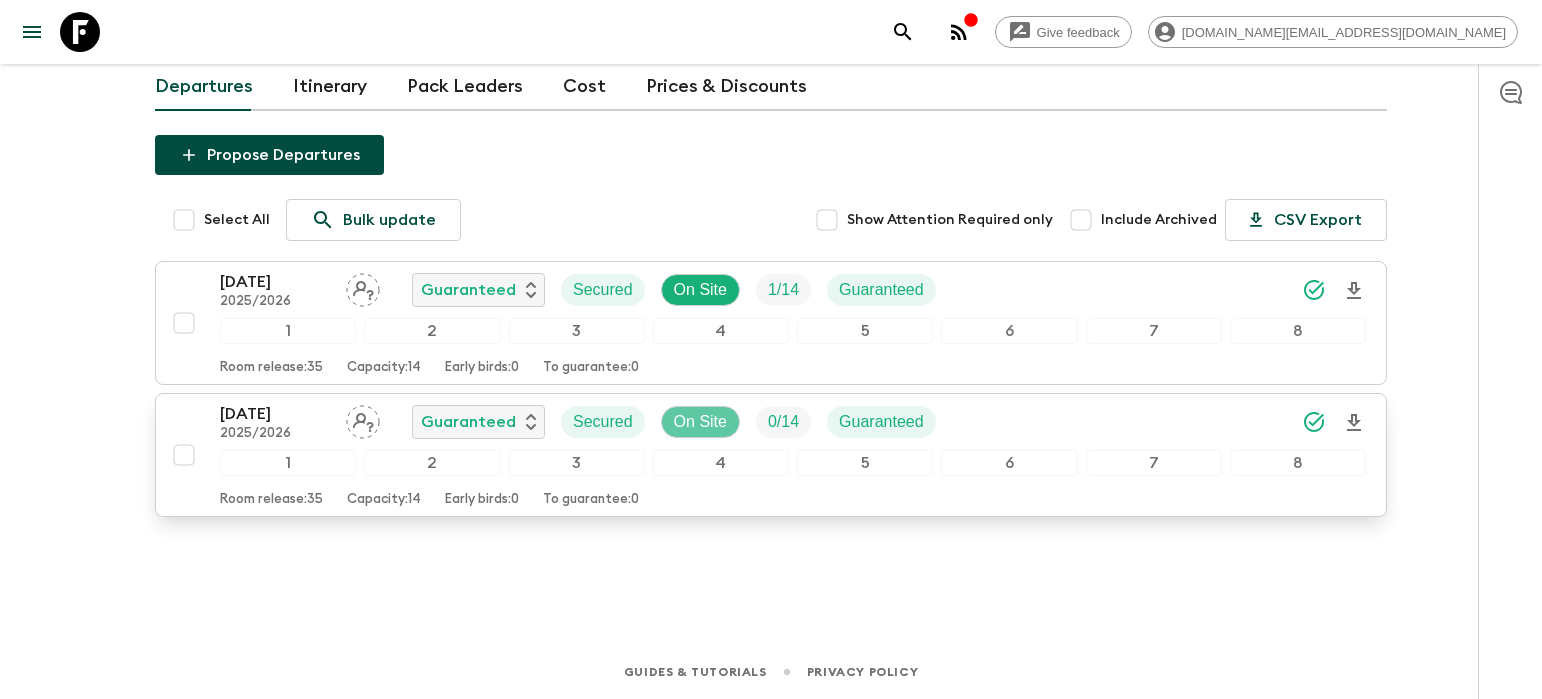 click on "On Site" at bounding box center [700, 422] 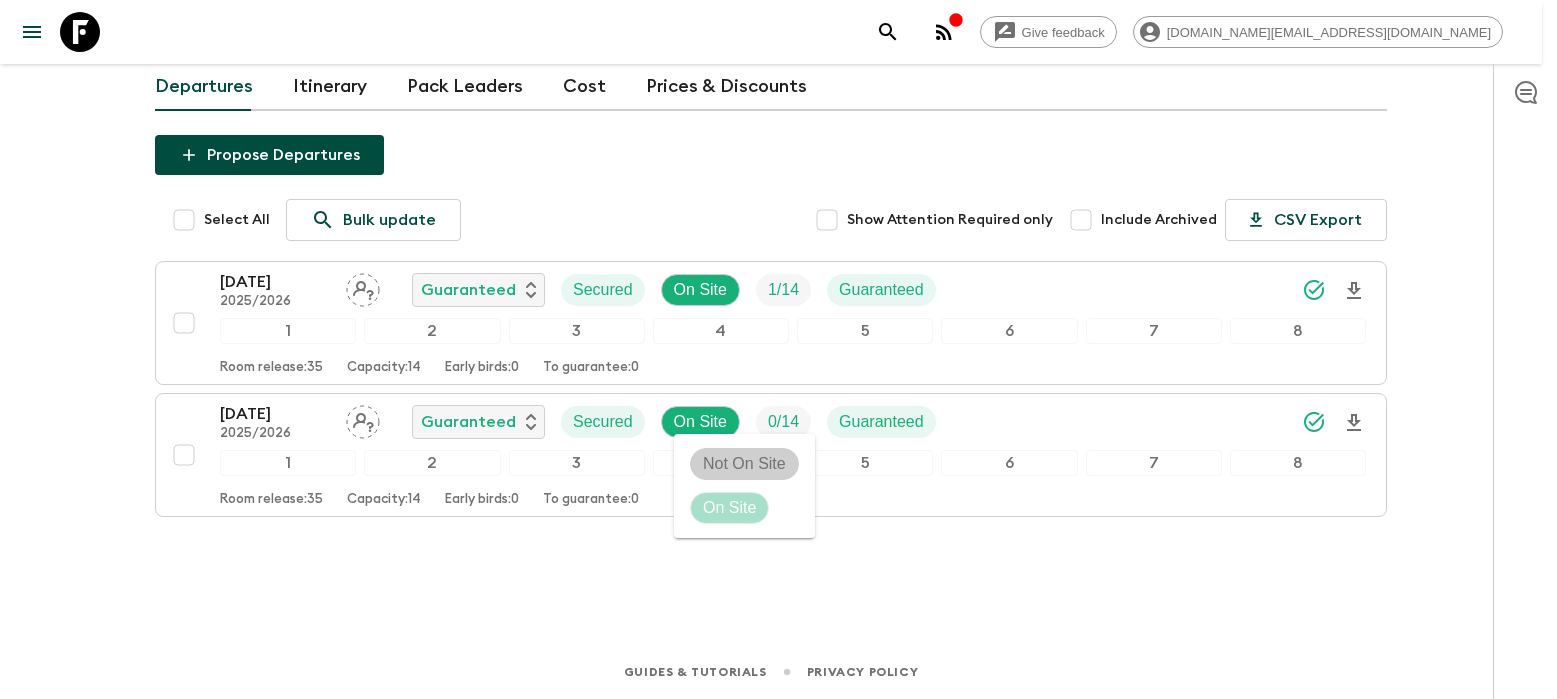 click on "Not On Site" at bounding box center [744, 464] 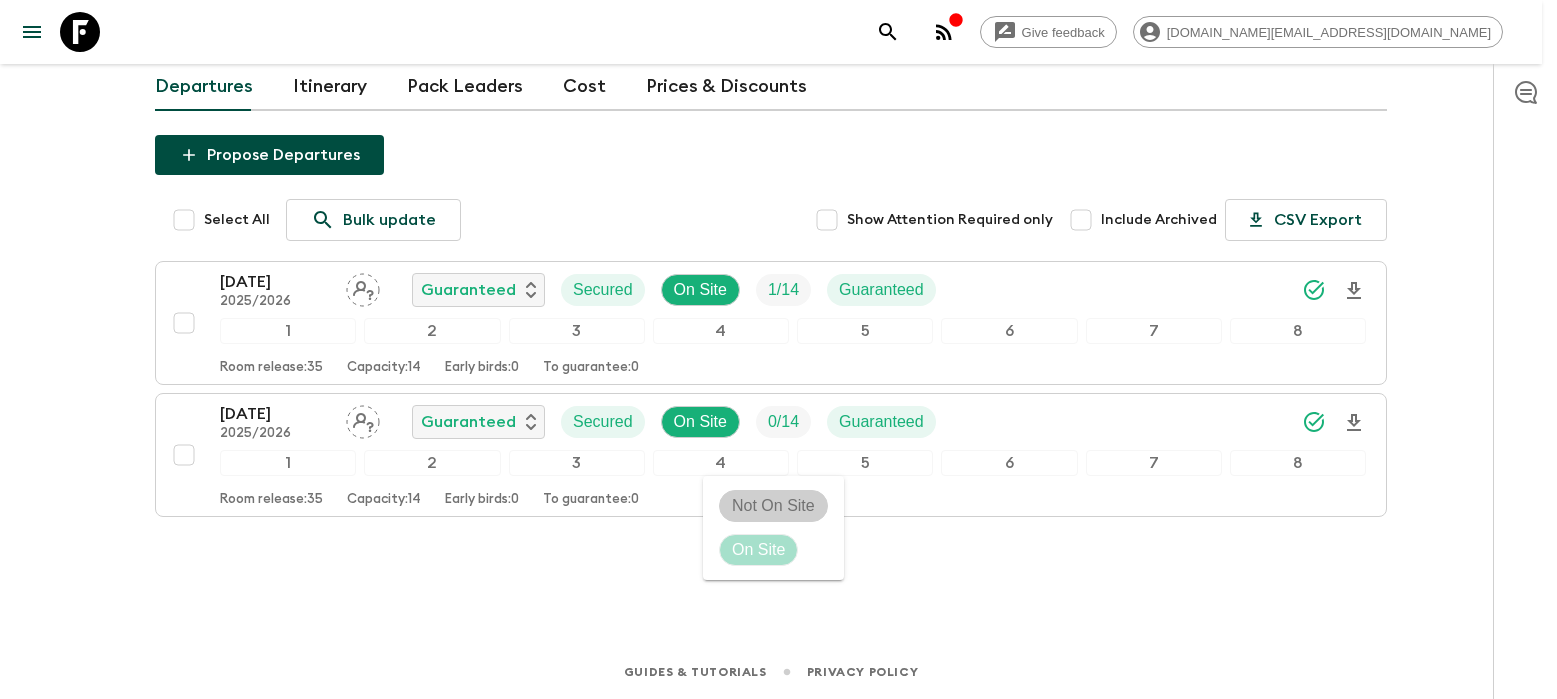 click on "Not On Site" at bounding box center (773, 506) 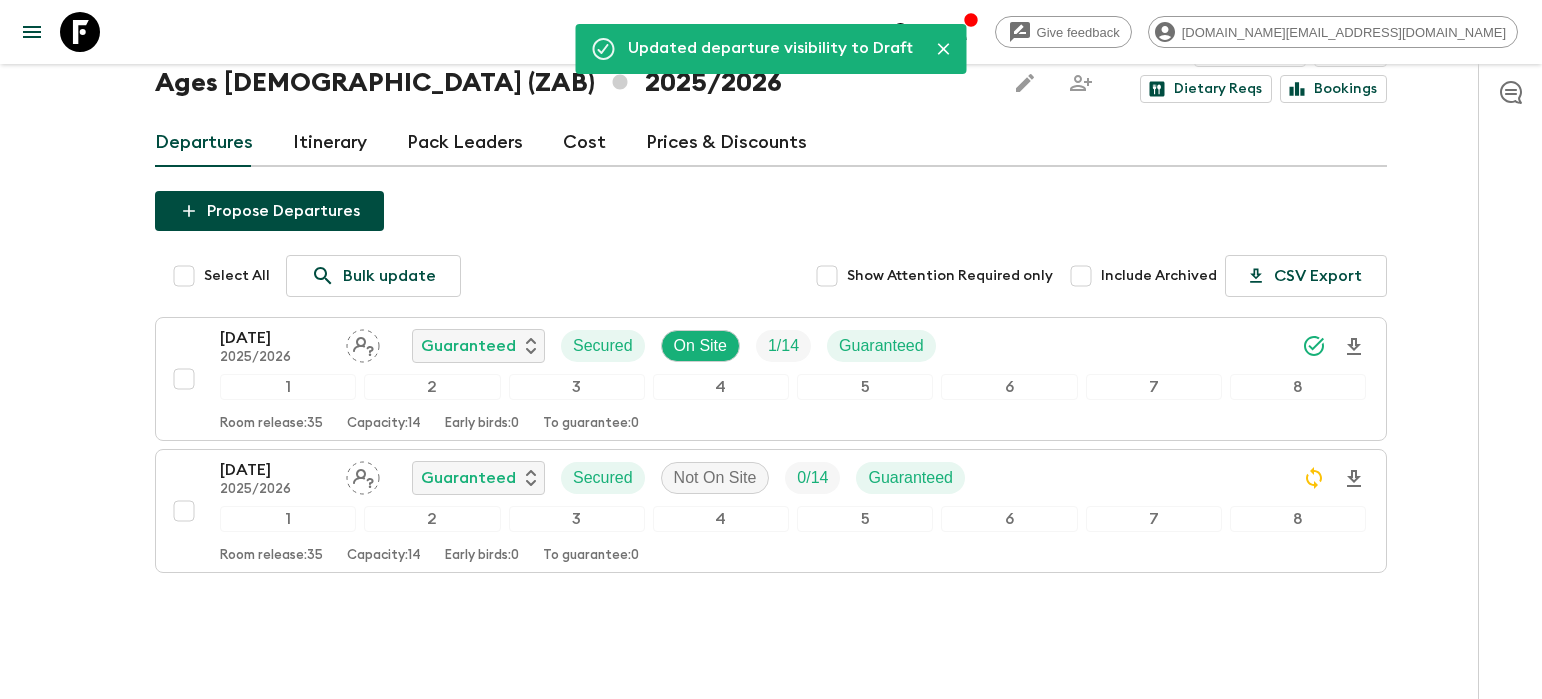 scroll, scrollTop: 32, scrollLeft: 0, axis: vertical 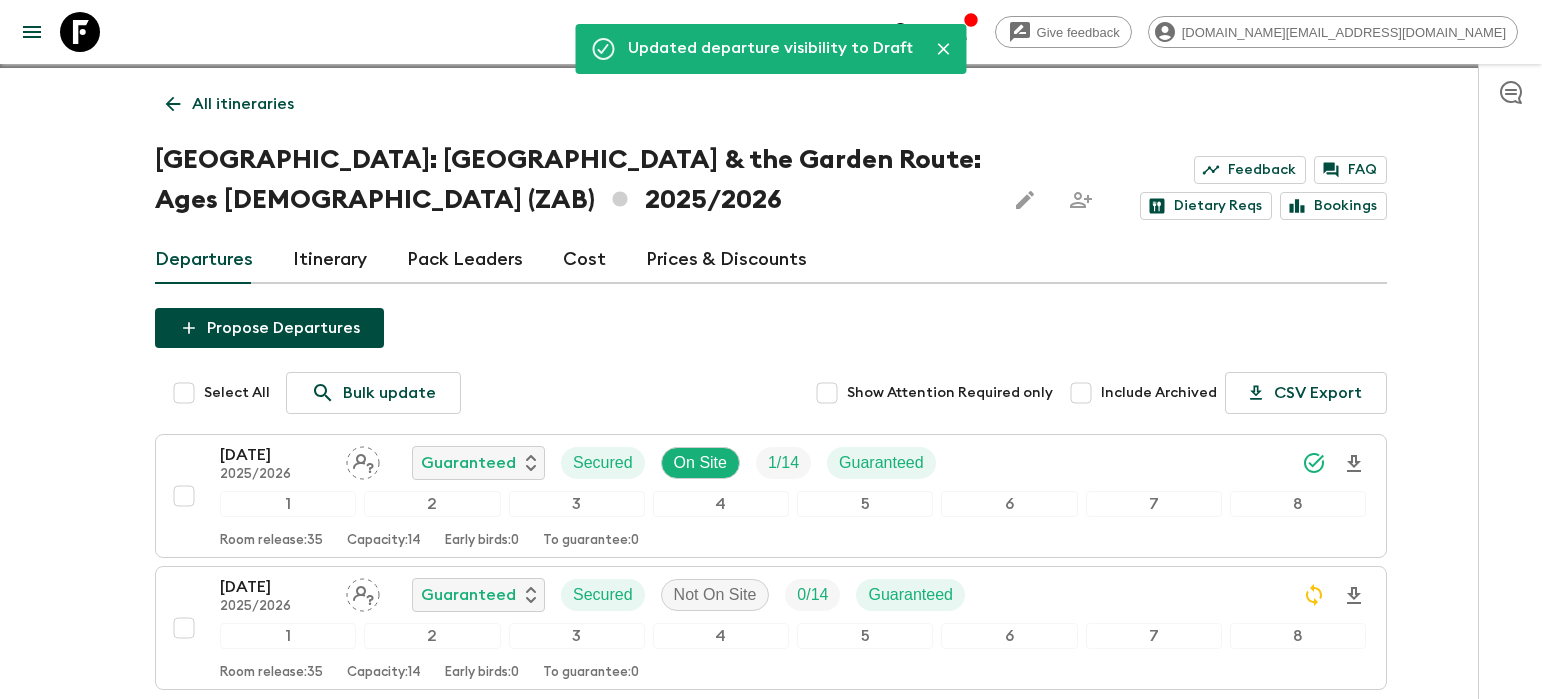 click on "All itineraries" at bounding box center [243, 104] 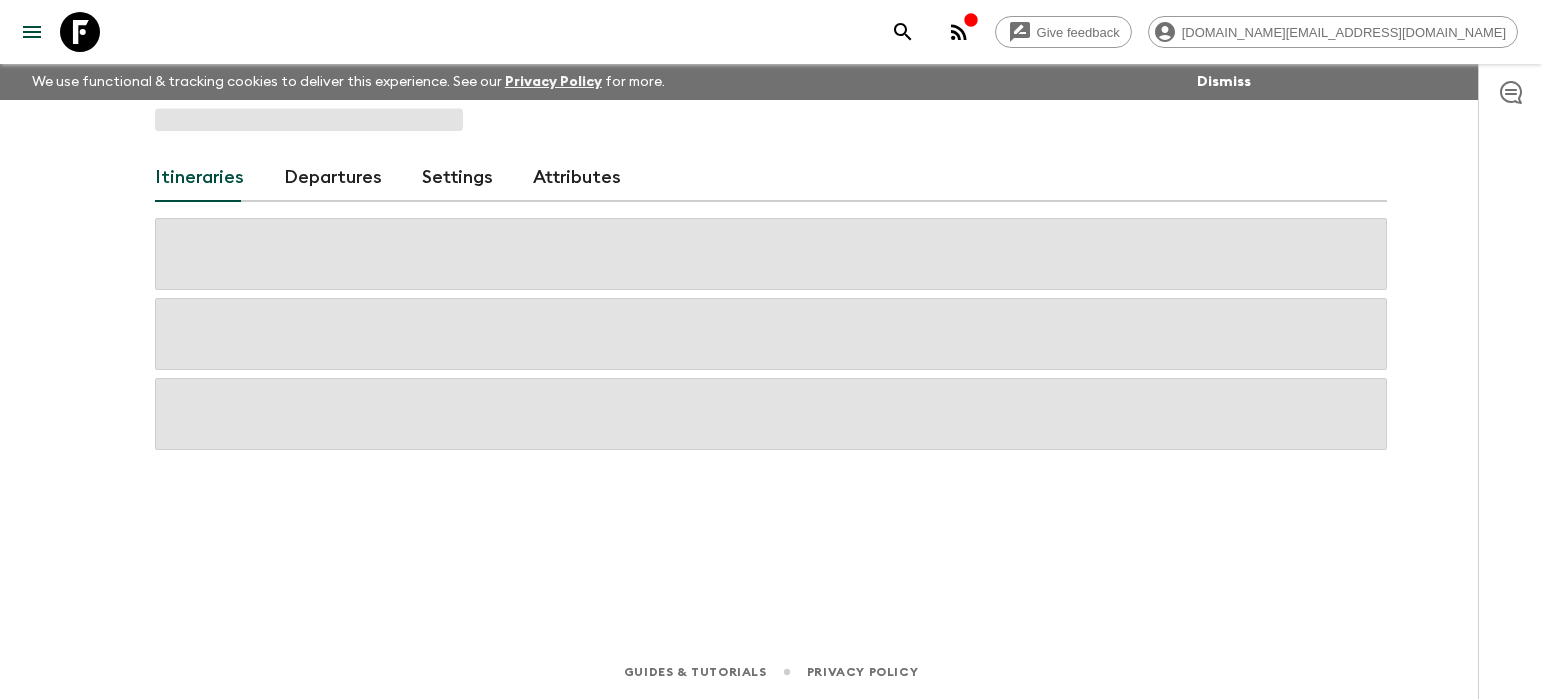 scroll, scrollTop: 0, scrollLeft: 0, axis: both 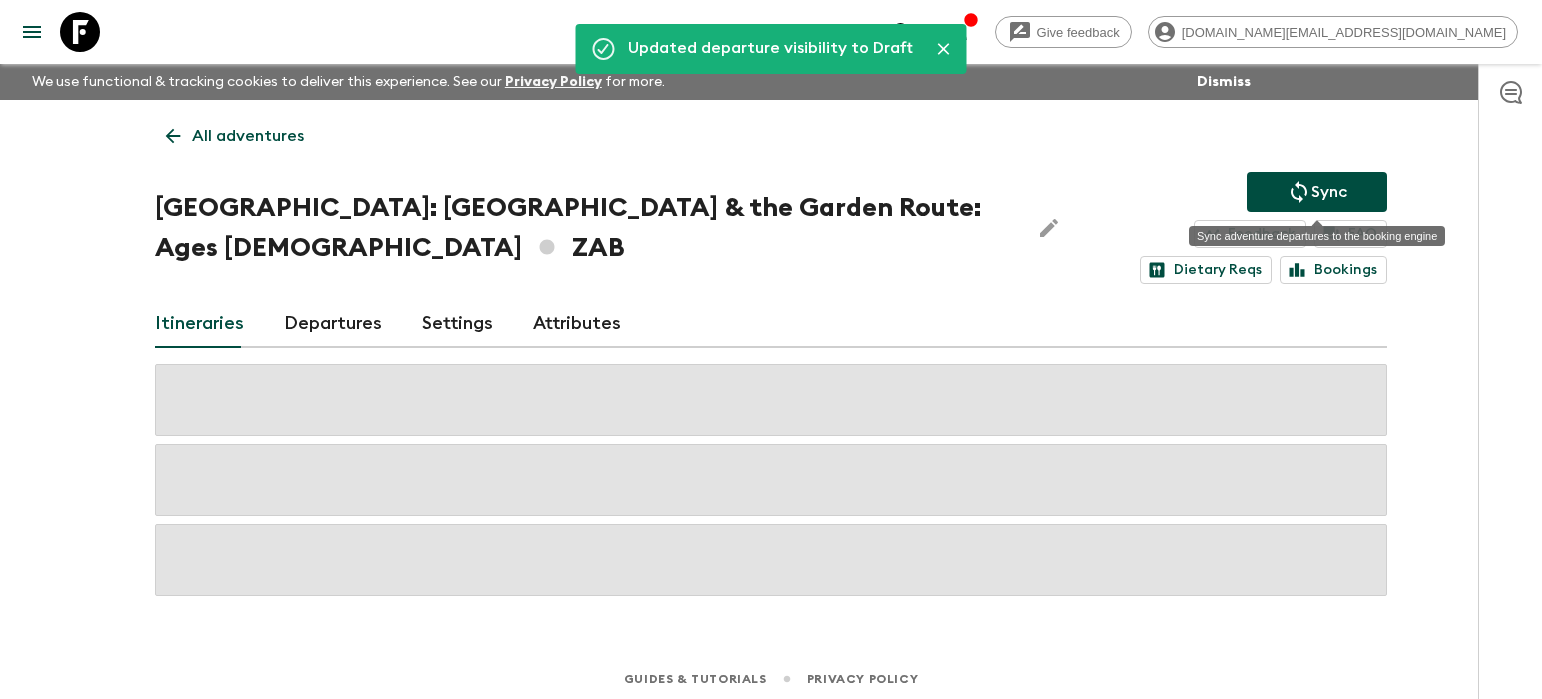 click on "Sync" at bounding box center (1329, 192) 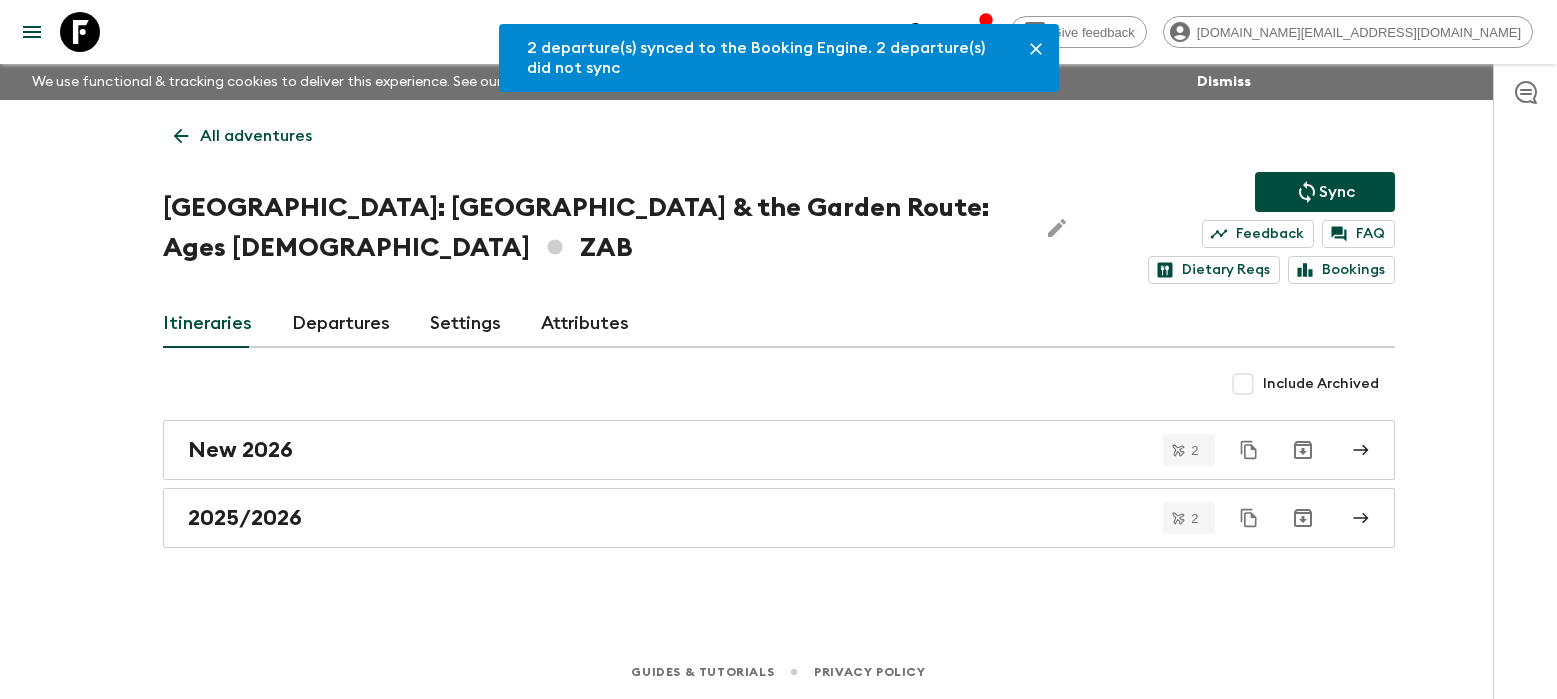 click on "All adventures" at bounding box center (256, 136) 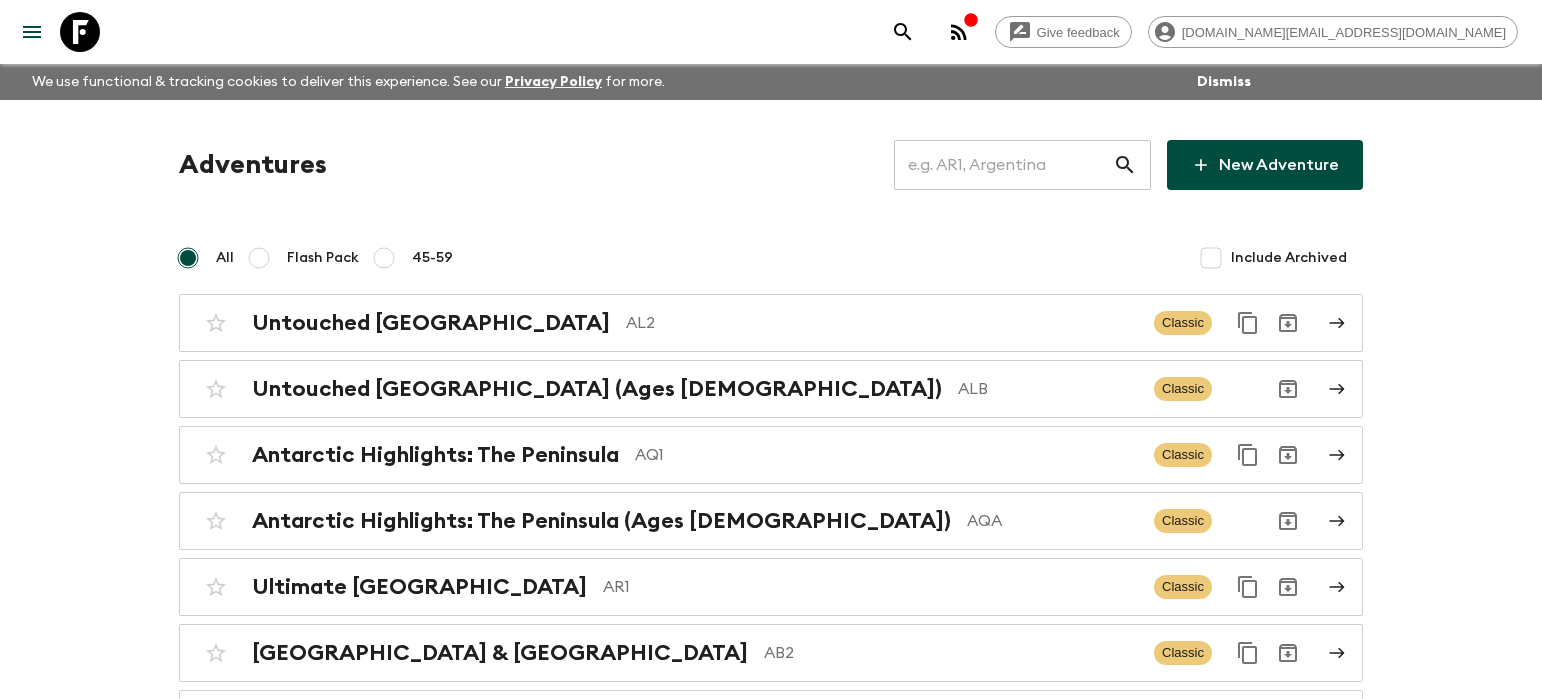 click at bounding box center [1003, 165] 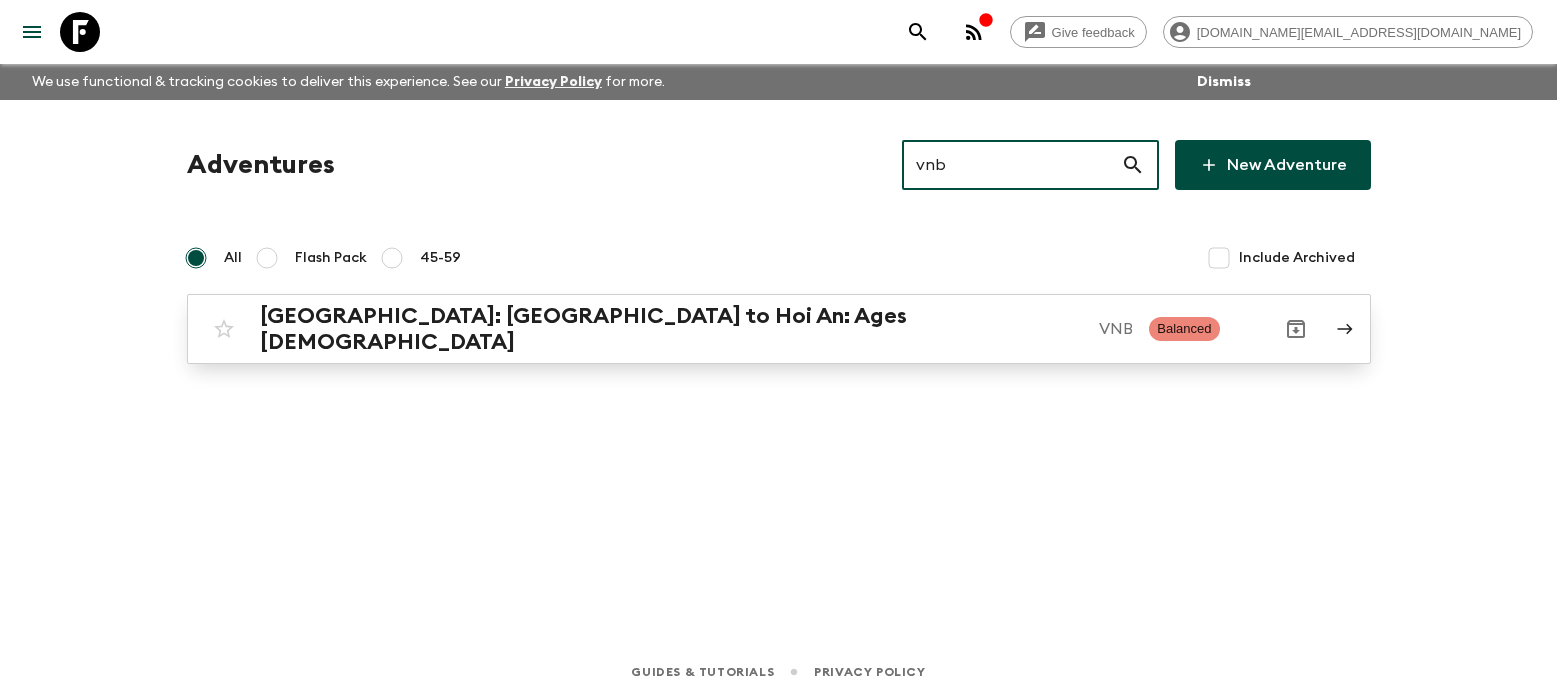 type on "vnb" 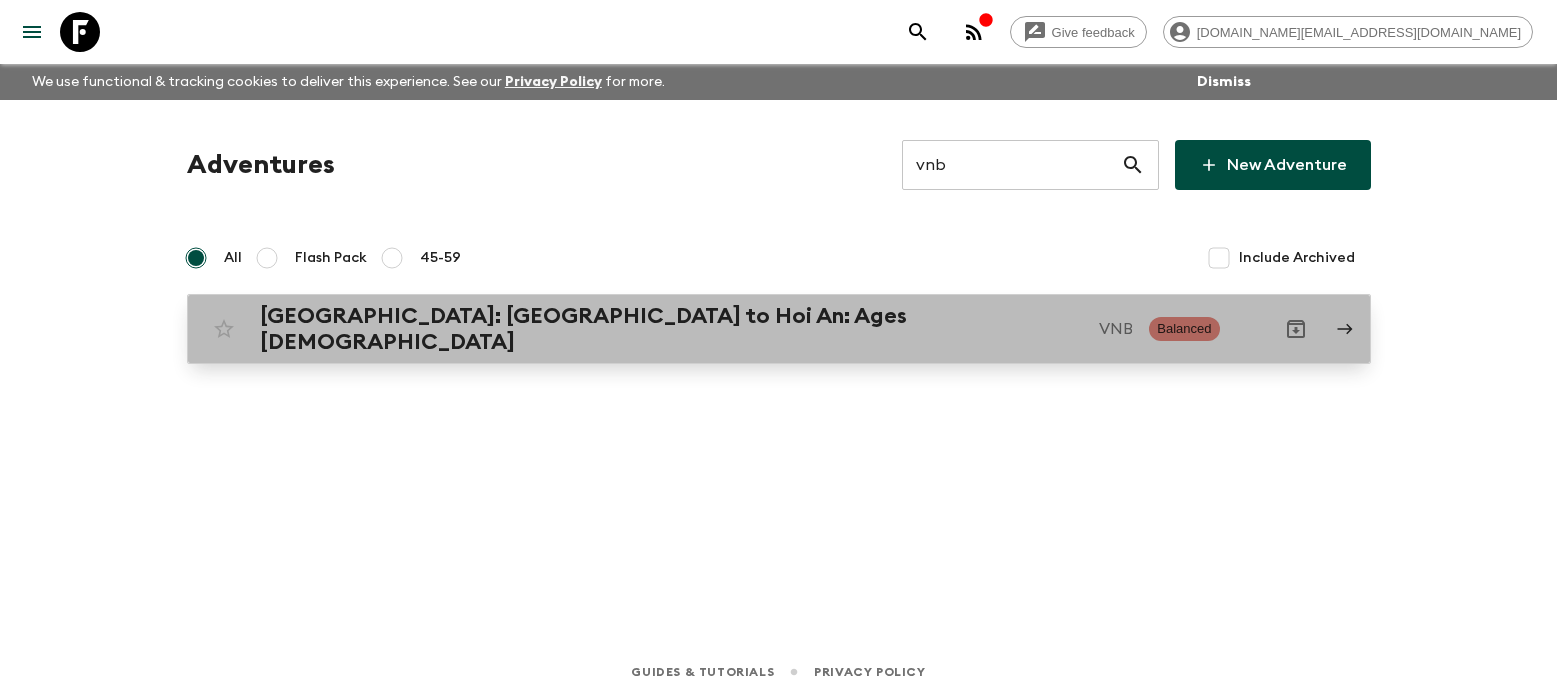 click on "VNB" at bounding box center [1116, 329] 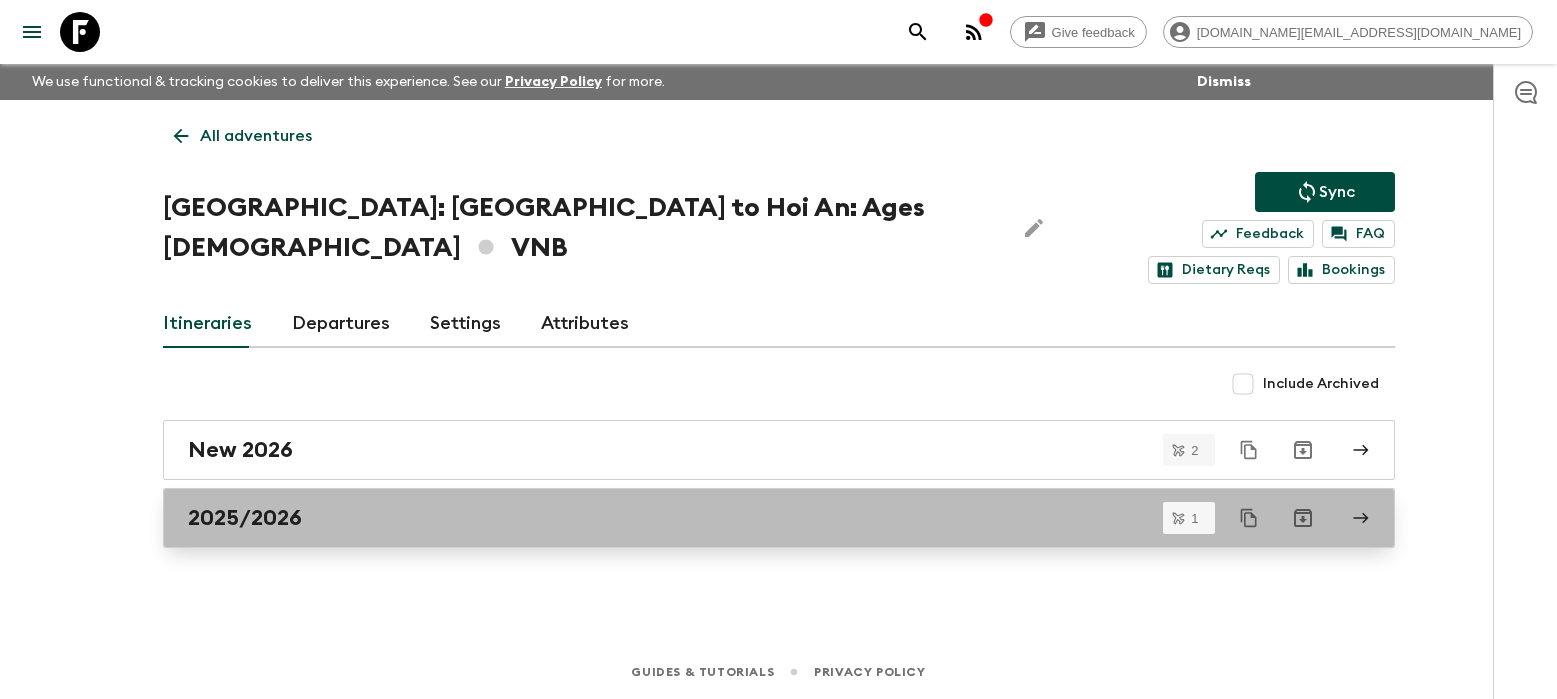 click on "2025/2026" at bounding box center [760, 518] 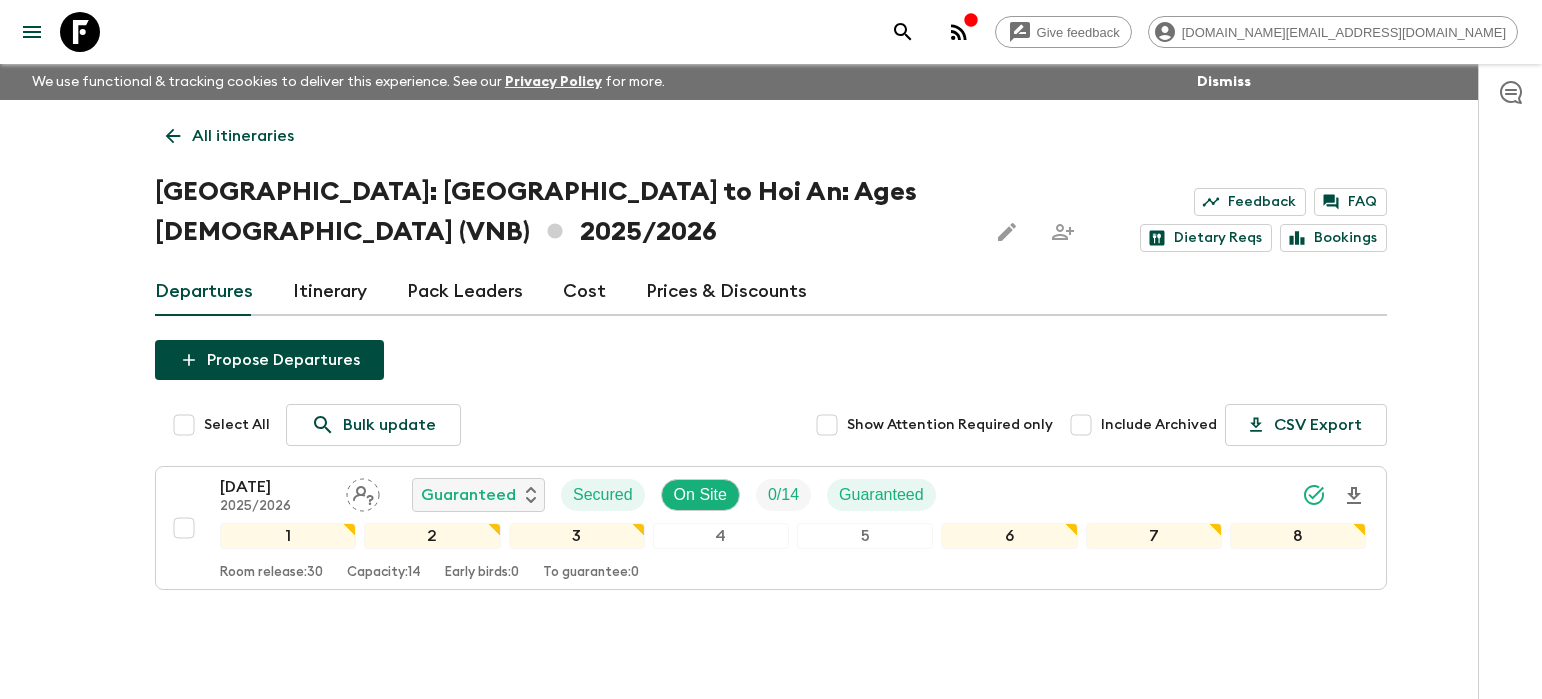 click on "All itineraries" at bounding box center [243, 136] 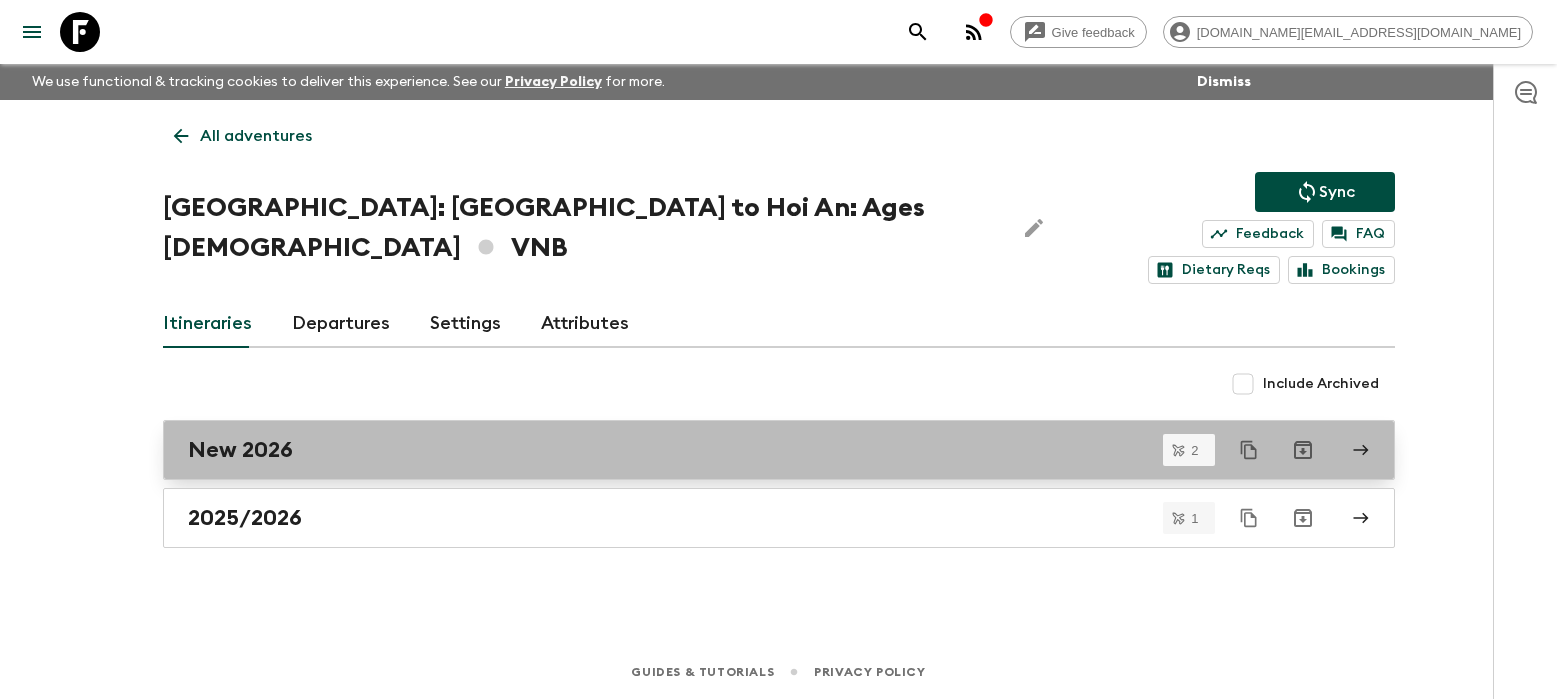 click on "New 2026" at bounding box center [760, 450] 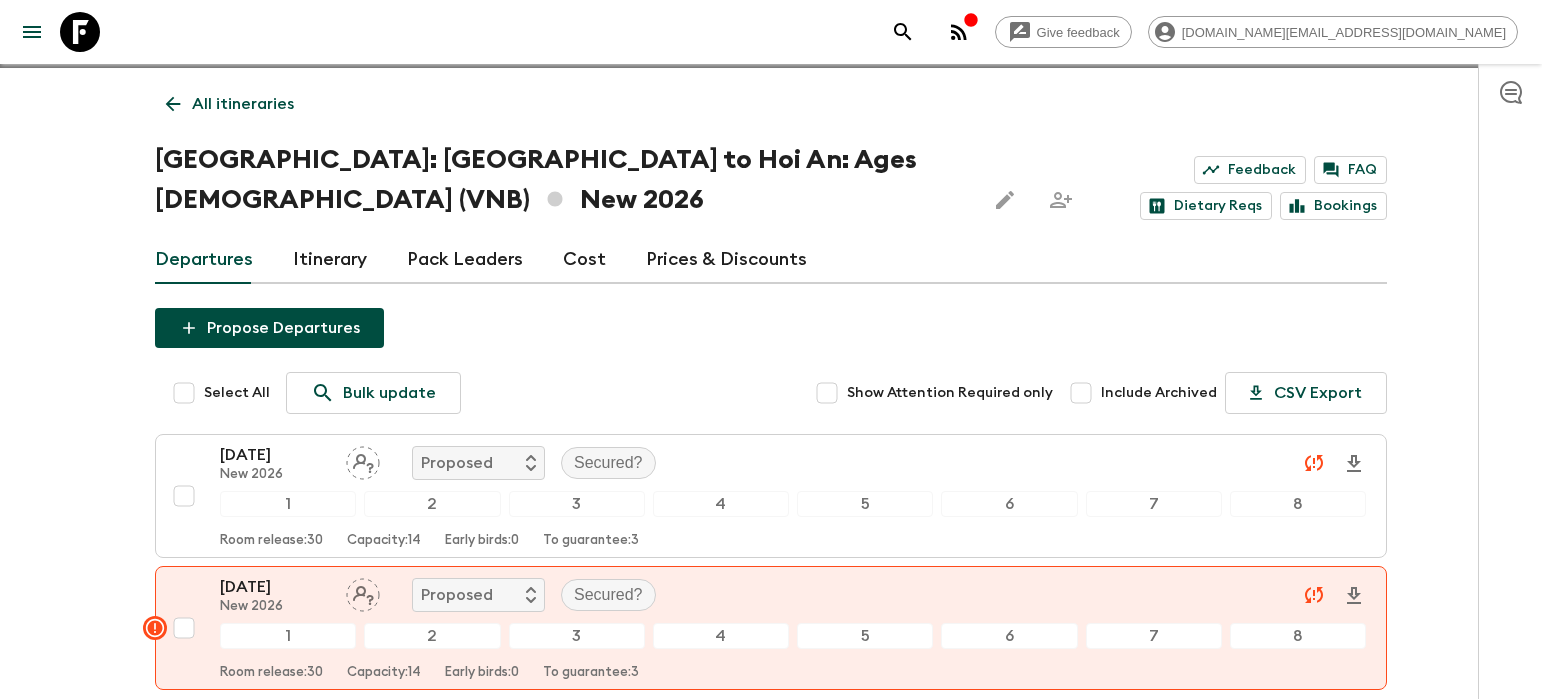 scroll, scrollTop: 35, scrollLeft: 0, axis: vertical 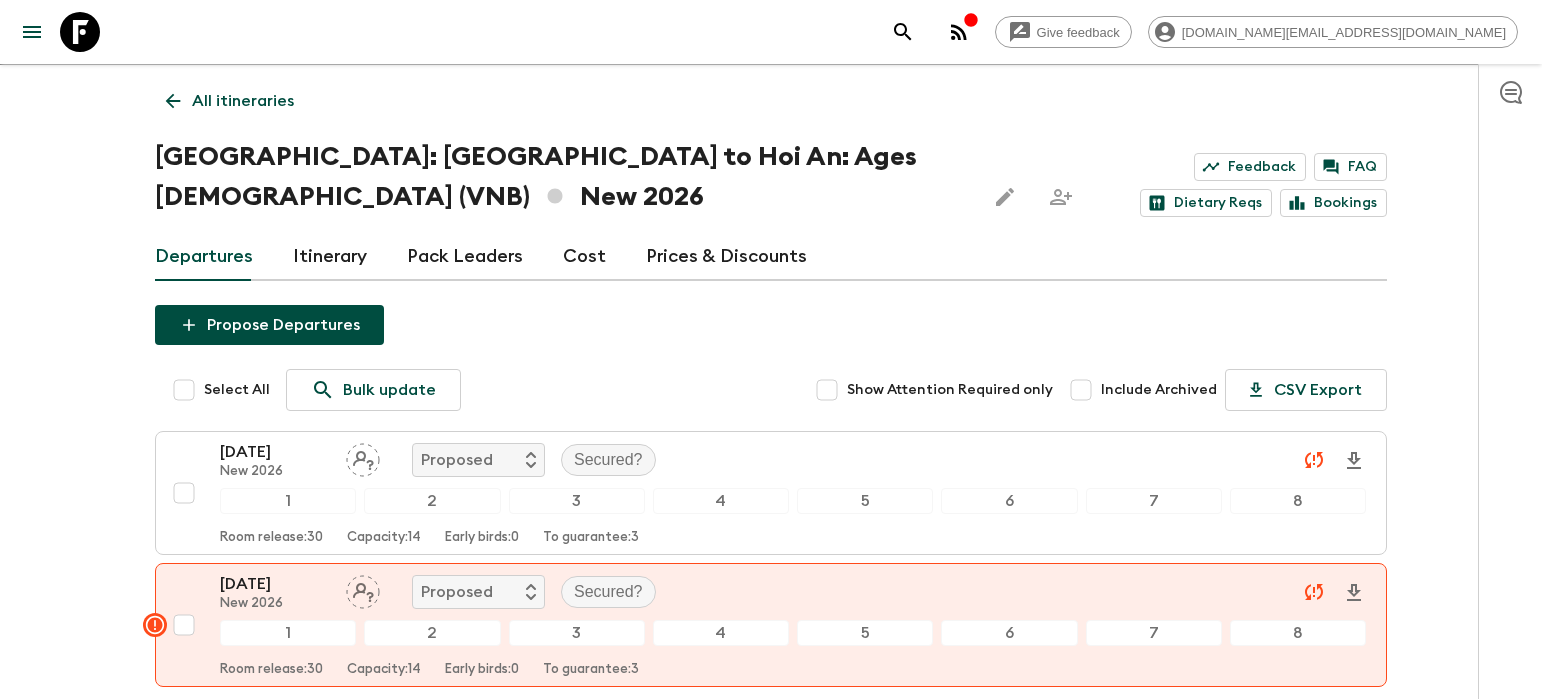 click on "All itineraries" at bounding box center (243, 101) 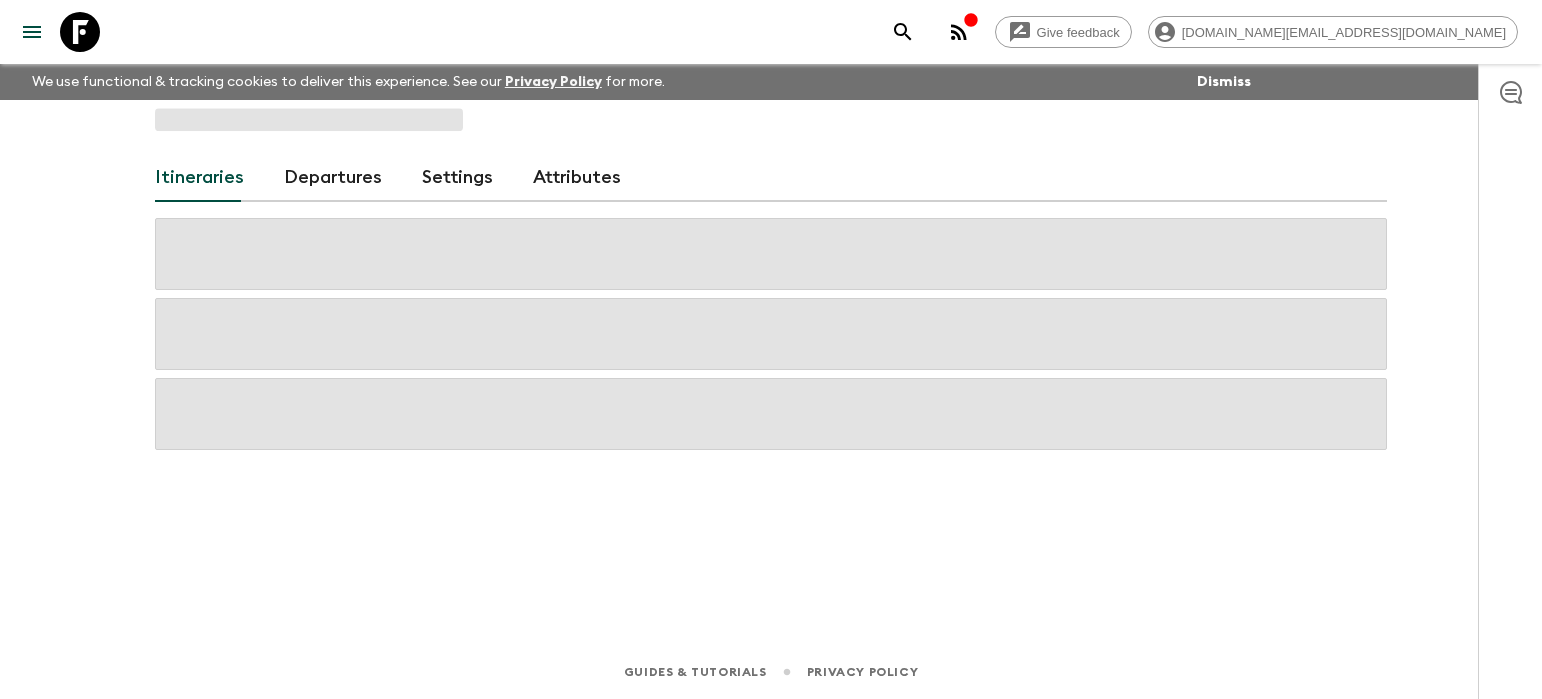 scroll, scrollTop: 0, scrollLeft: 0, axis: both 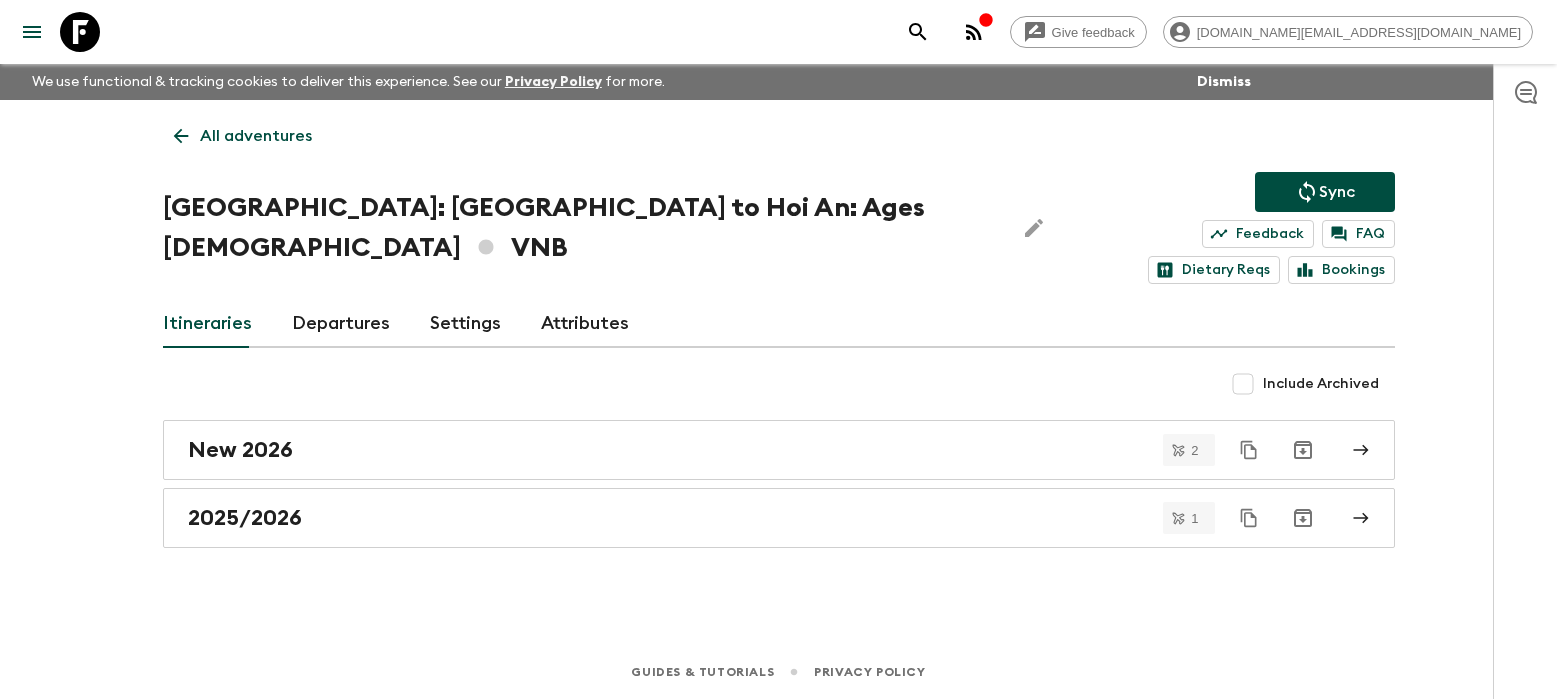 click on "All adventures" at bounding box center [256, 136] 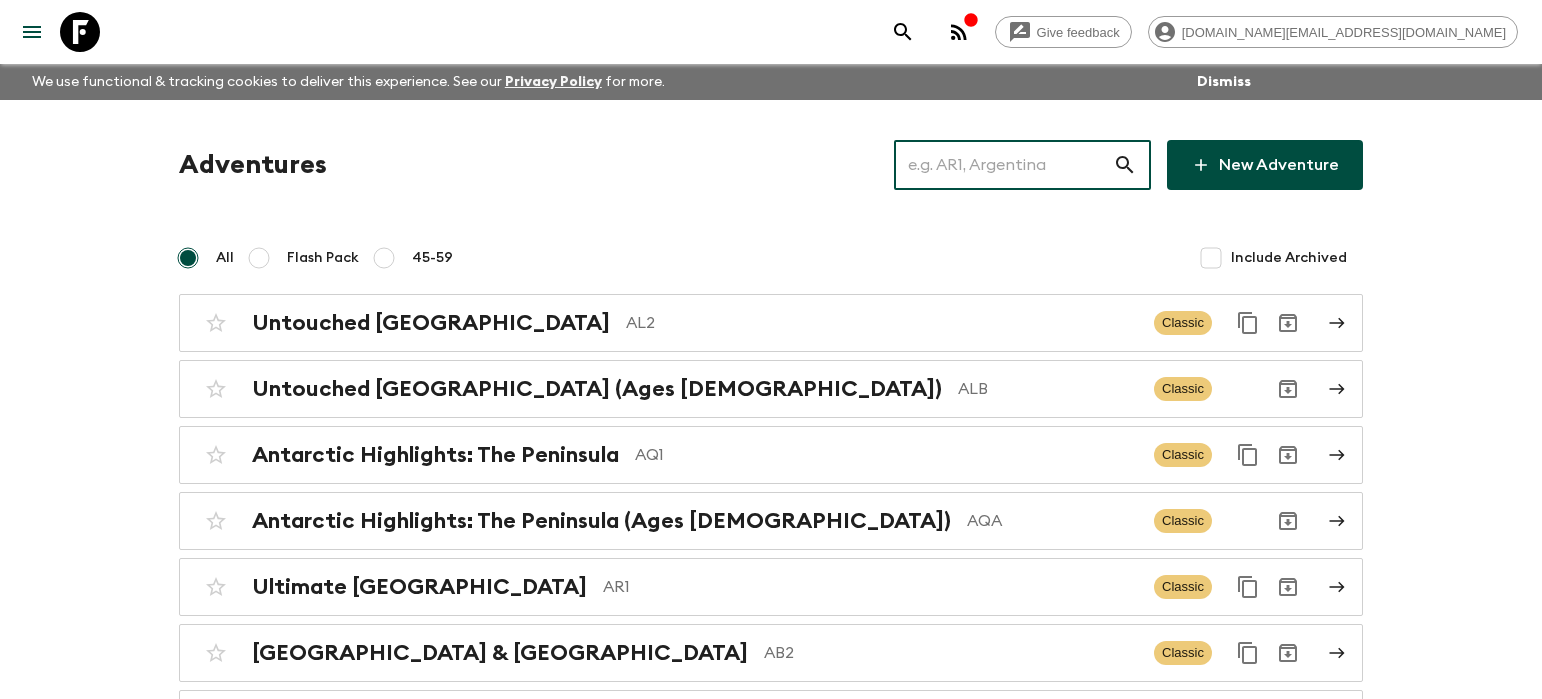 click at bounding box center (1003, 165) 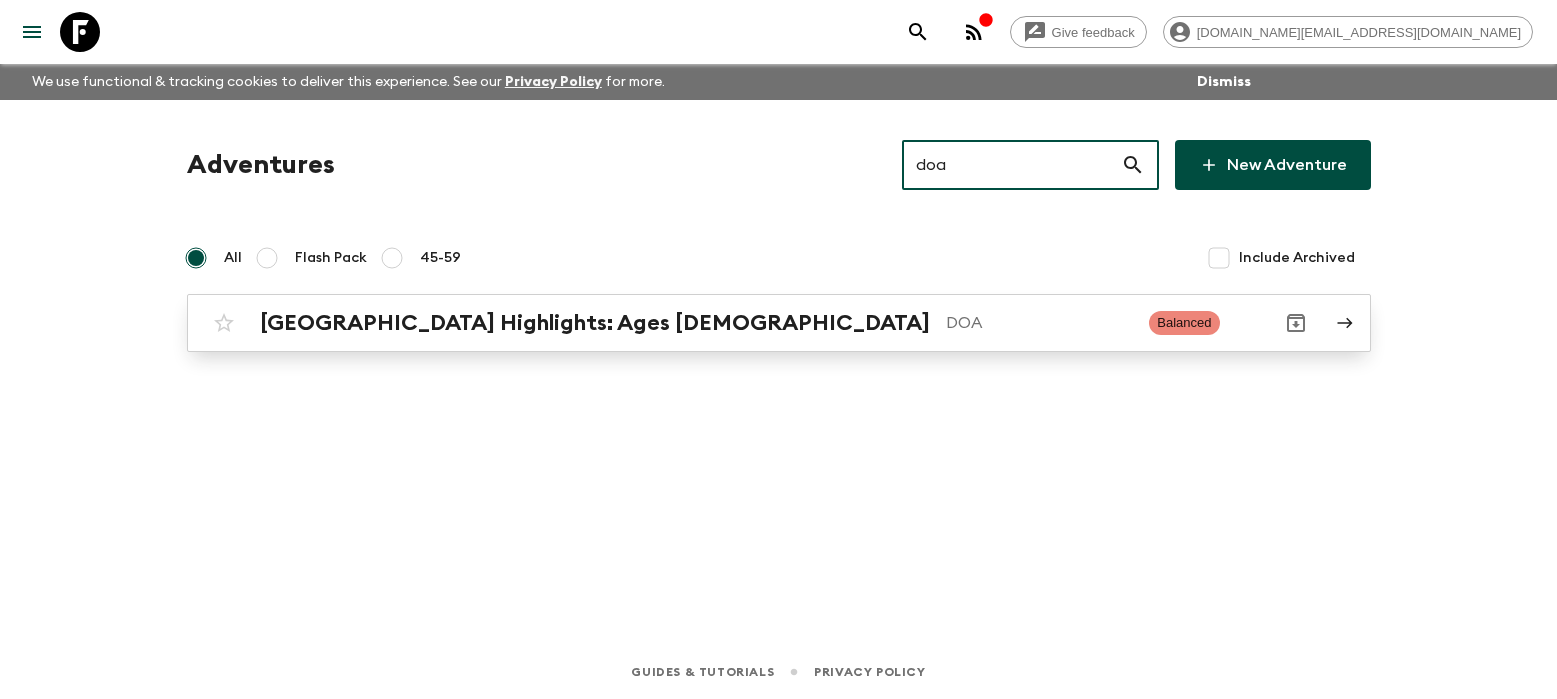 type on "doa" 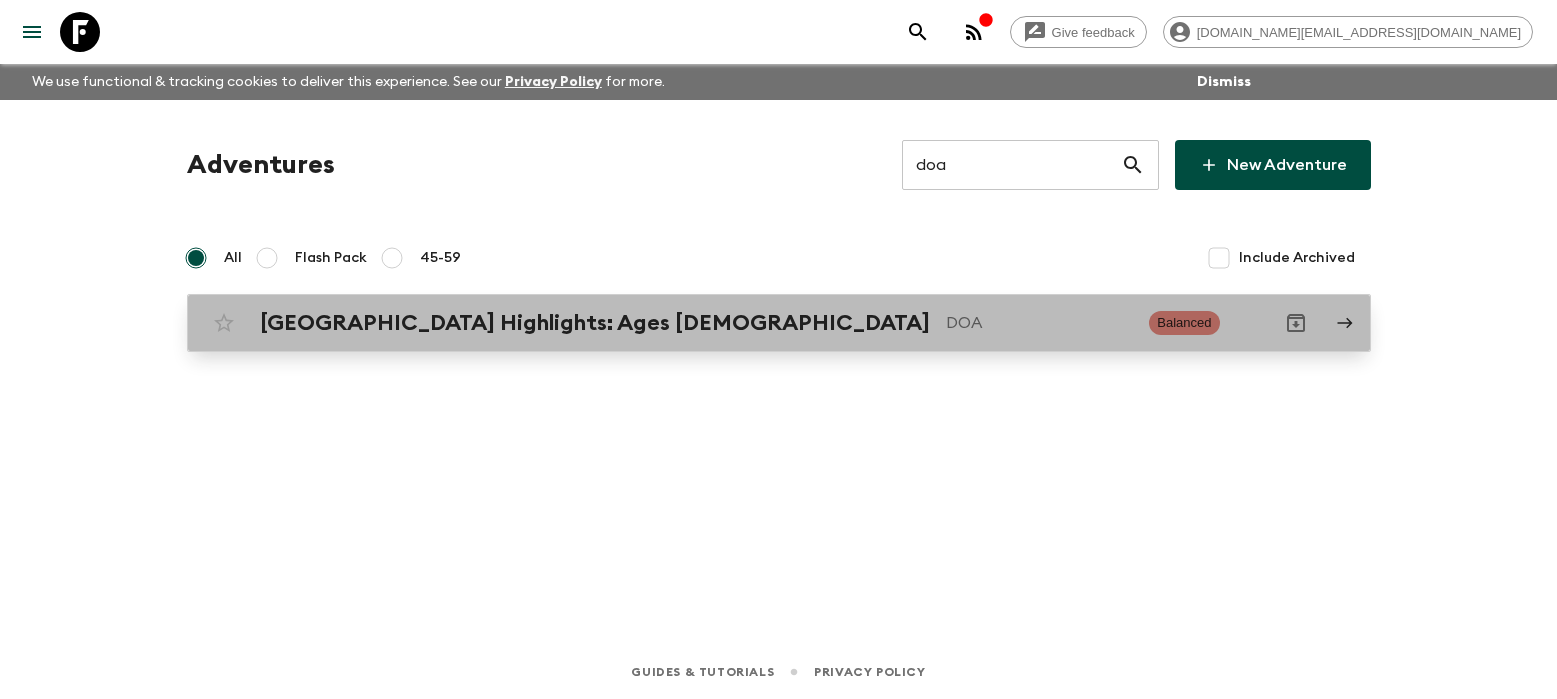 click on "DOA" at bounding box center (1040, 323) 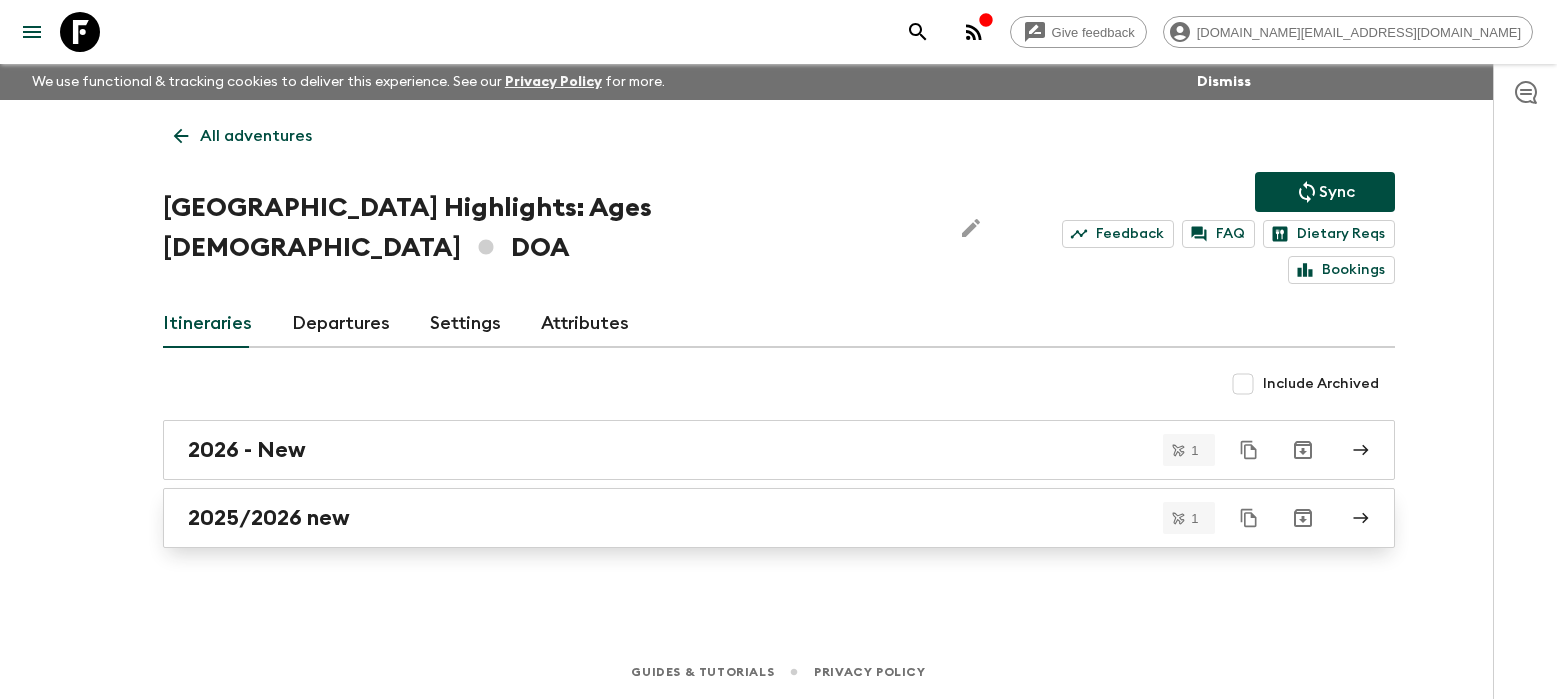 click on "2025/2026 new" at bounding box center [760, 518] 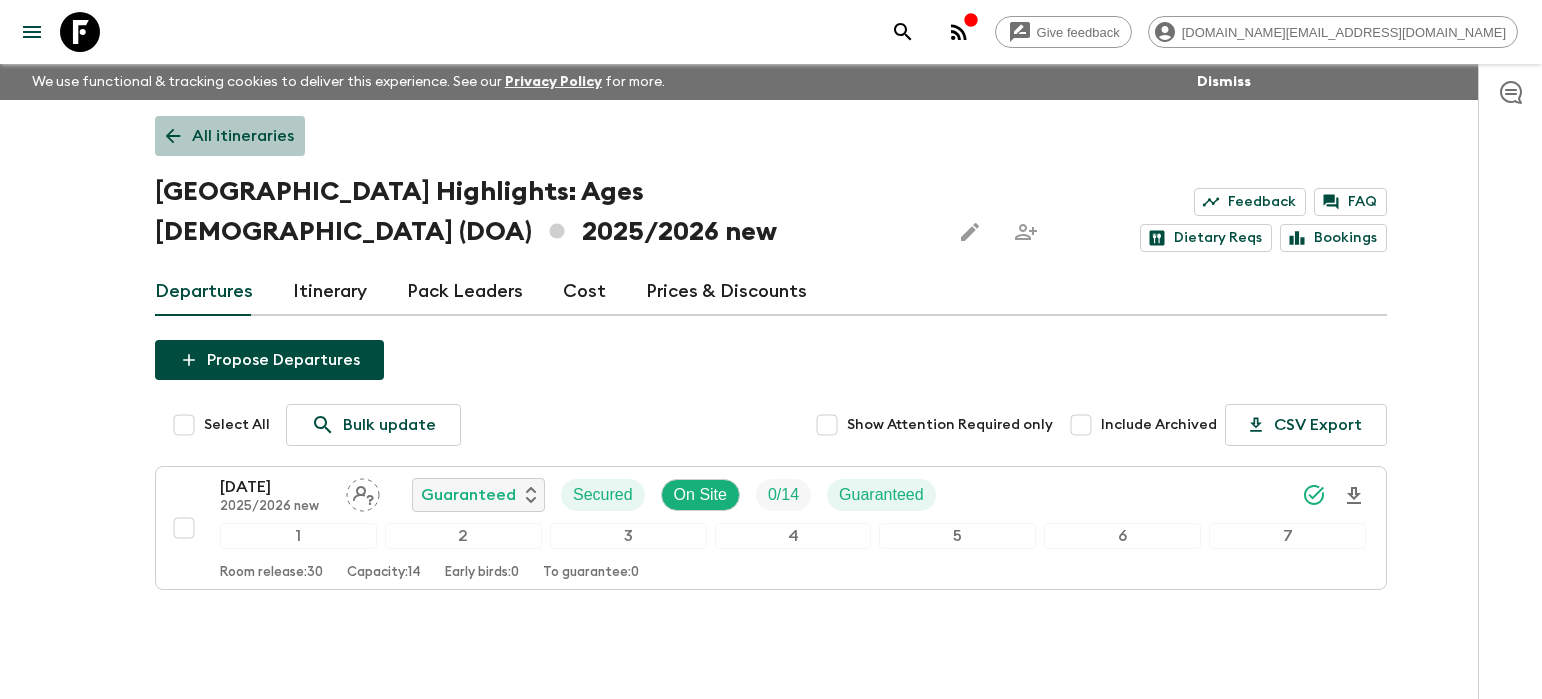 click on "All itineraries" at bounding box center [243, 136] 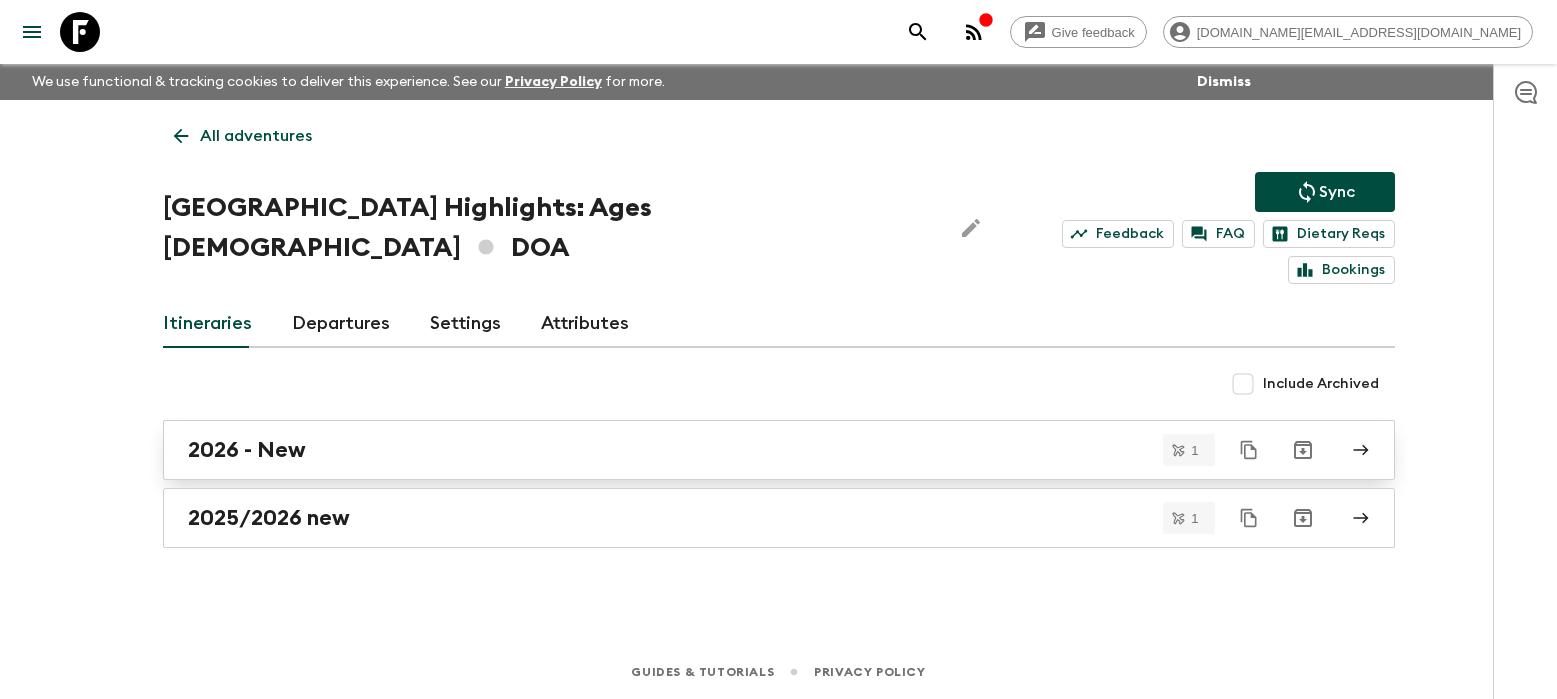 click on "2026 - New" at bounding box center (760, 450) 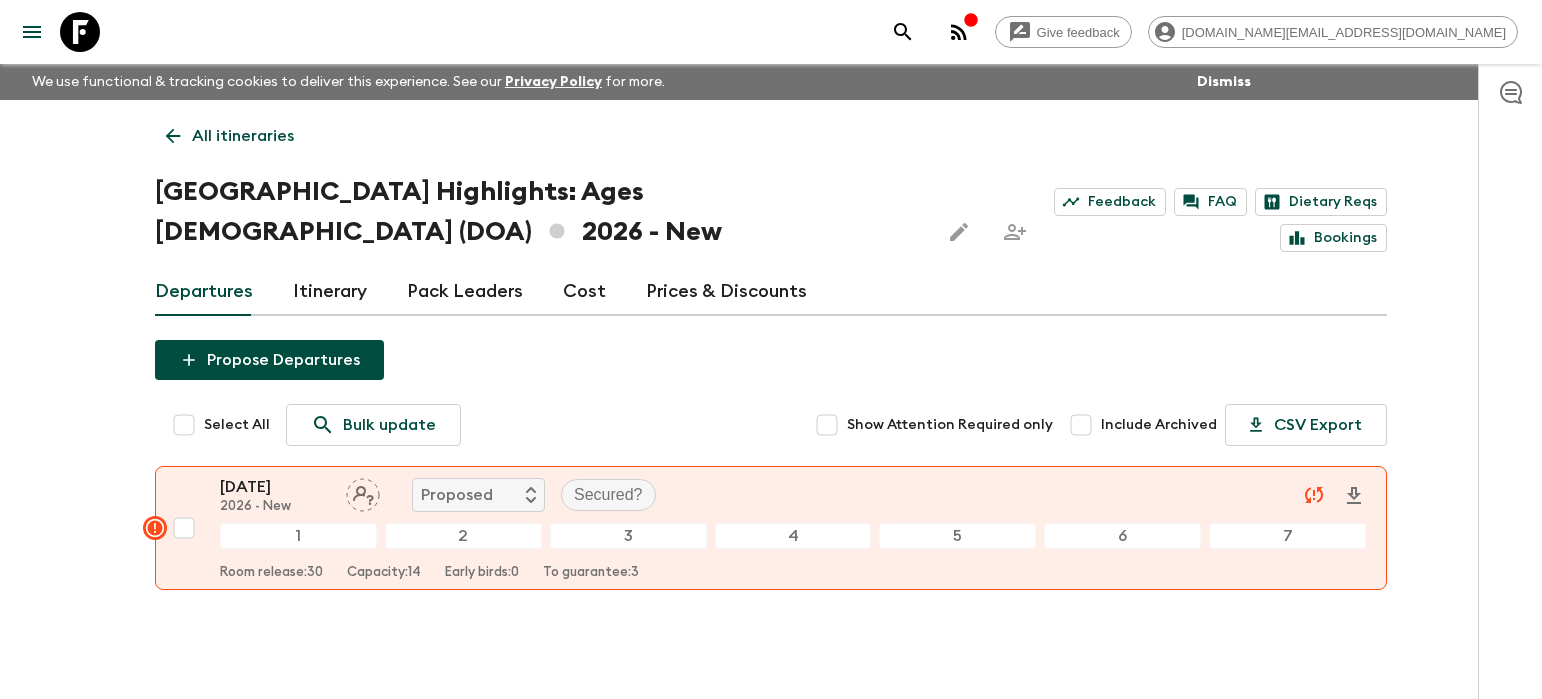 click on "All itineraries" at bounding box center (243, 136) 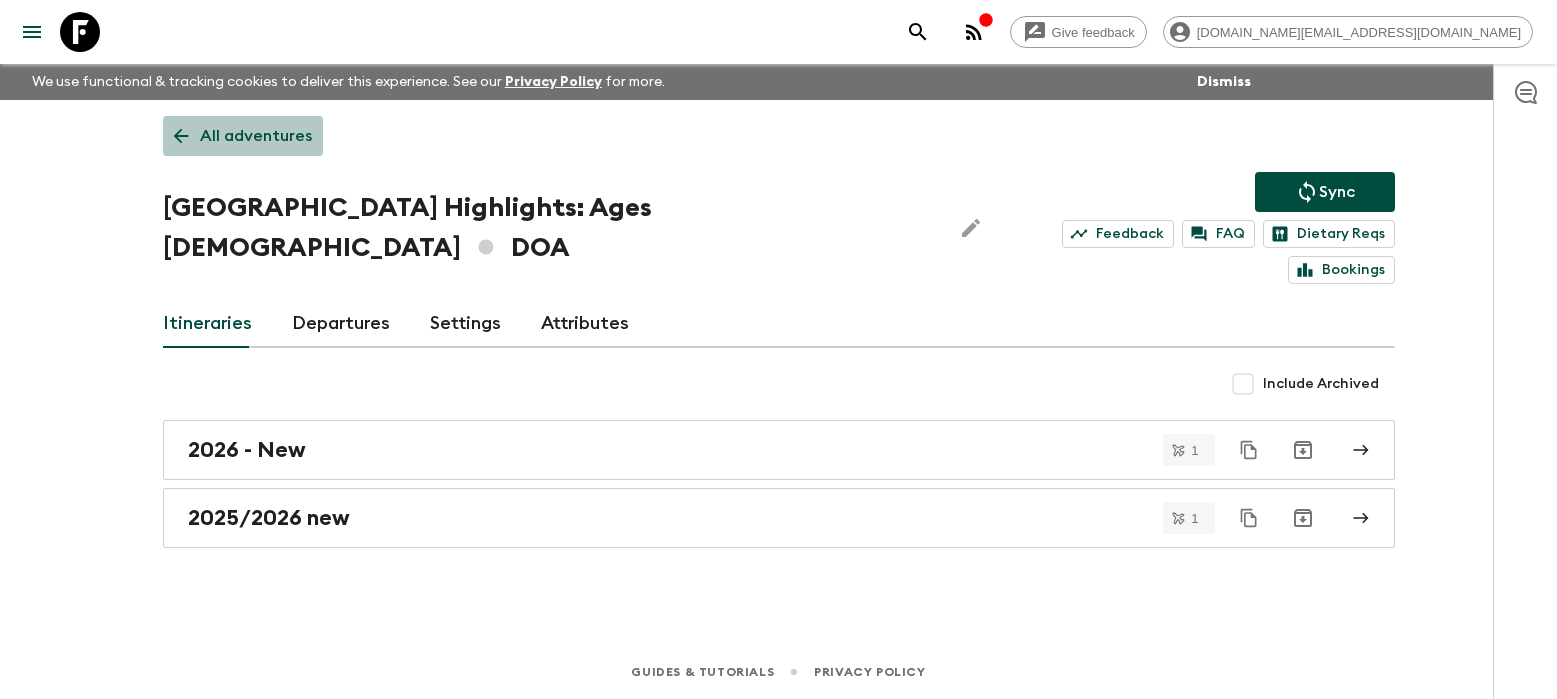 click on "All adventures" at bounding box center [256, 136] 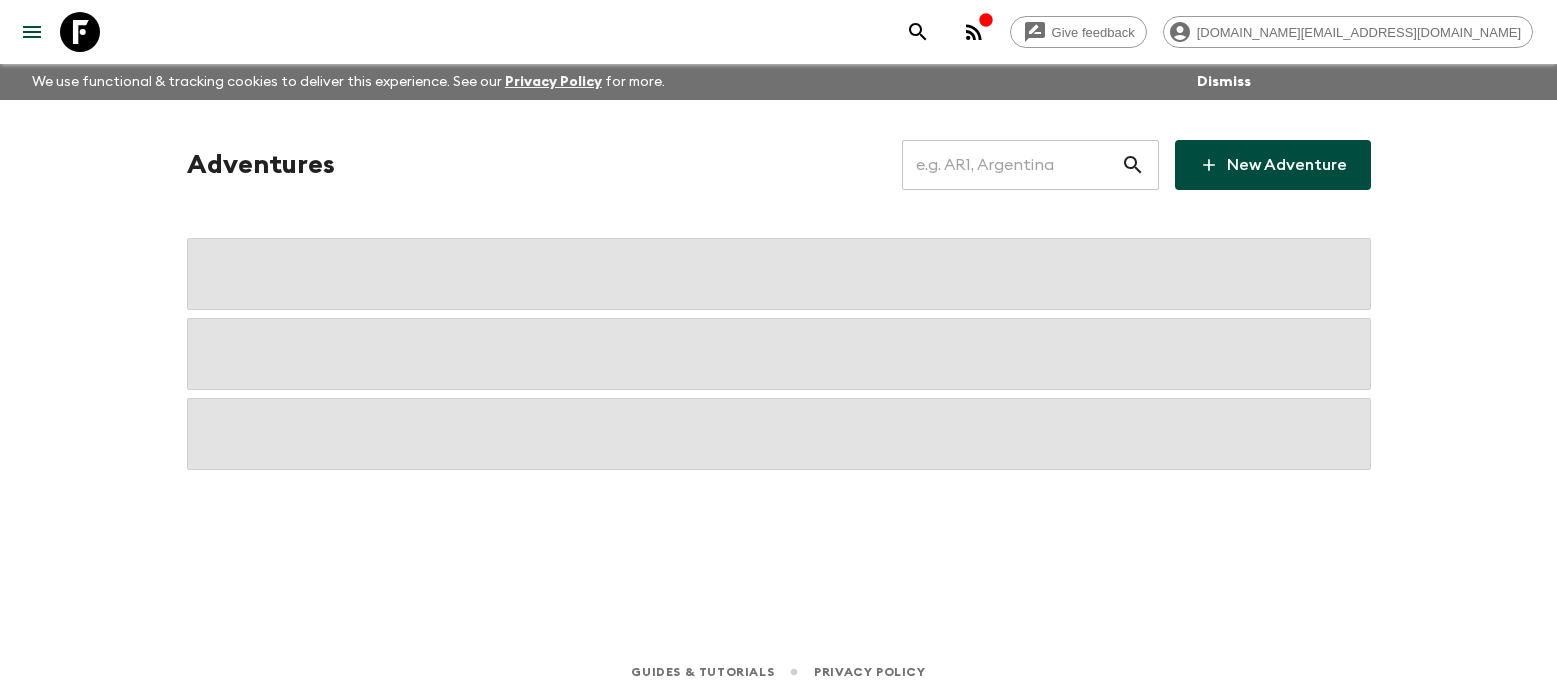 click at bounding box center (1011, 165) 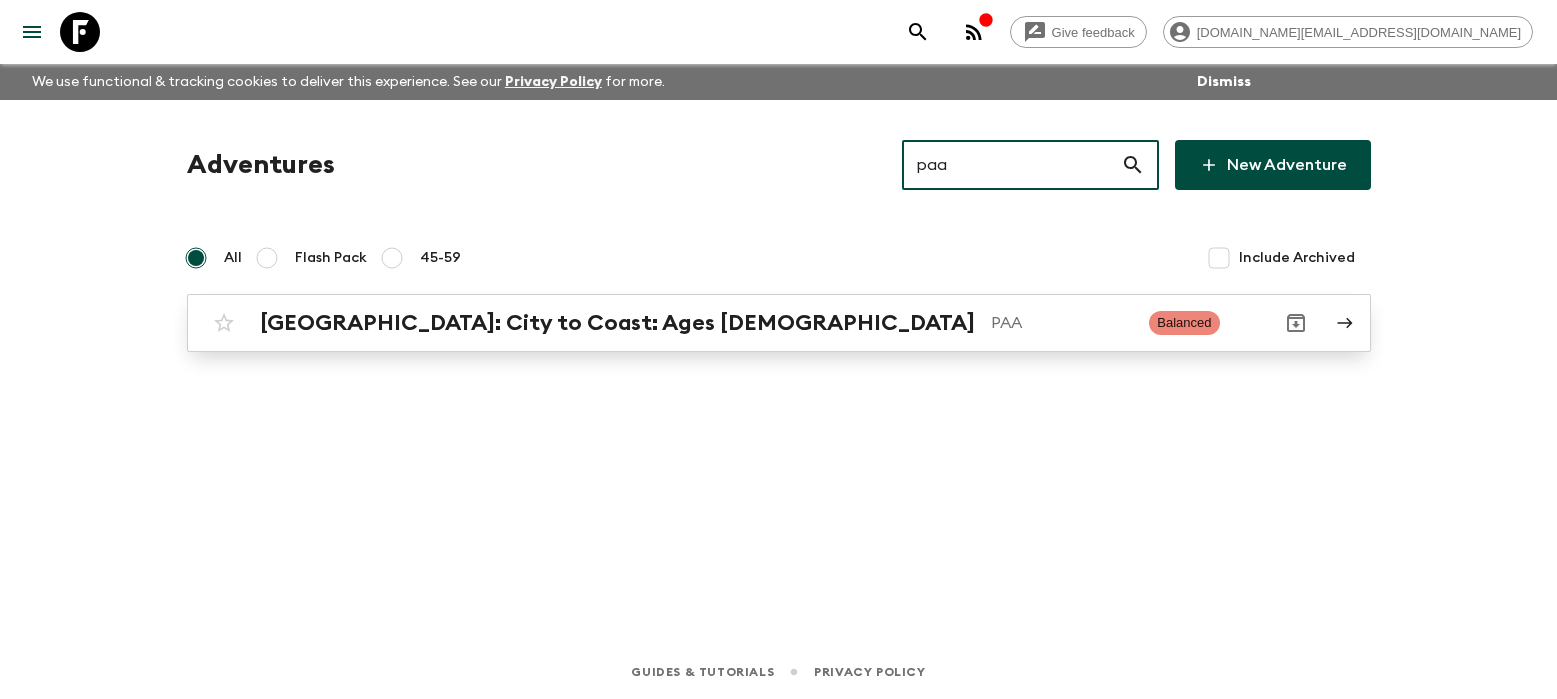 type on "paa" 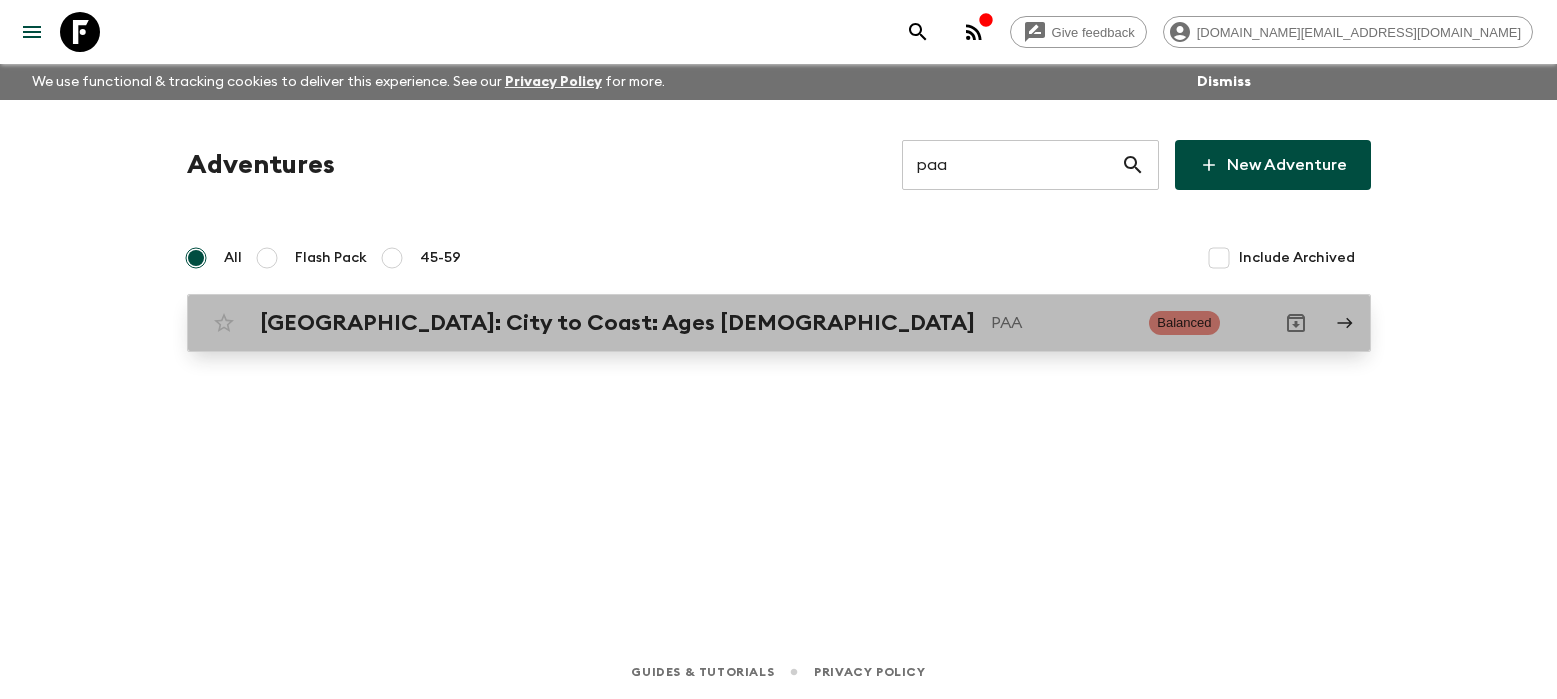 click on "PAA" at bounding box center (1062, 323) 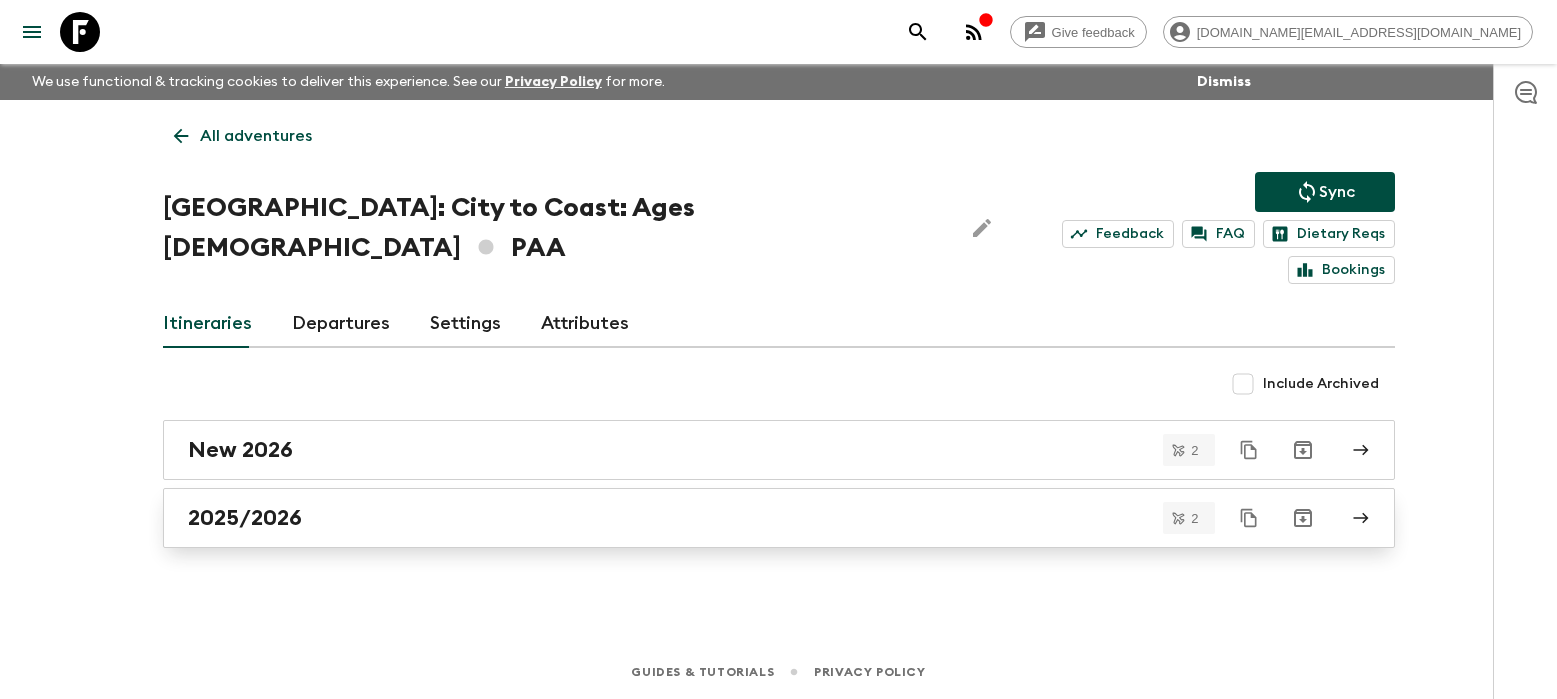 click on "2025/2026" at bounding box center [760, 518] 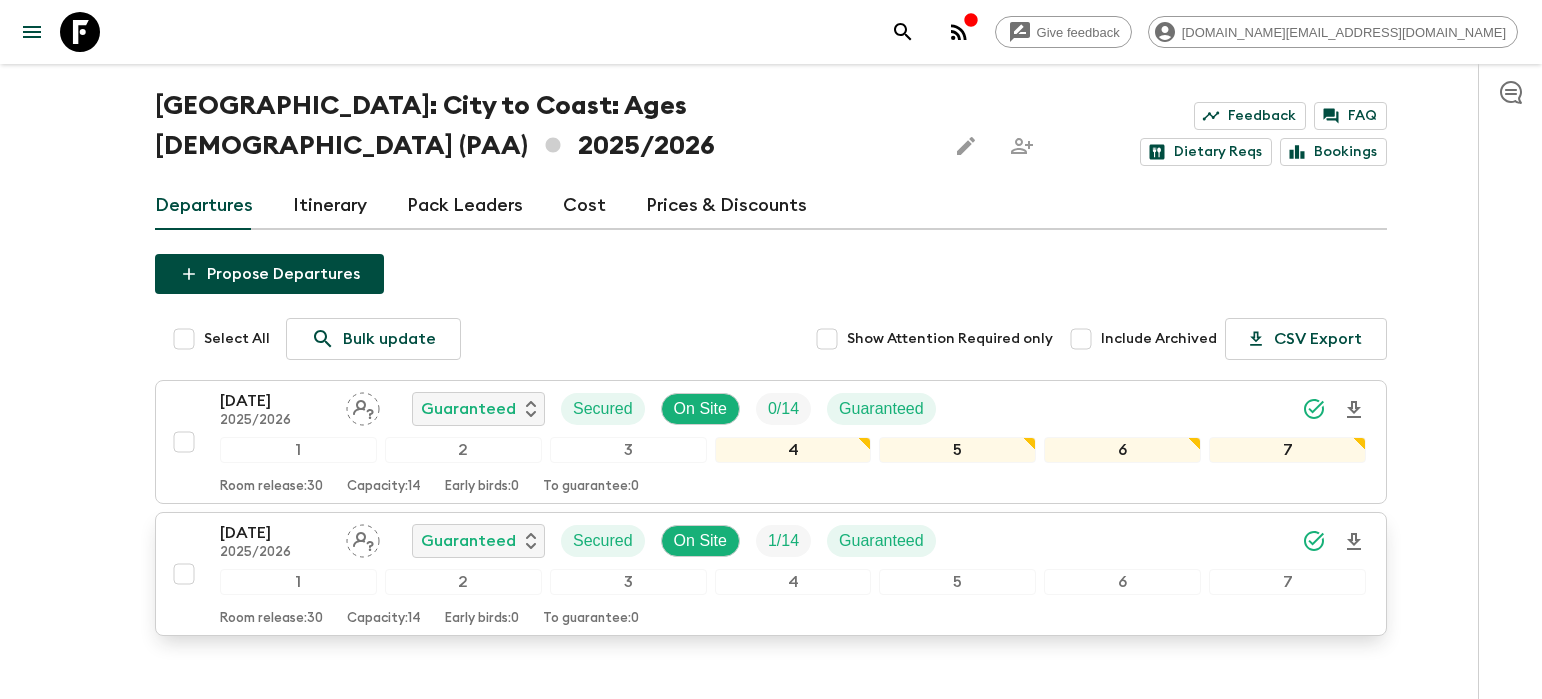 scroll, scrollTop: 92, scrollLeft: 0, axis: vertical 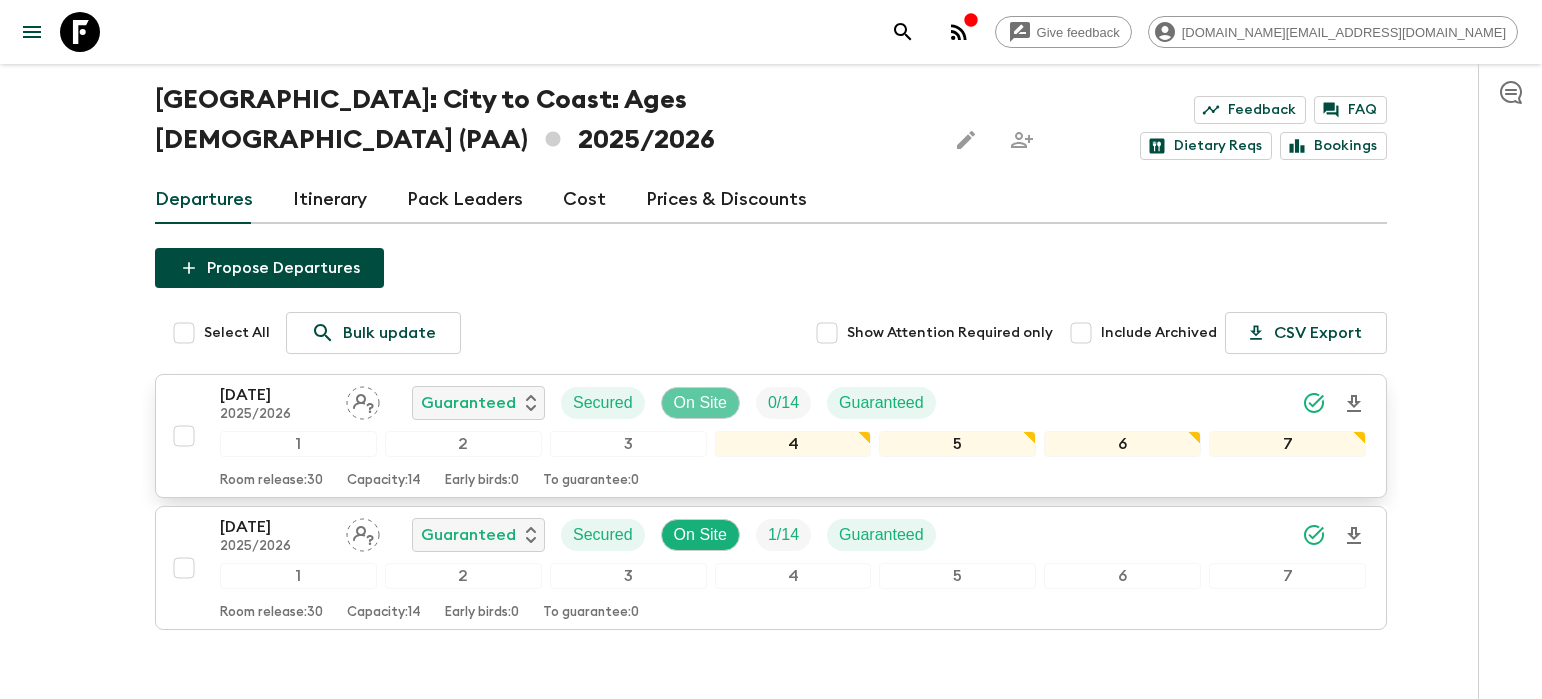 click on "On Site" at bounding box center (700, 403) 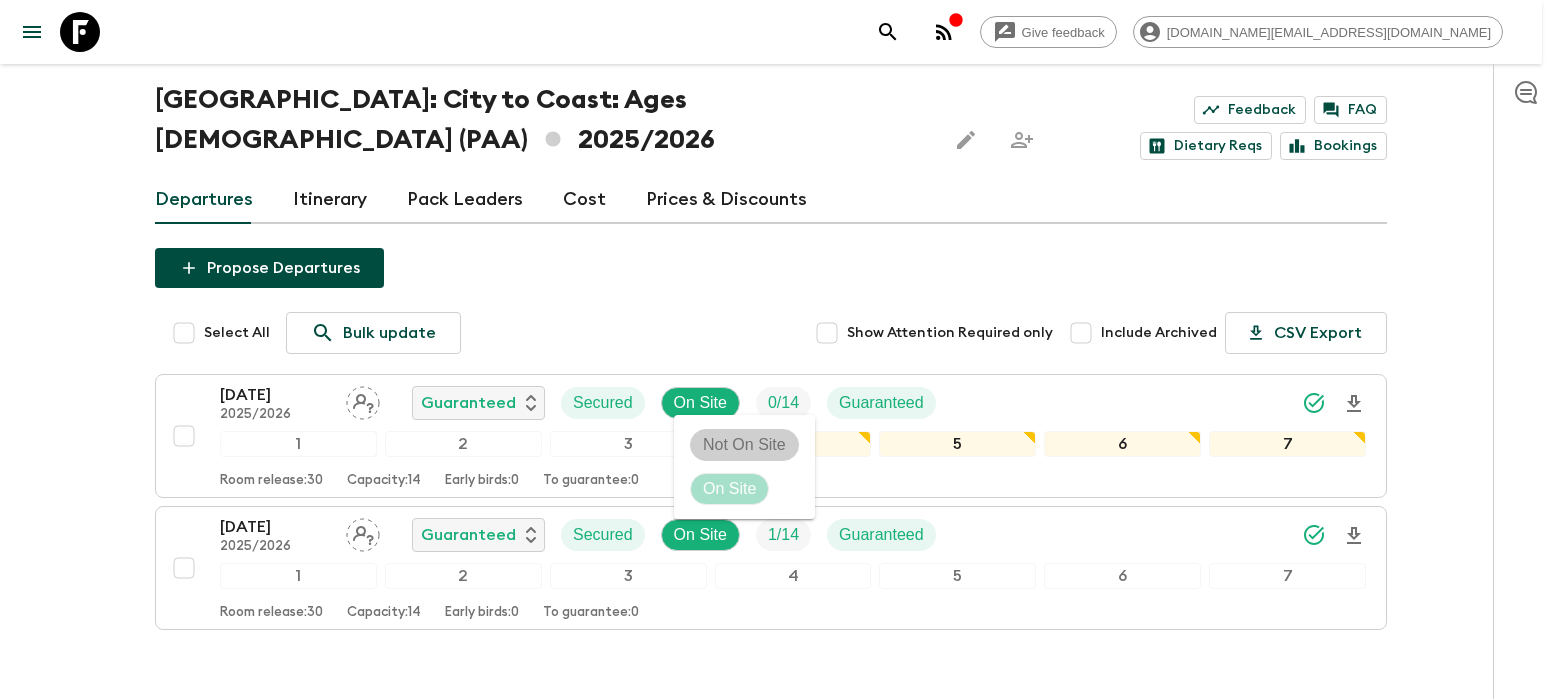 click on "Not On Site" at bounding box center [744, 445] 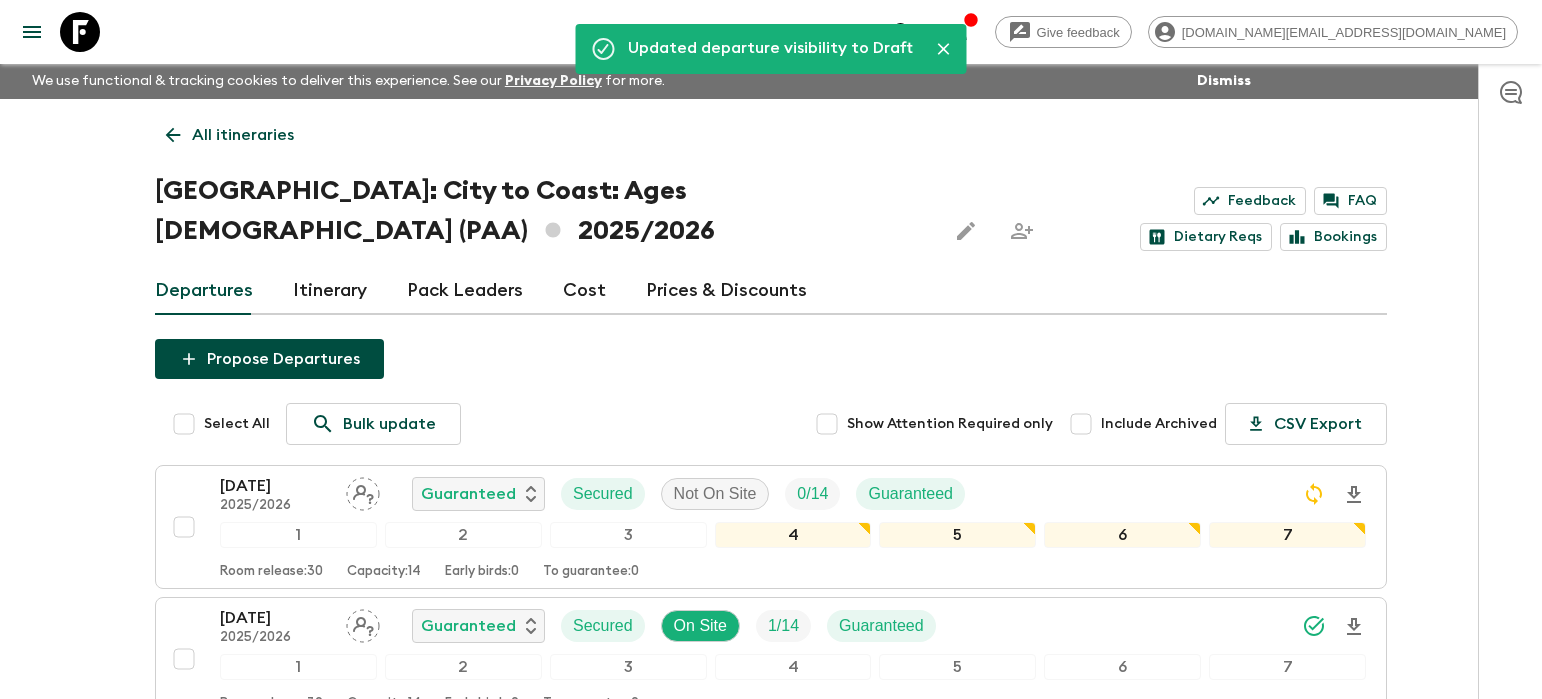 scroll, scrollTop: 0, scrollLeft: 0, axis: both 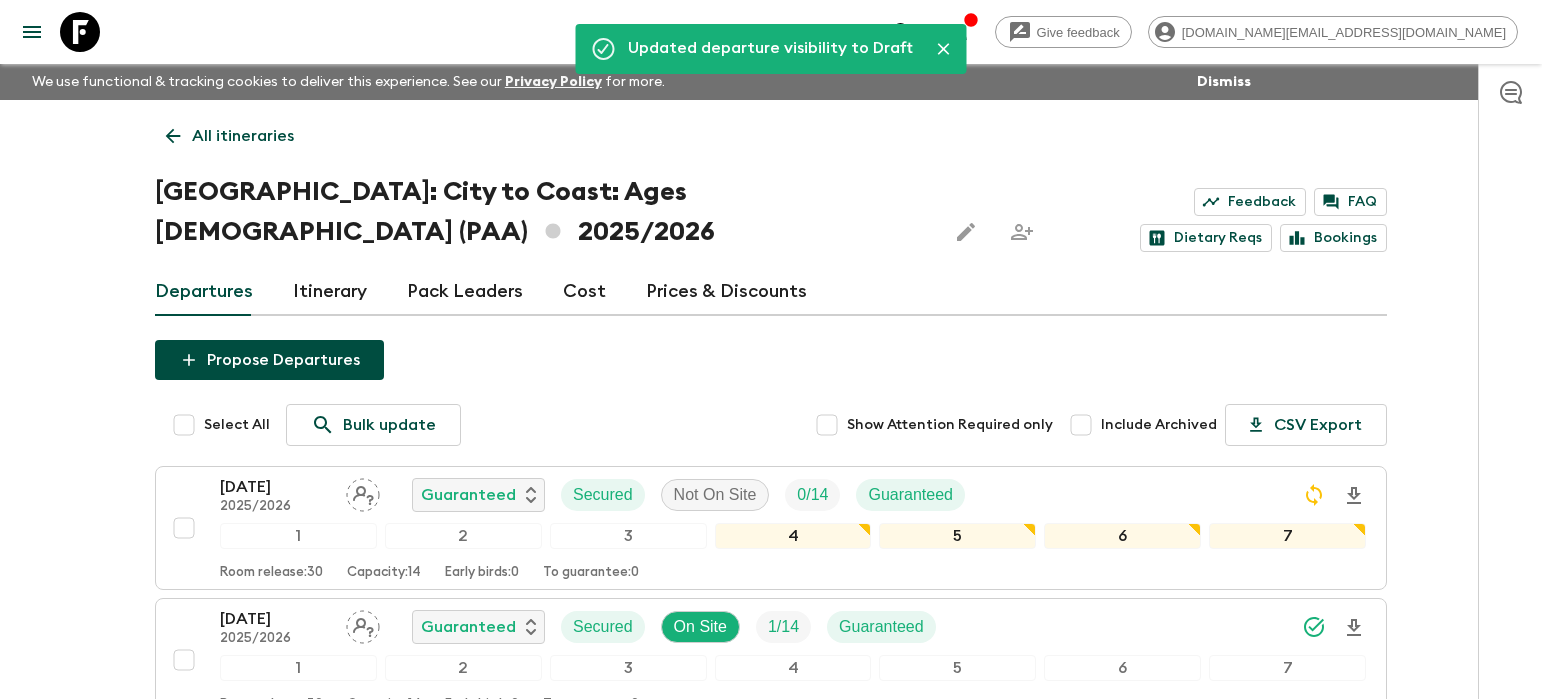 click on "All itineraries" at bounding box center (243, 136) 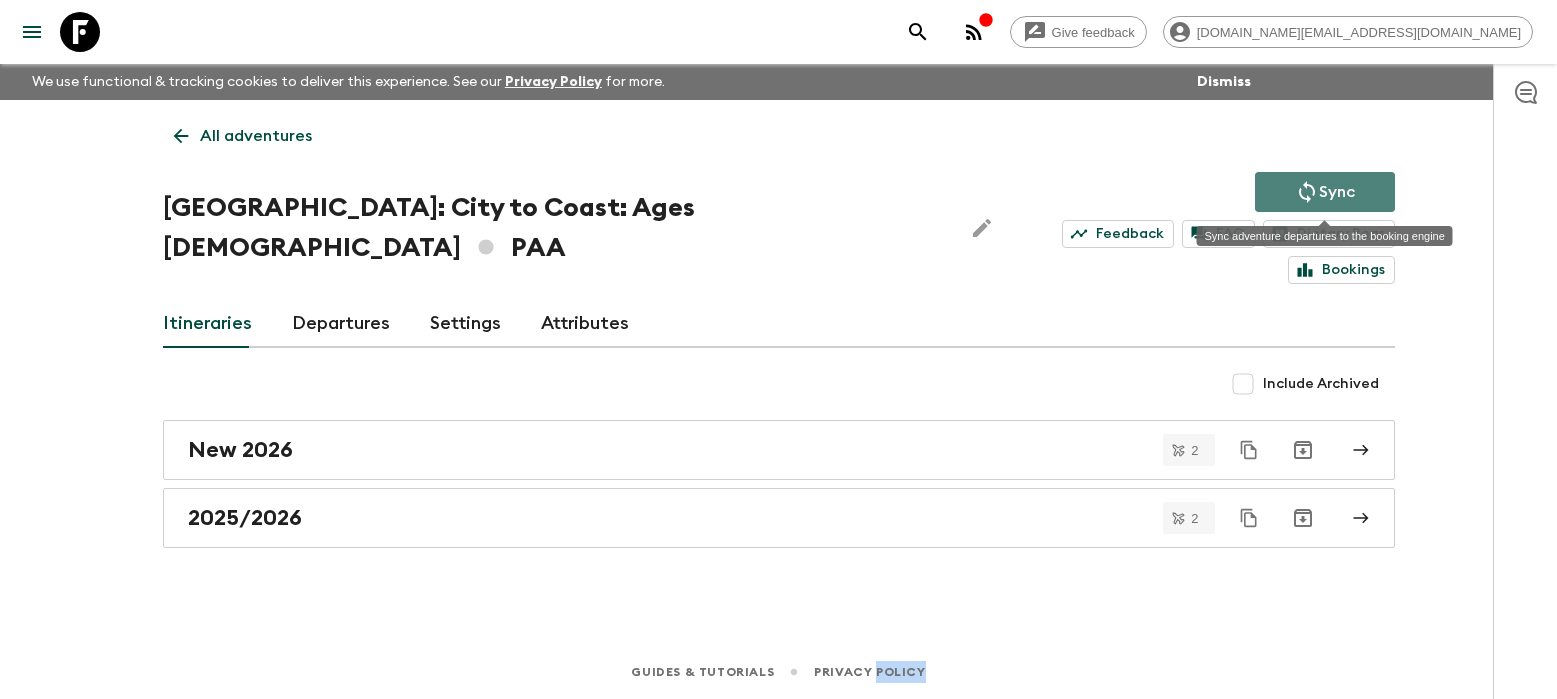 click on "Sync" at bounding box center [1337, 192] 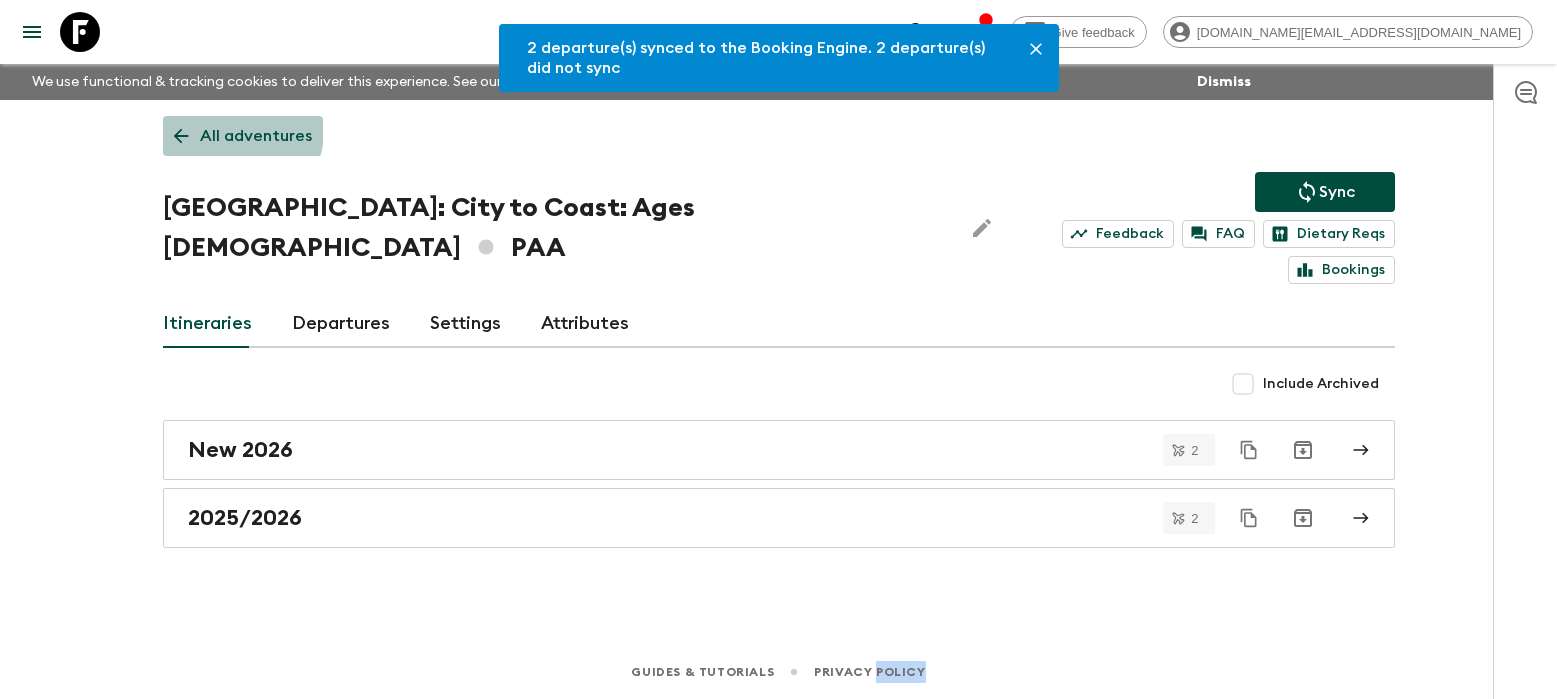 click on "All adventures" at bounding box center [256, 136] 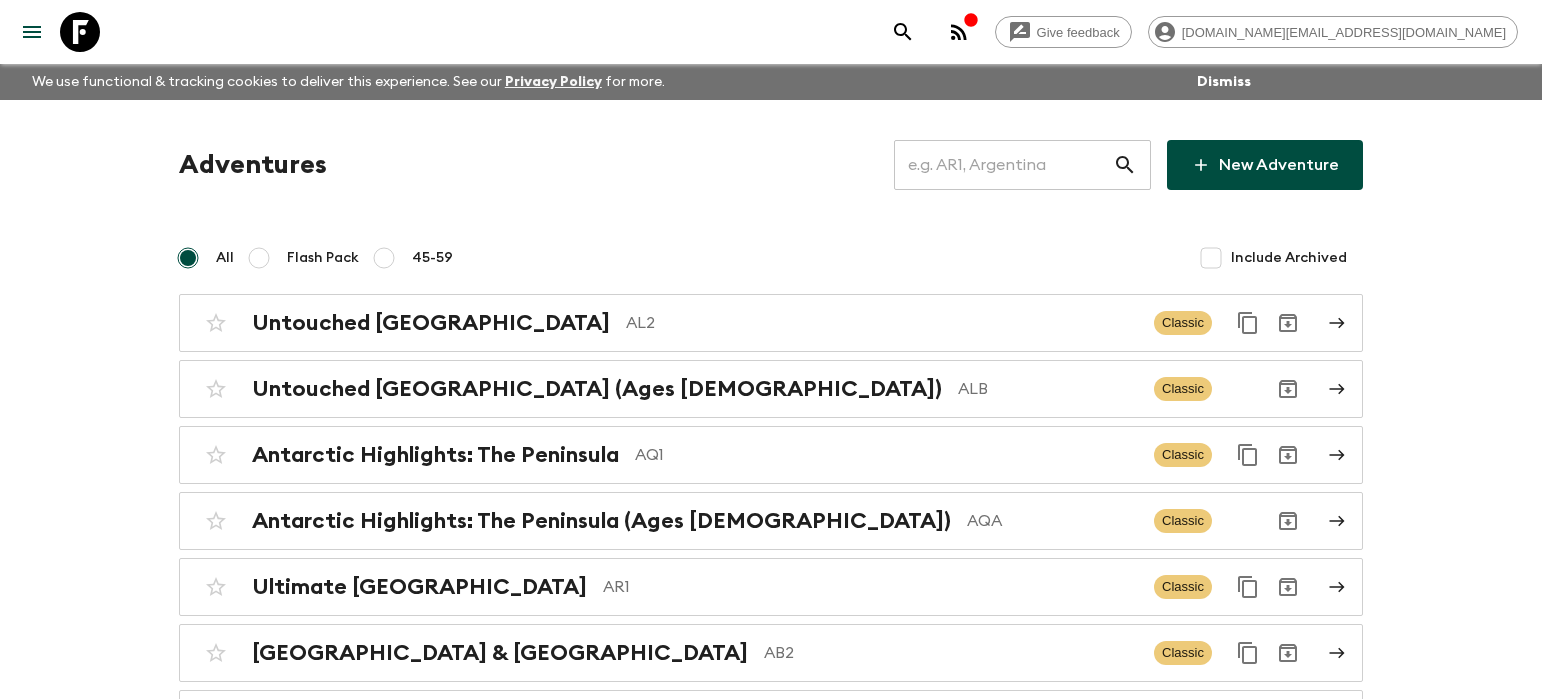 click at bounding box center (1003, 165) 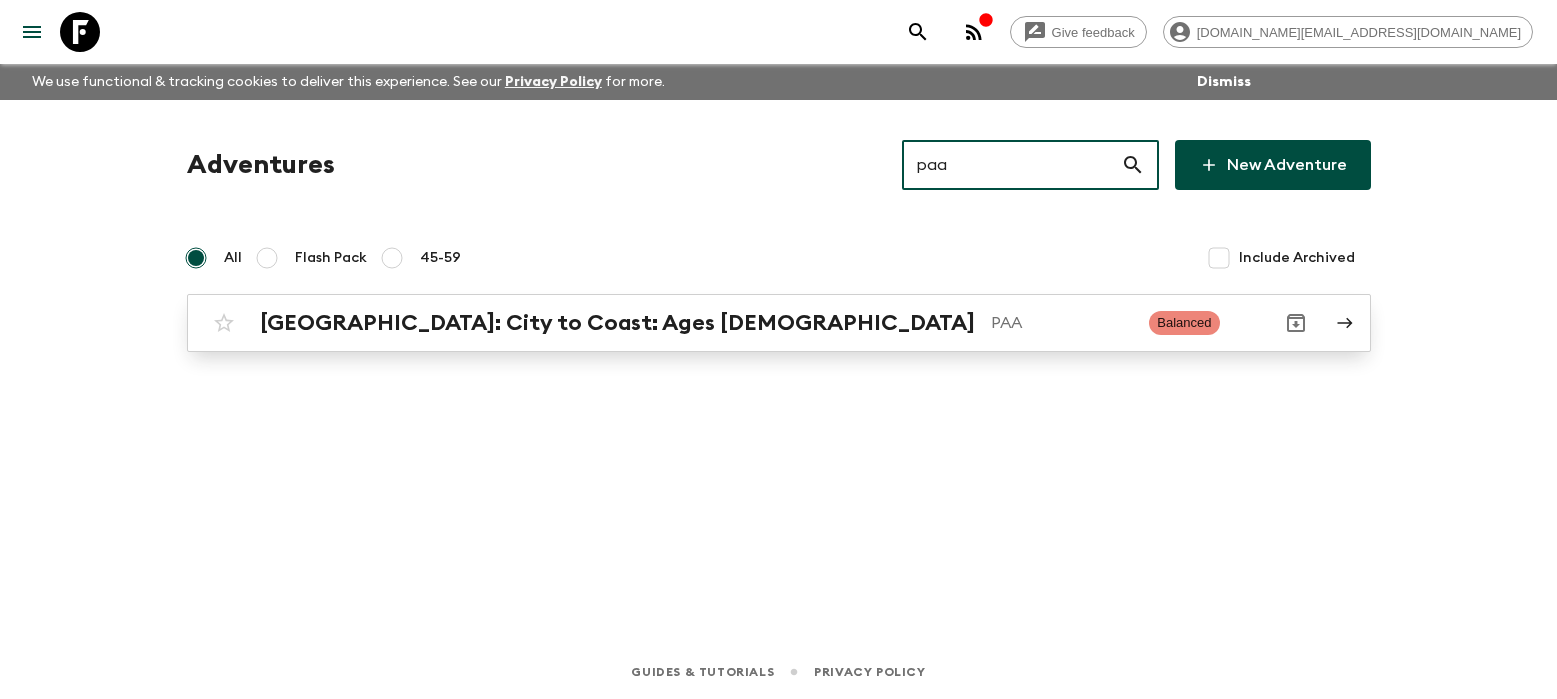 type on "paa" 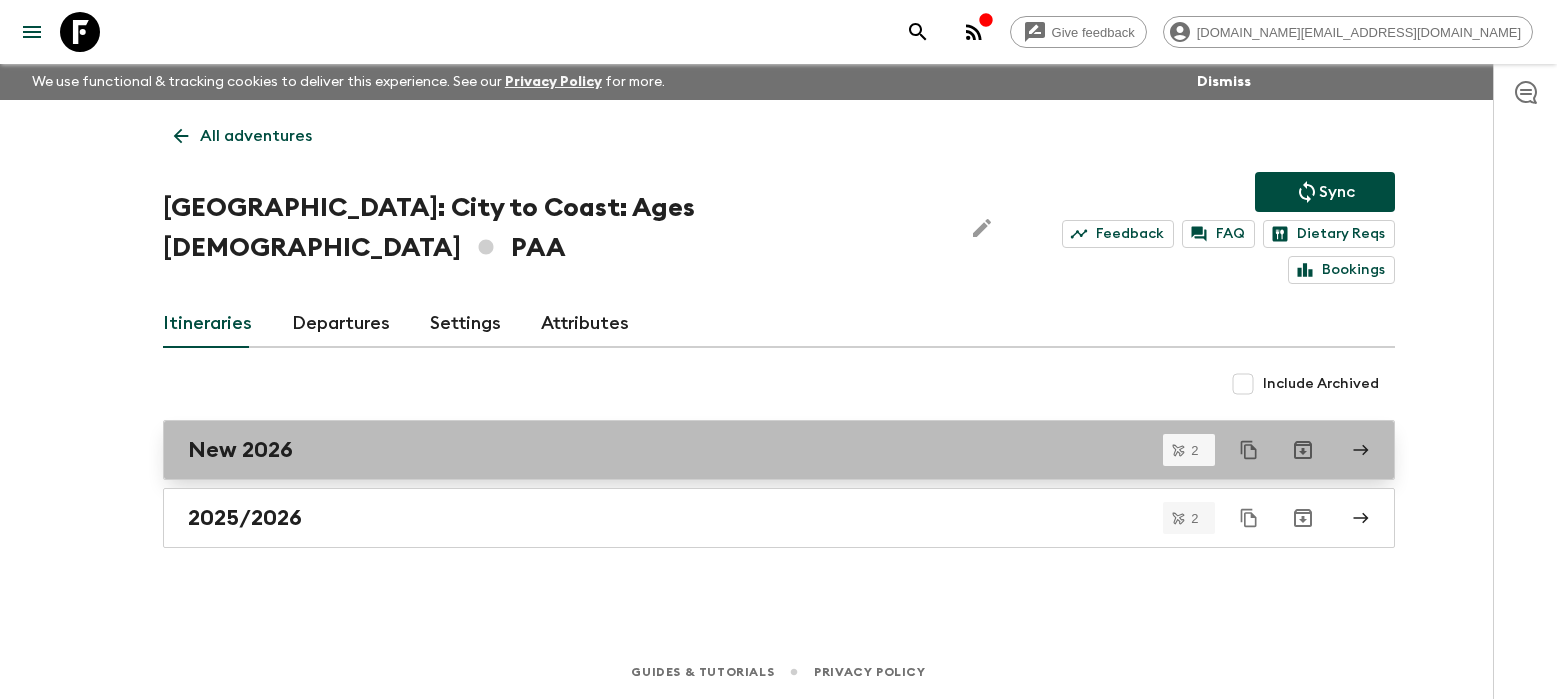 click on "New 2026" at bounding box center [779, 450] 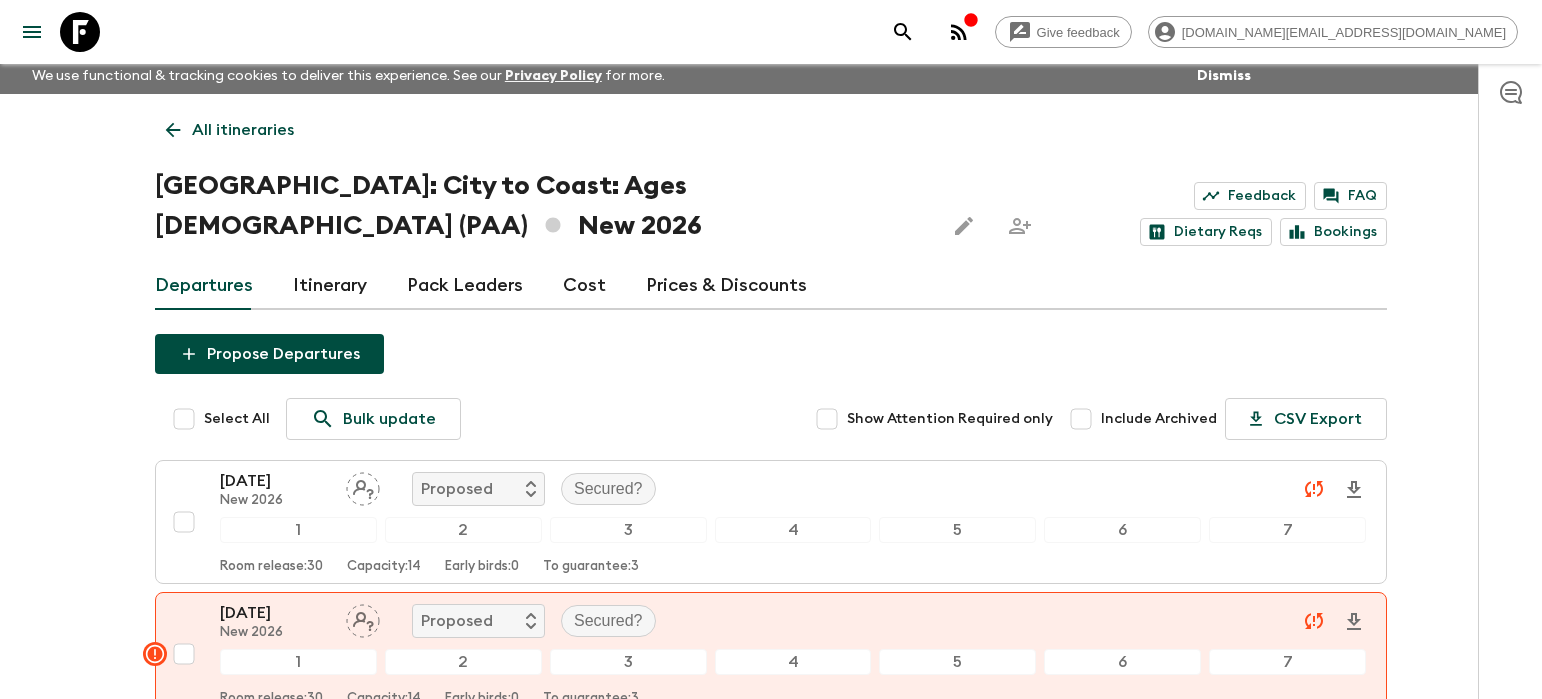 scroll, scrollTop: 0, scrollLeft: 0, axis: both 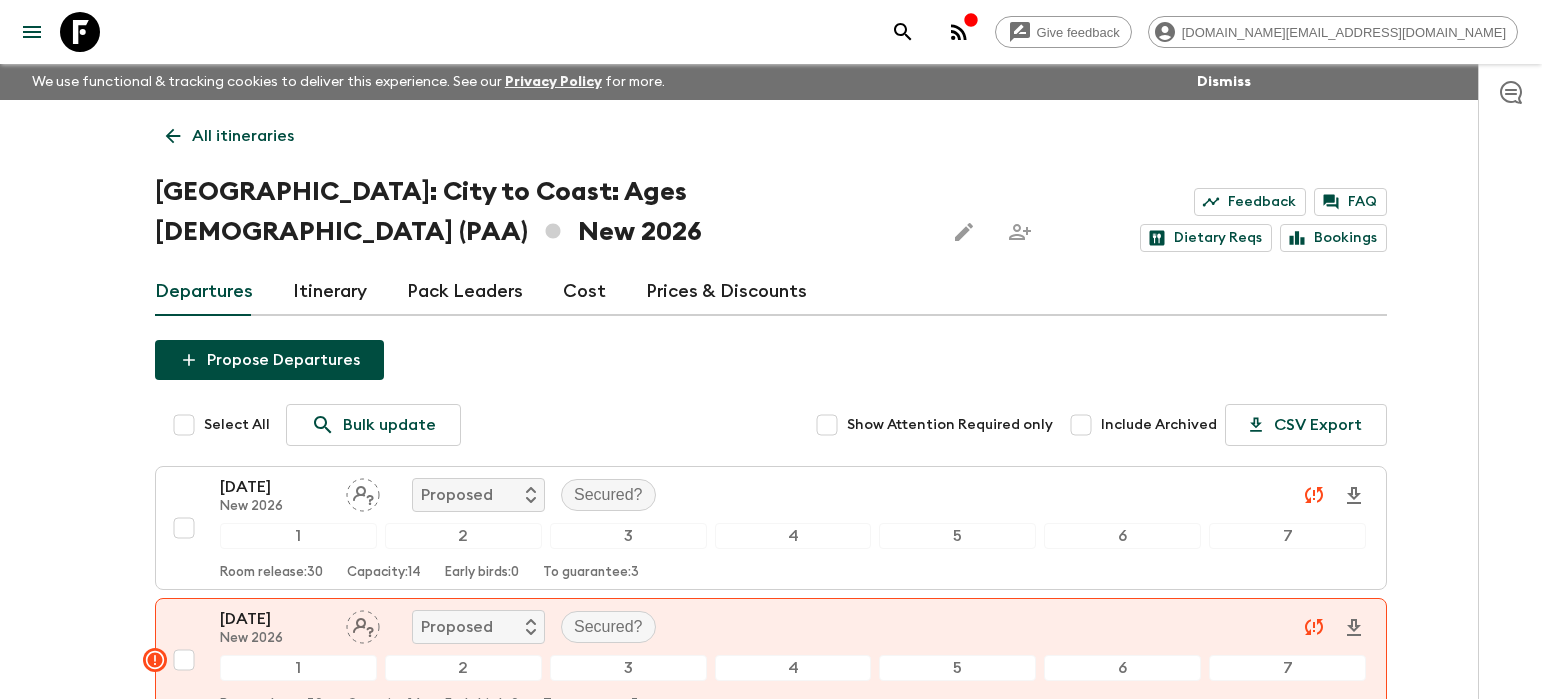 click on "All itineraries" at bounding box center (243, 136) 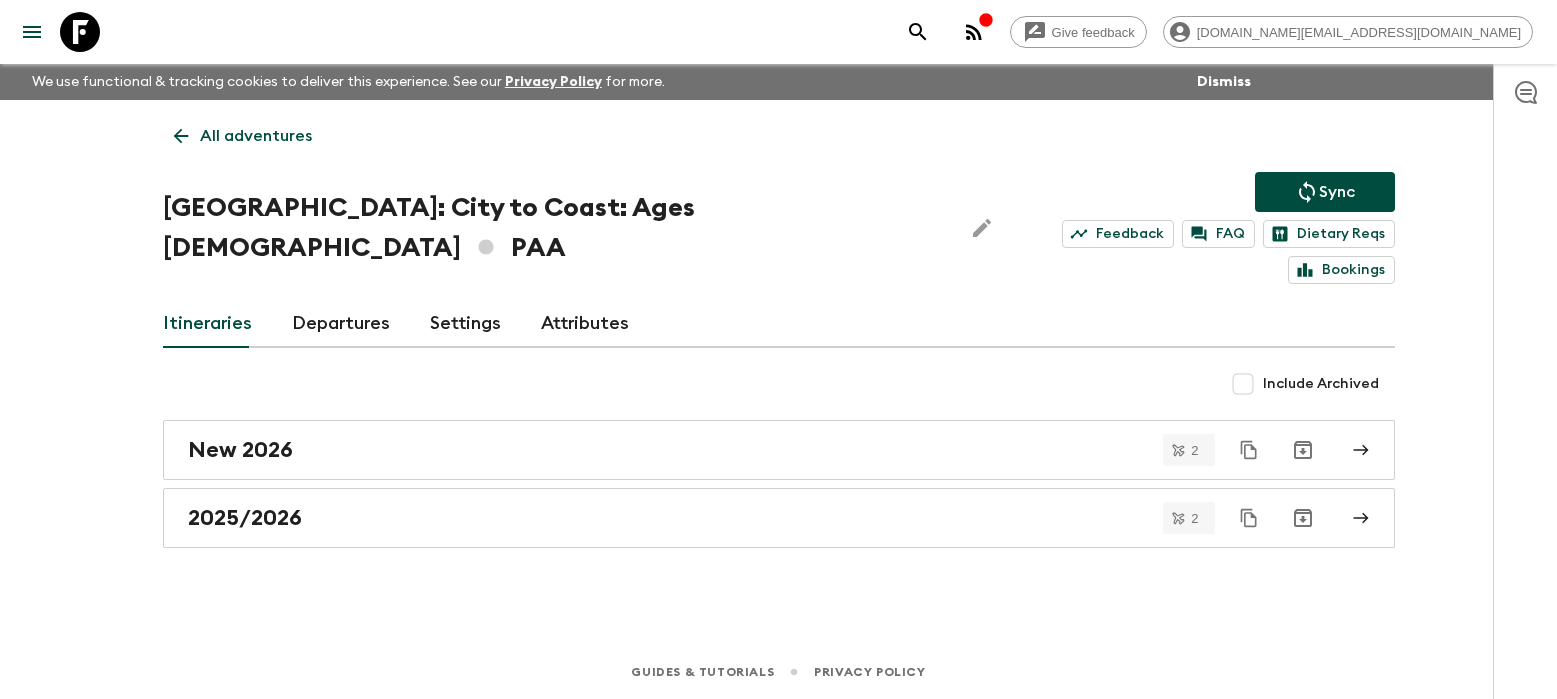 click on "All adventures" at bounding box center (256, 136) 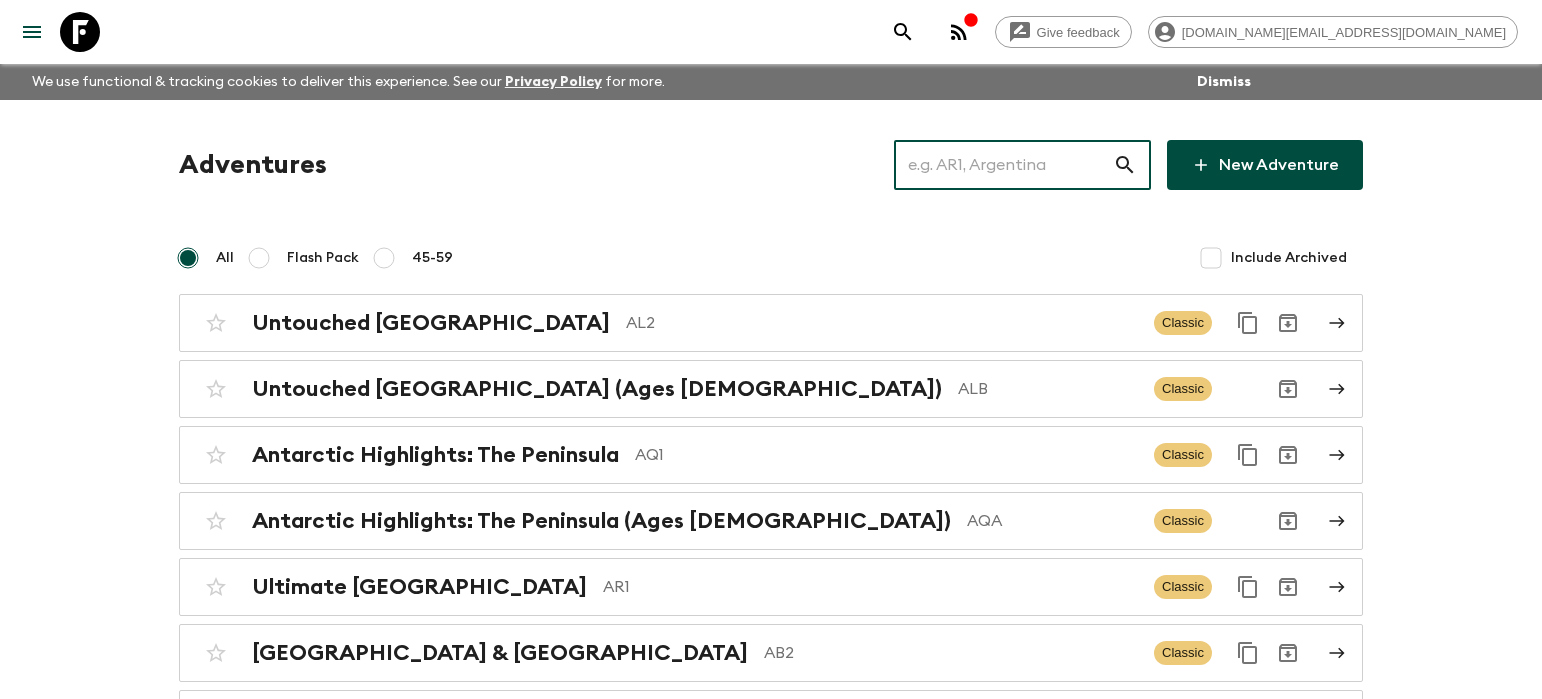 click at bounding box center [1003, 165] 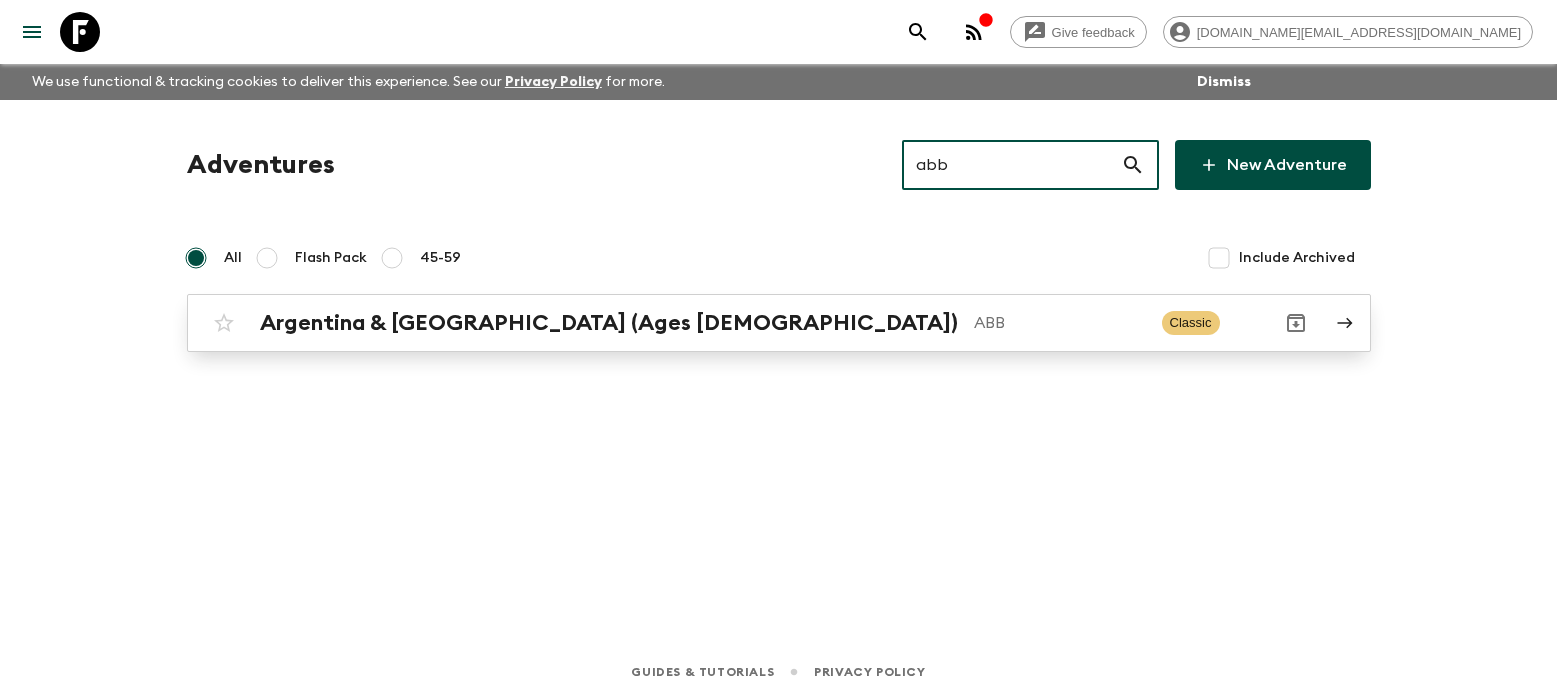 type on "abb" 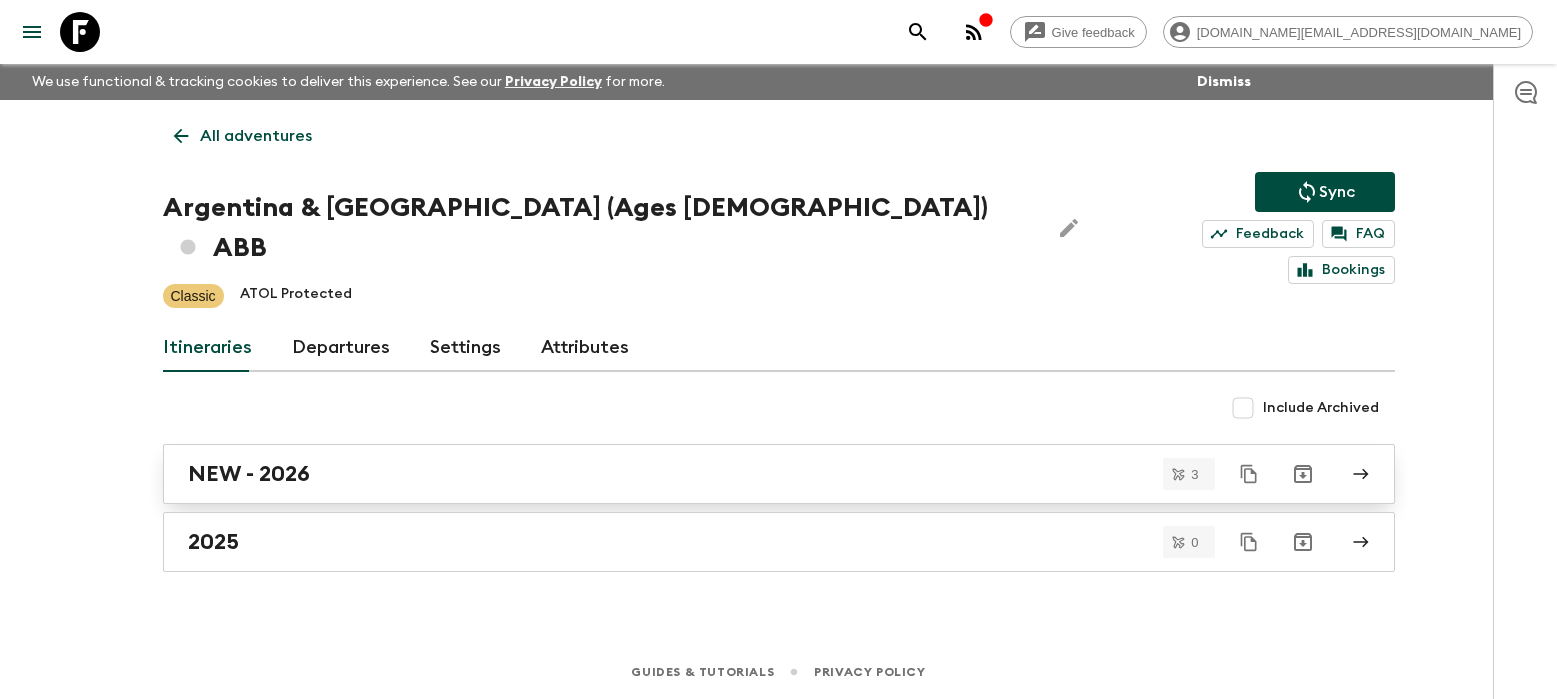 click on "NEW -  2026" at bounding box center [760, 474] 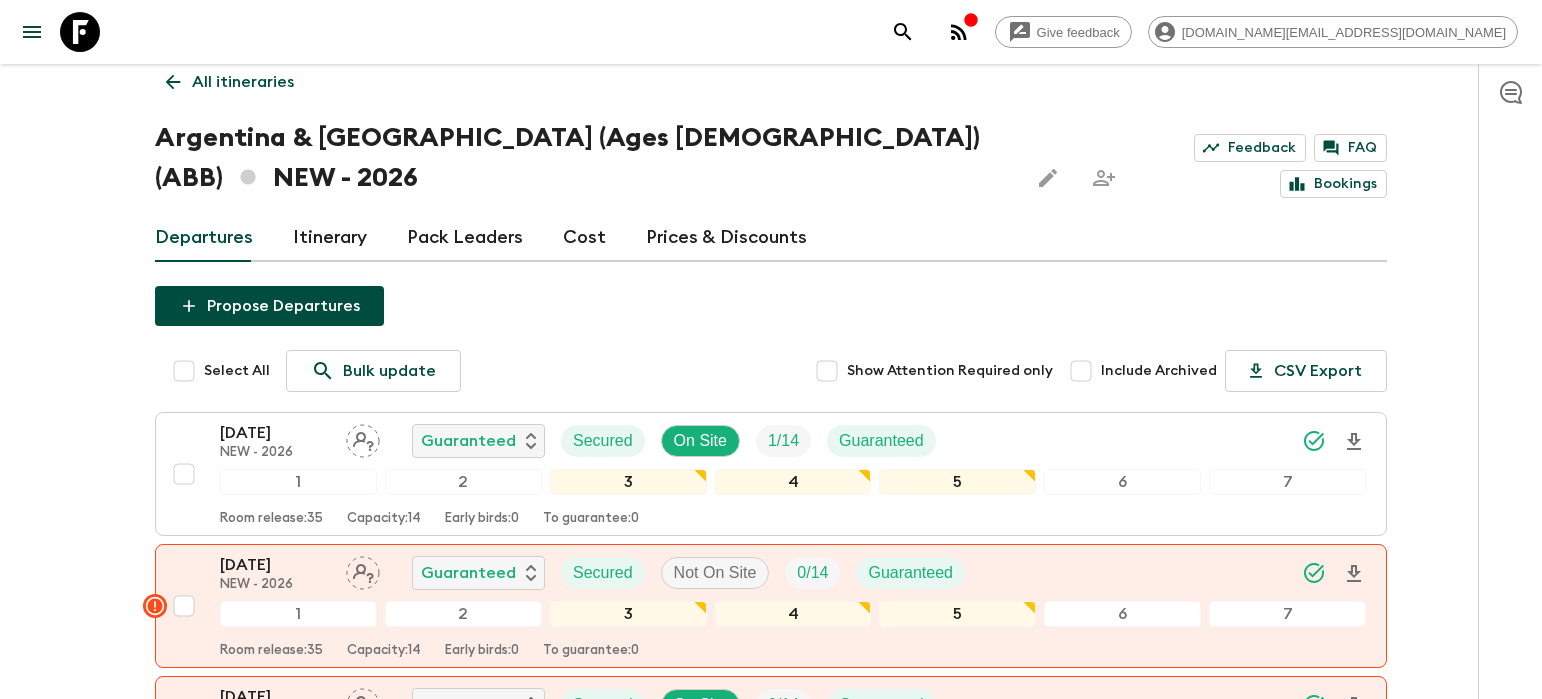 scroll, scrollTop: 0, scrollLeft: 0, axis: both 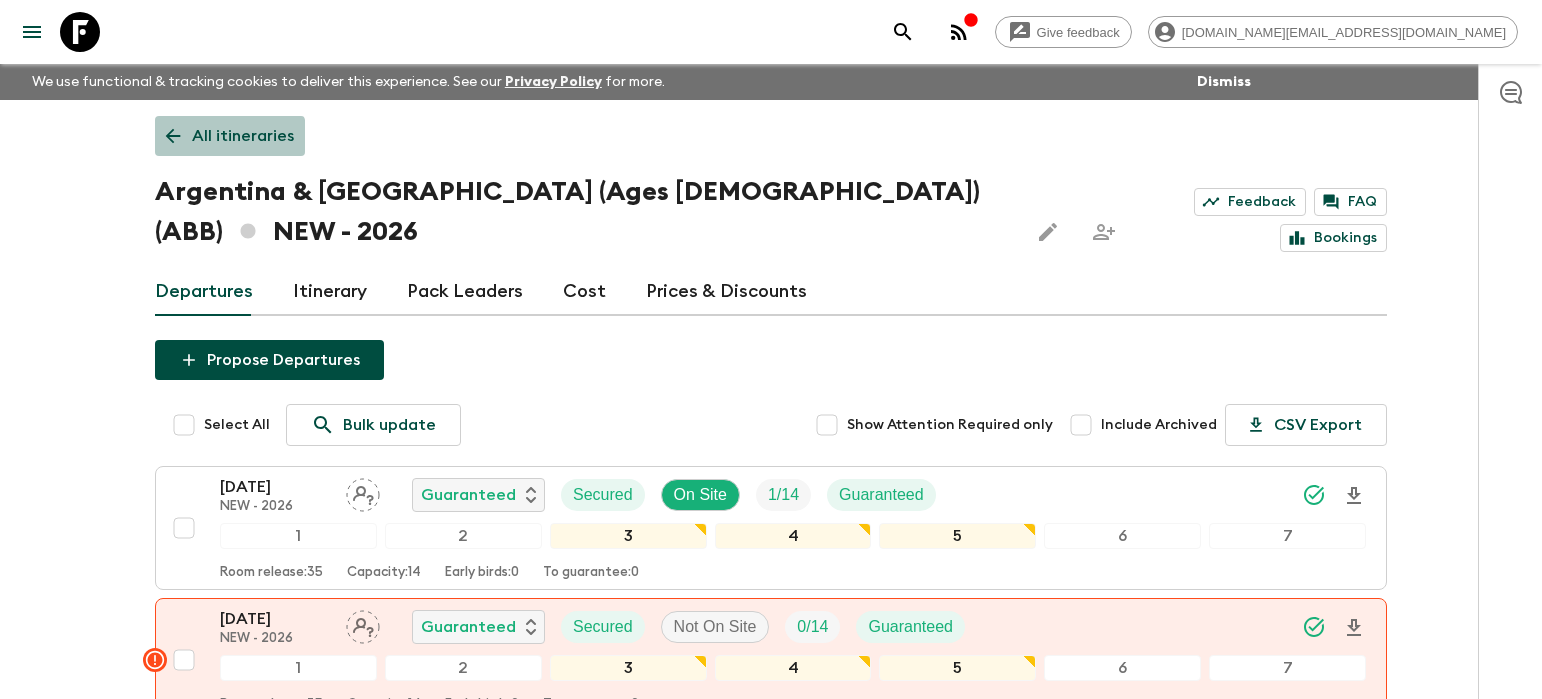 click on "All itineraries" at bounding box center (243, 136) 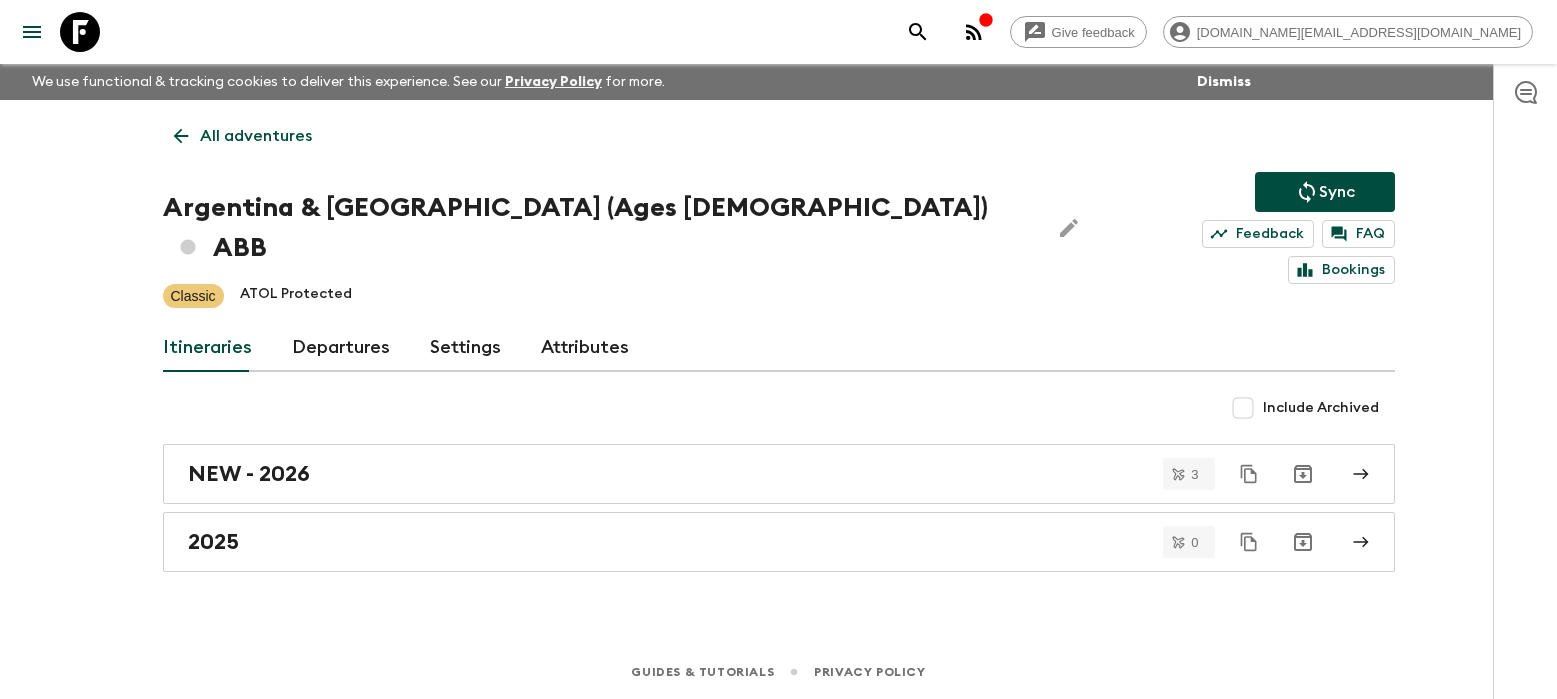 click on "All adventures" at bounding box center (256, 136) 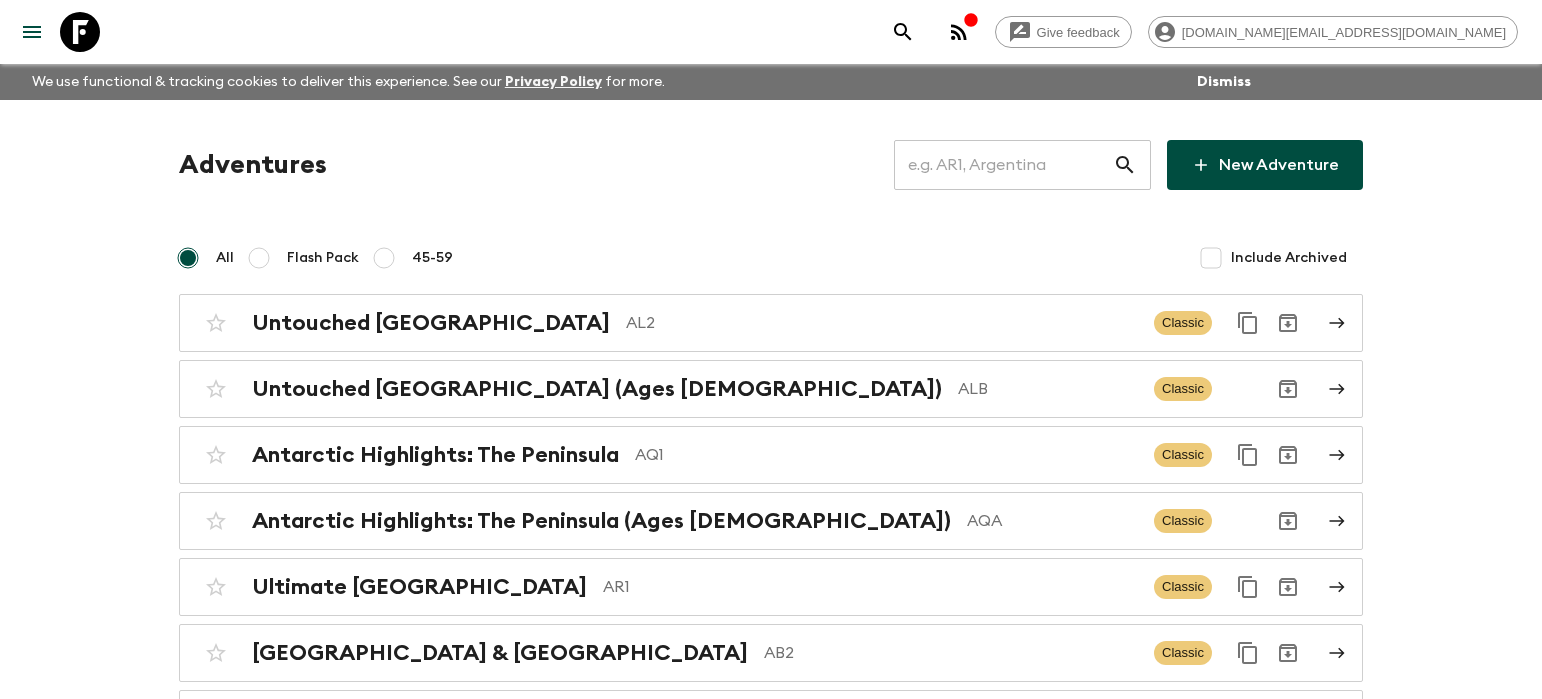 click at bounding box center (1003, 165) 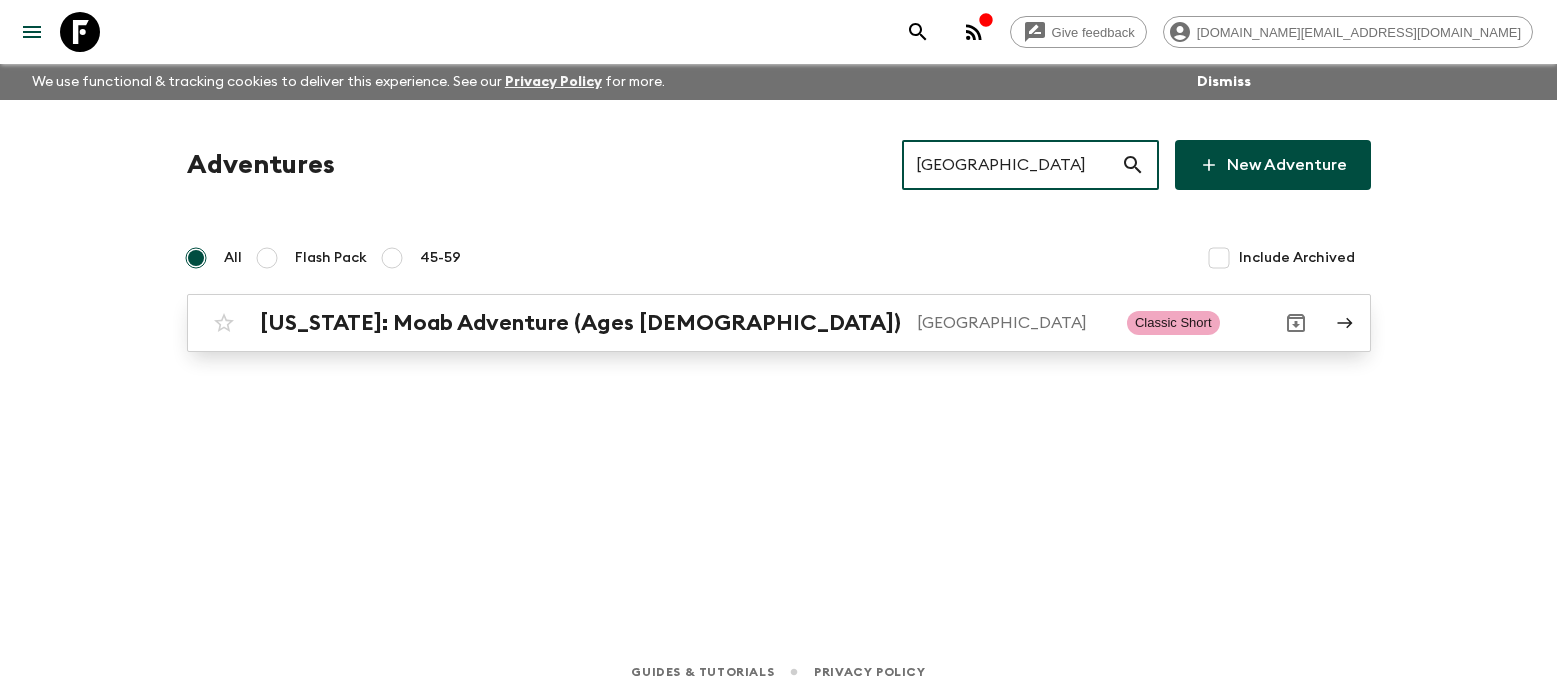 type on "[GEOGRAPHIC_DATA]" 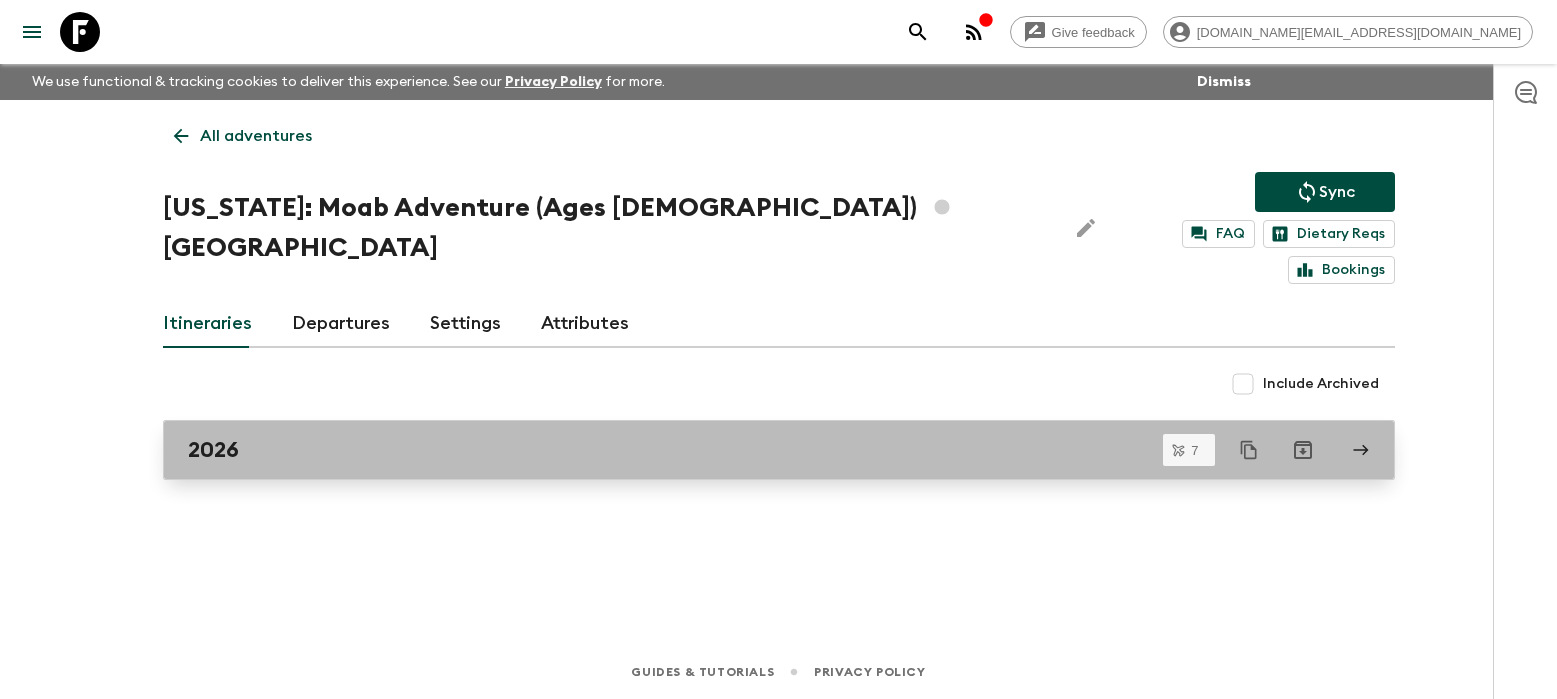 click on "2026" at bounding box center [760, 450] 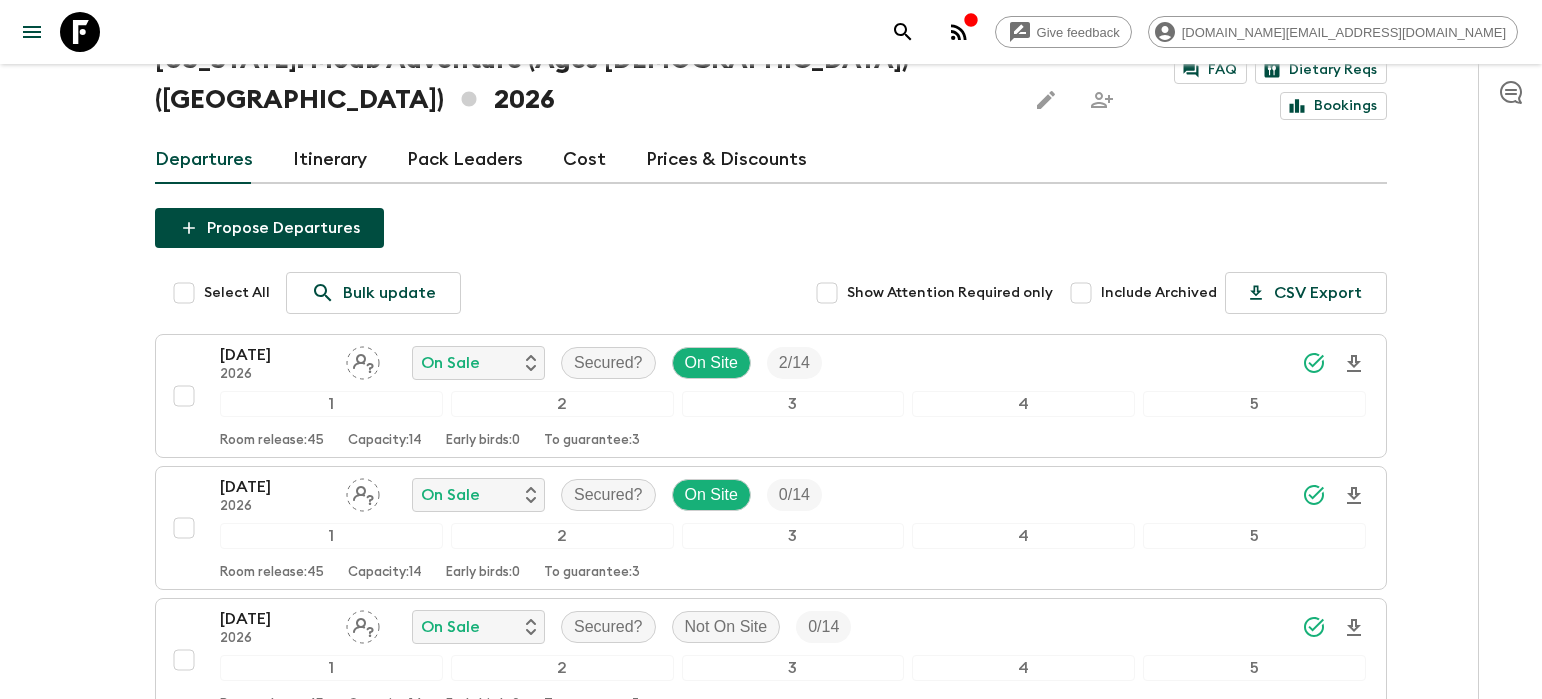 scroll, scrollTop: 0, scrollLeft: 0, axis: both 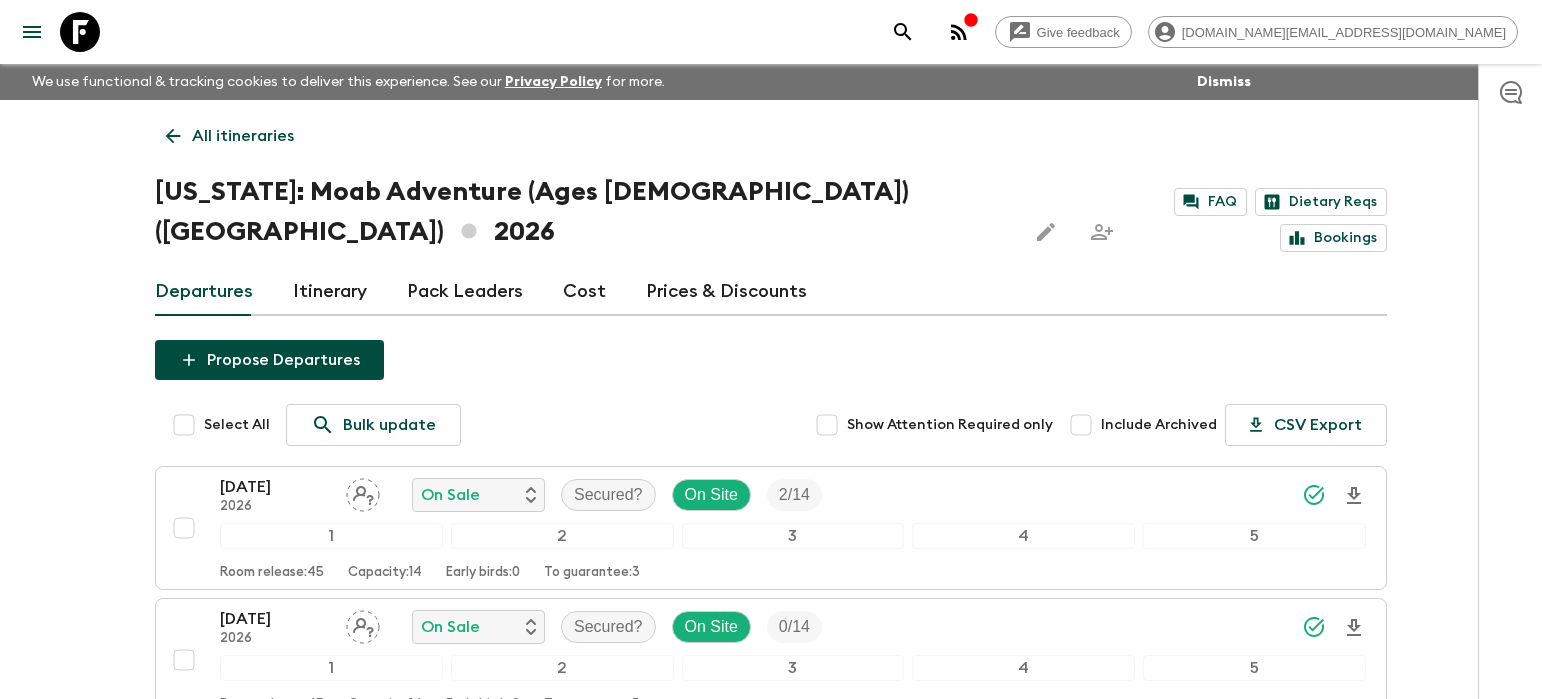 click on "All itineraries" at bounding box center (243, 136) 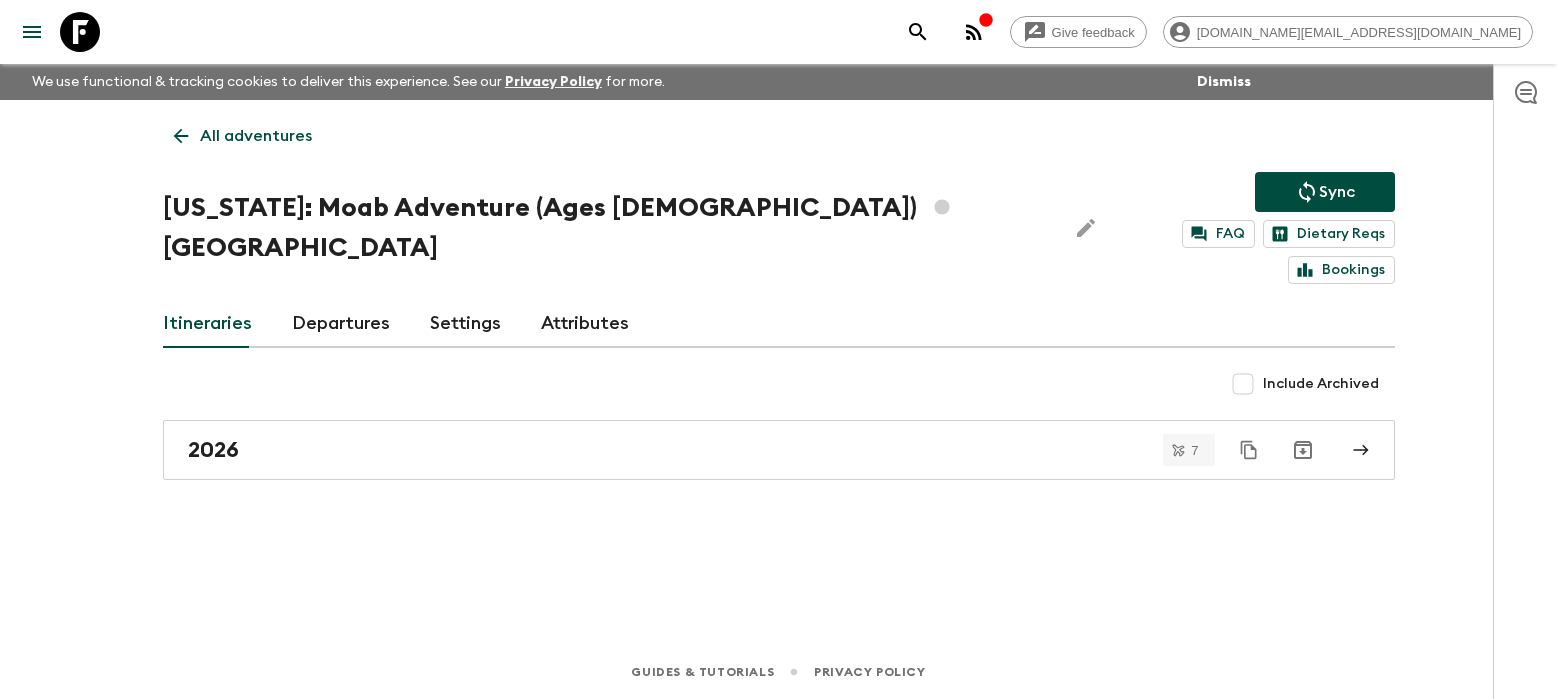 click on "All adventures" at bounding box center (256, 136) 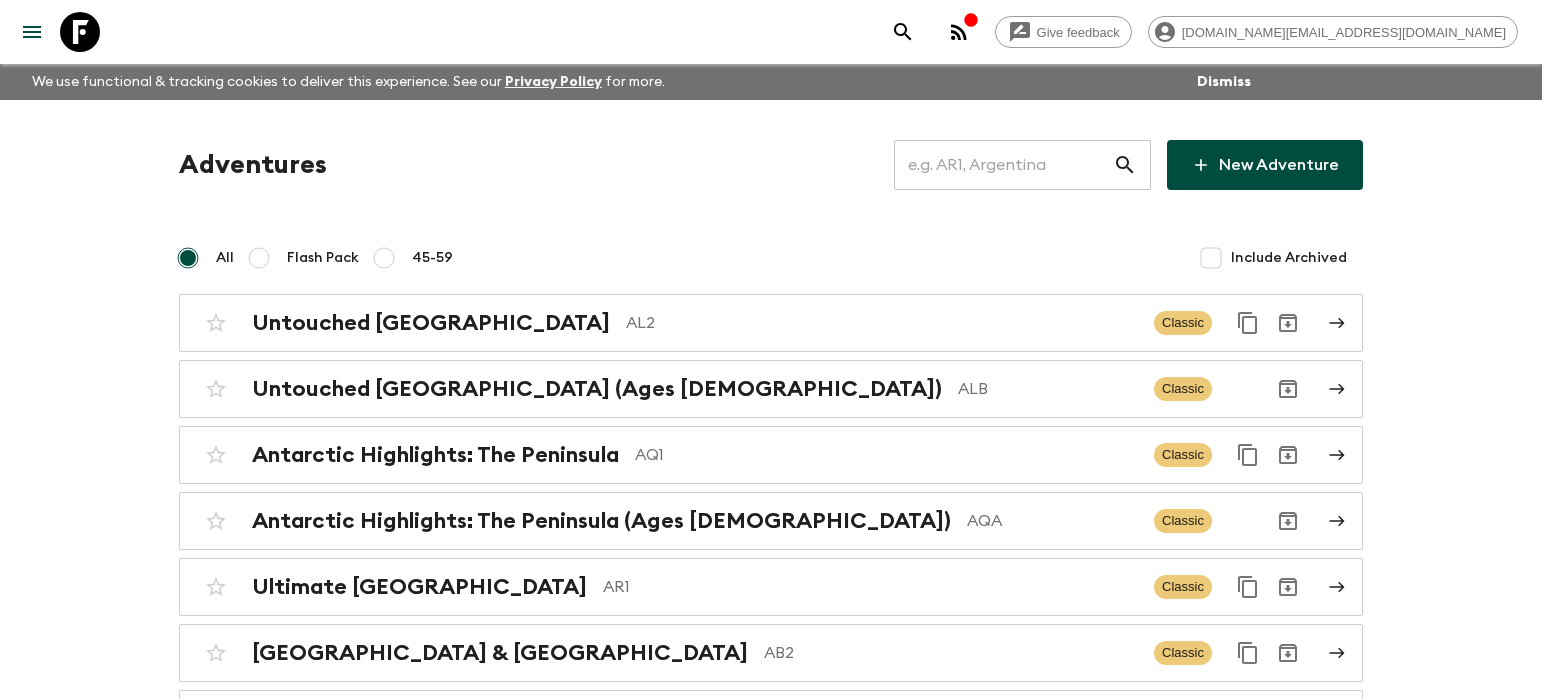 click at bounding box center (1003, 165) 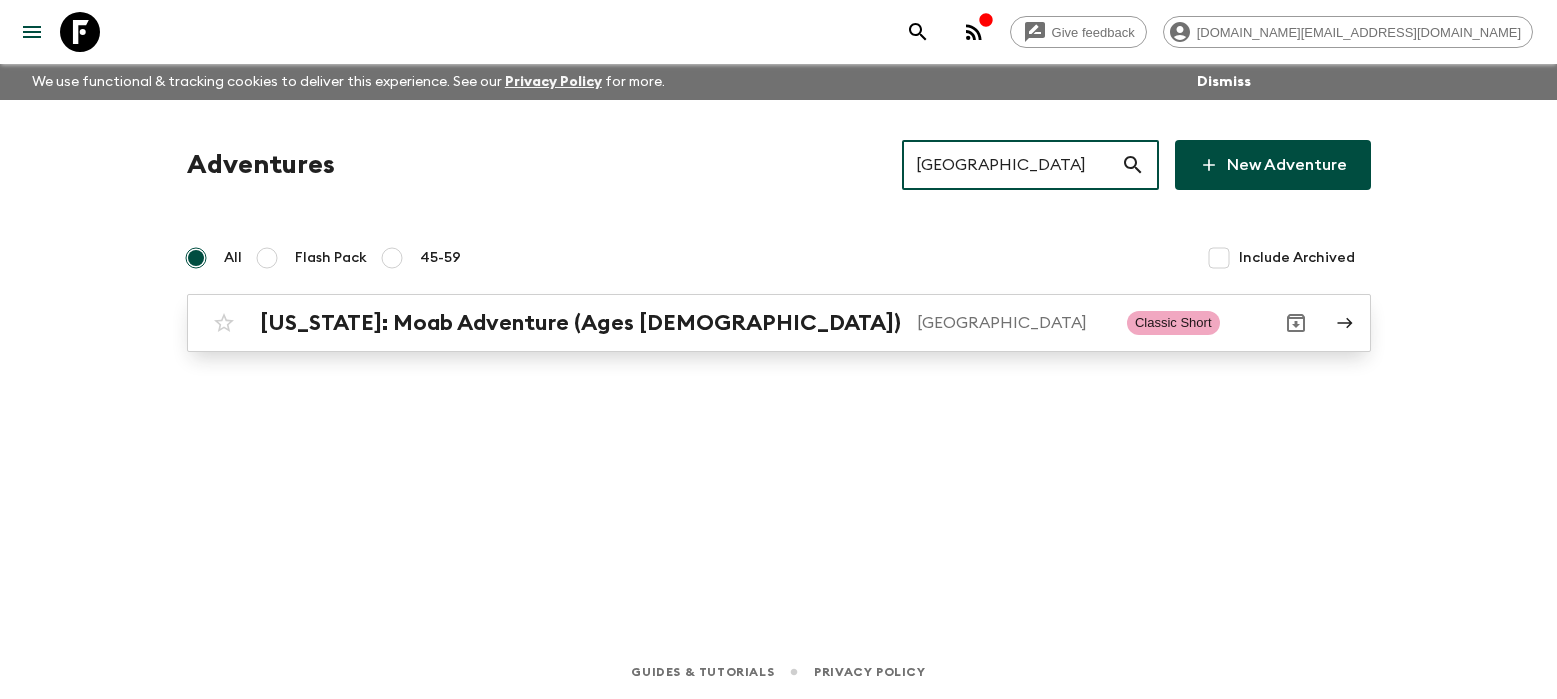 type on "[GEOGRAPHIC_DATA]" 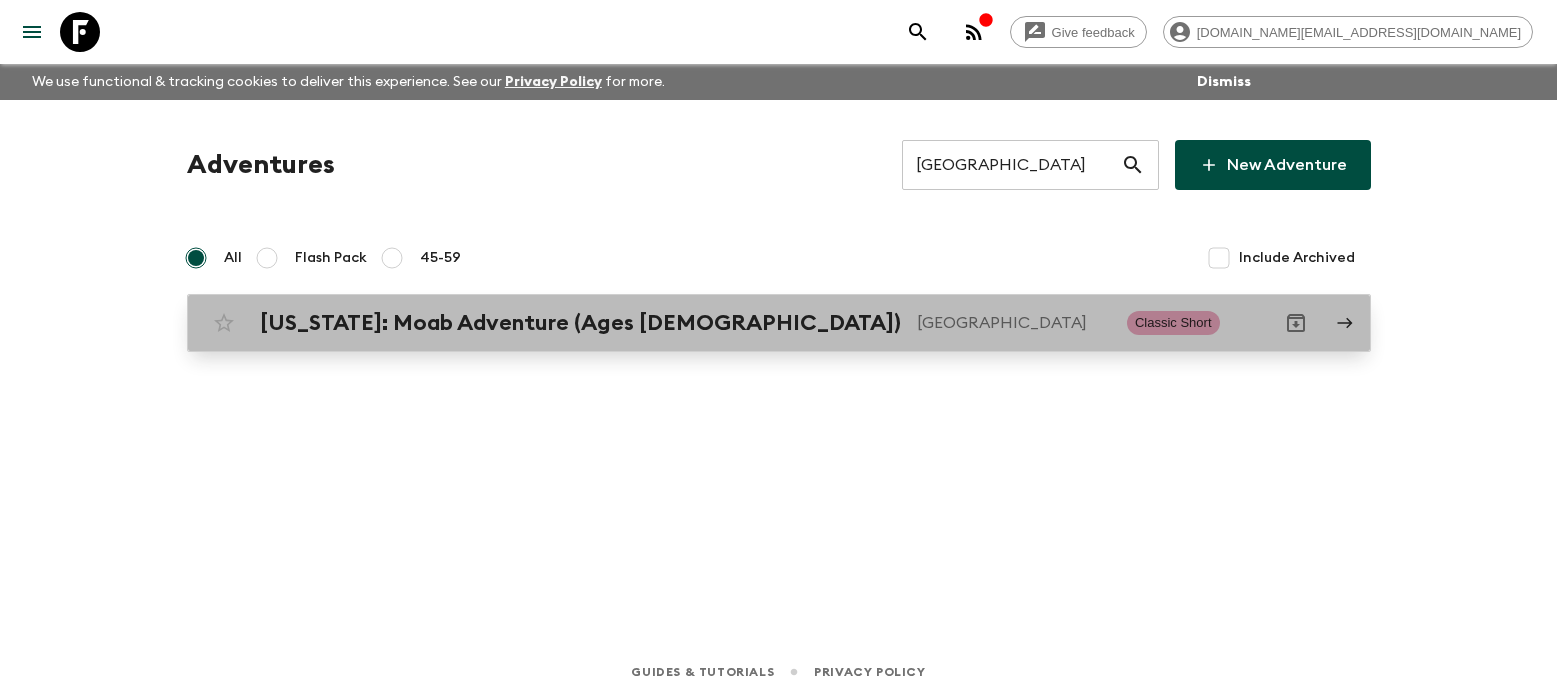 click on "[GEOGRAPHIC_DATA]" at bounding box center (1014, 323) 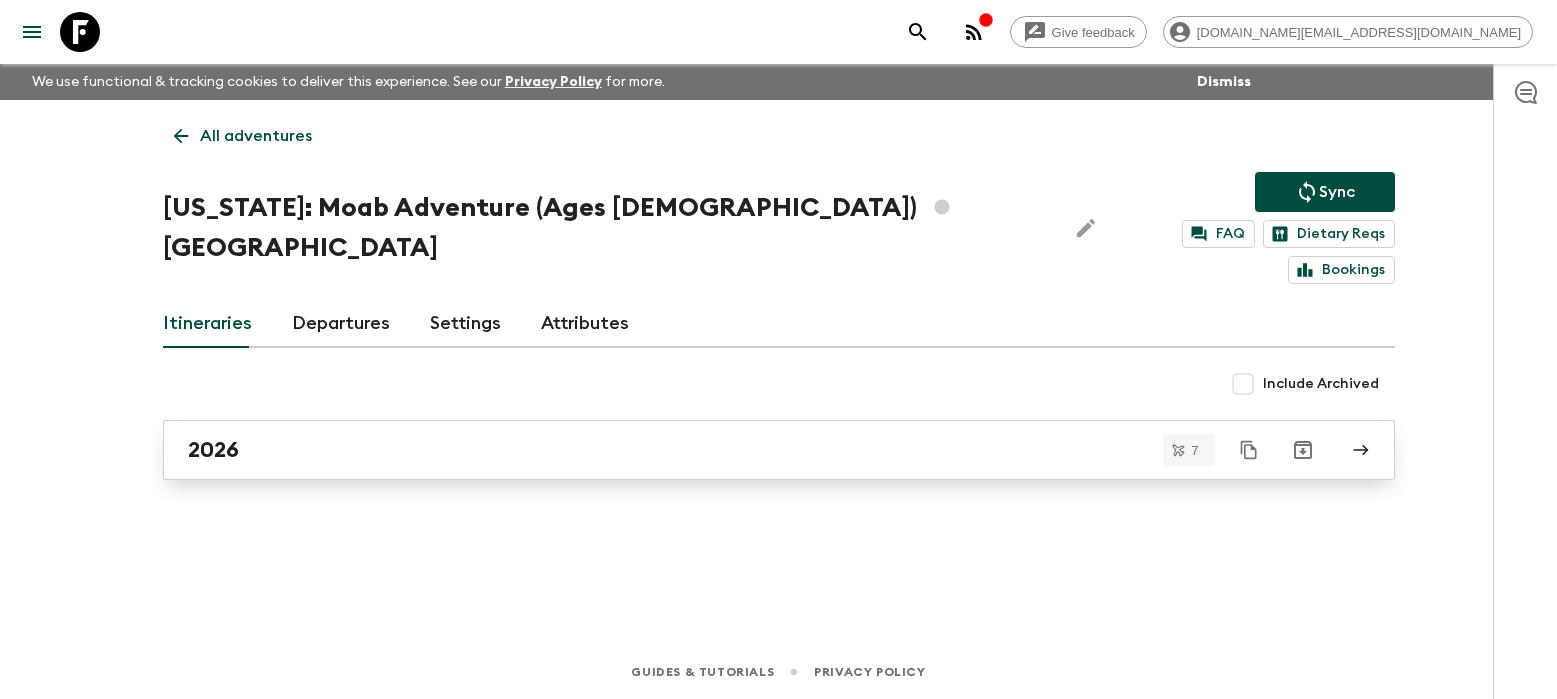 click on "2026" at bounding box center (779, 450) 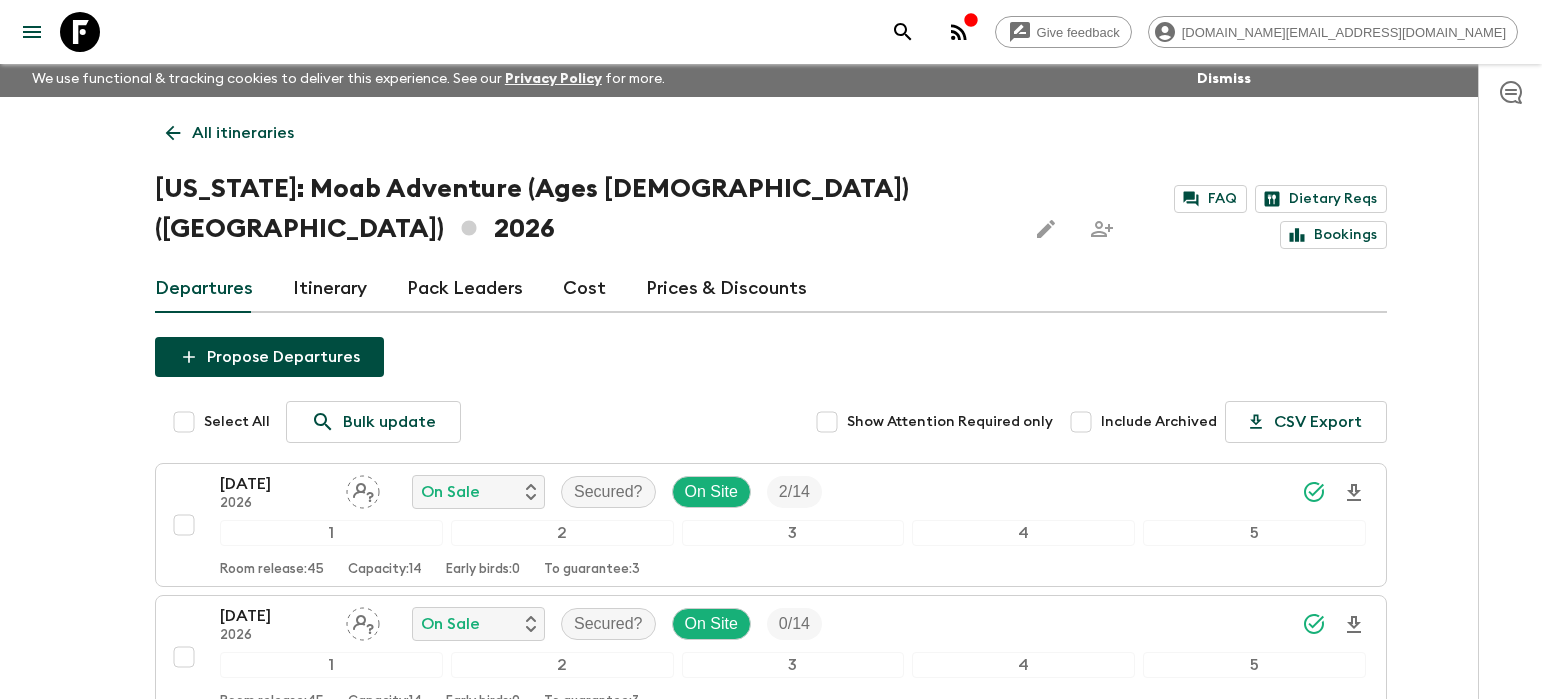 scroll, scrollTop: 0, scrollLeft: 0, axis: both 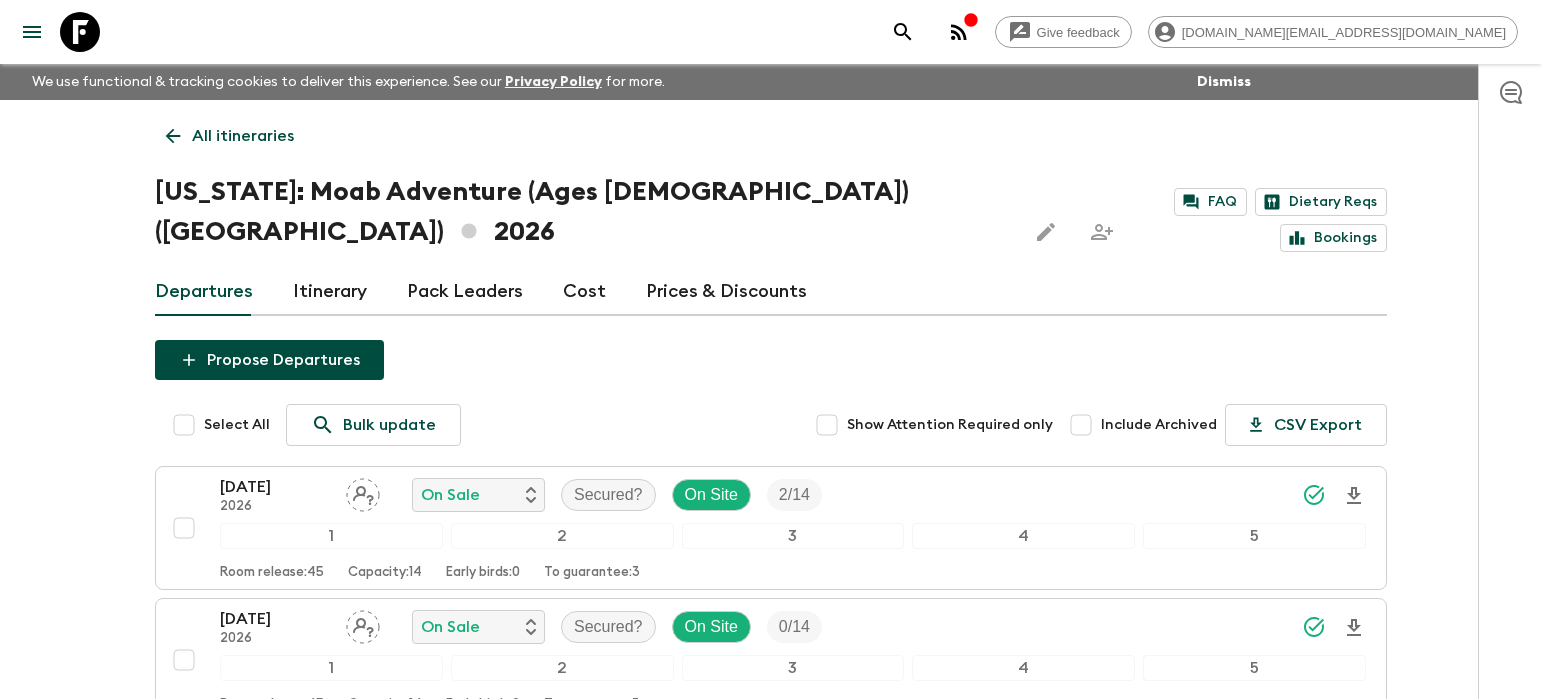 click on "All itineraries" at bounding box center [243, 136] 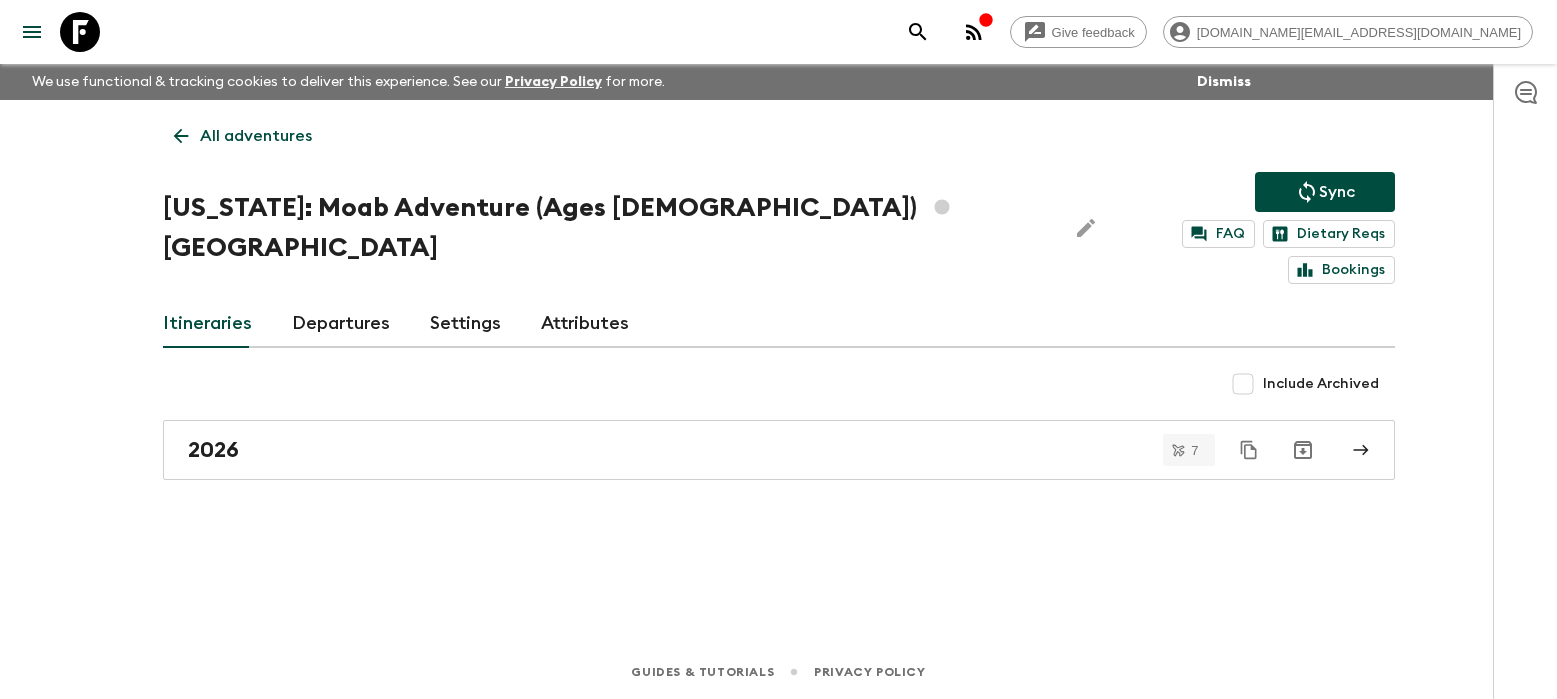 click on "All adventures" at bounding box center [256, 136] 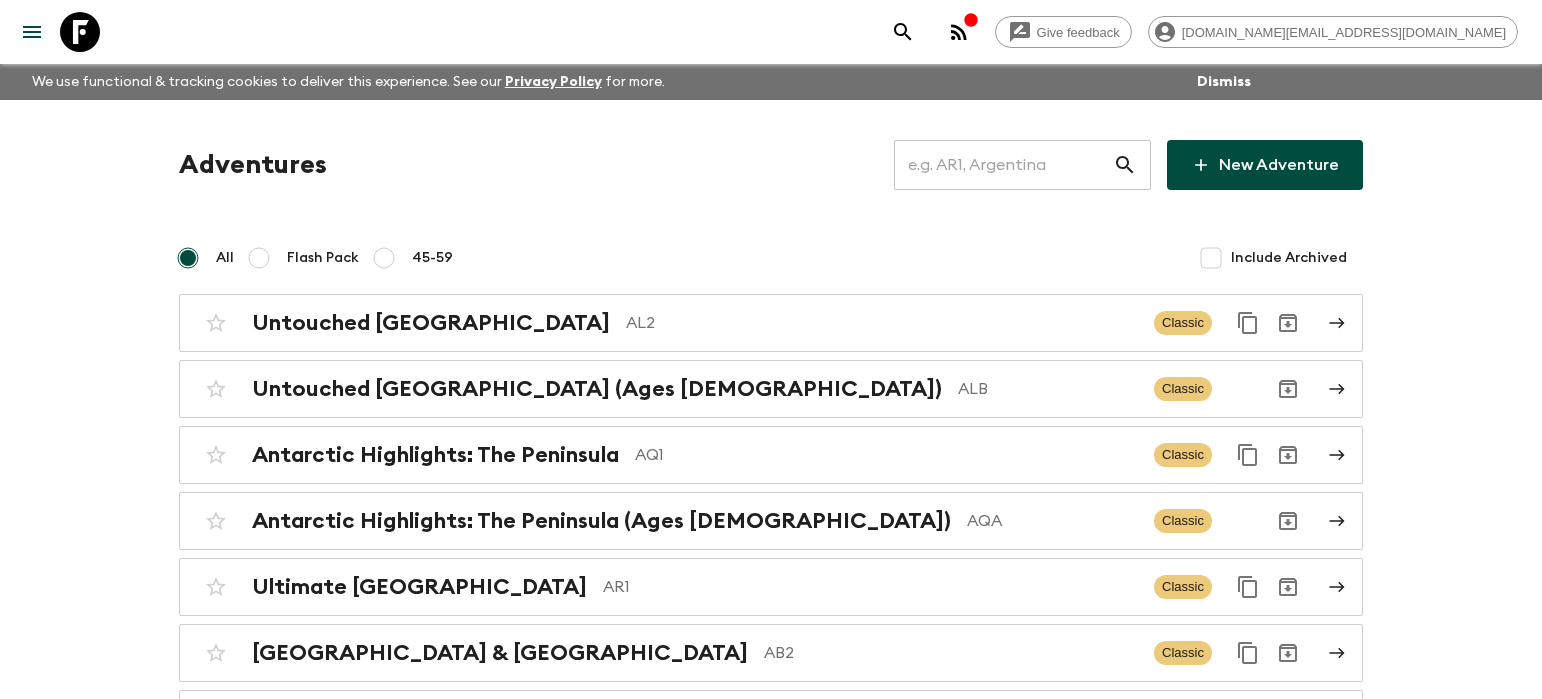 click at bounding box center (1003, 165) 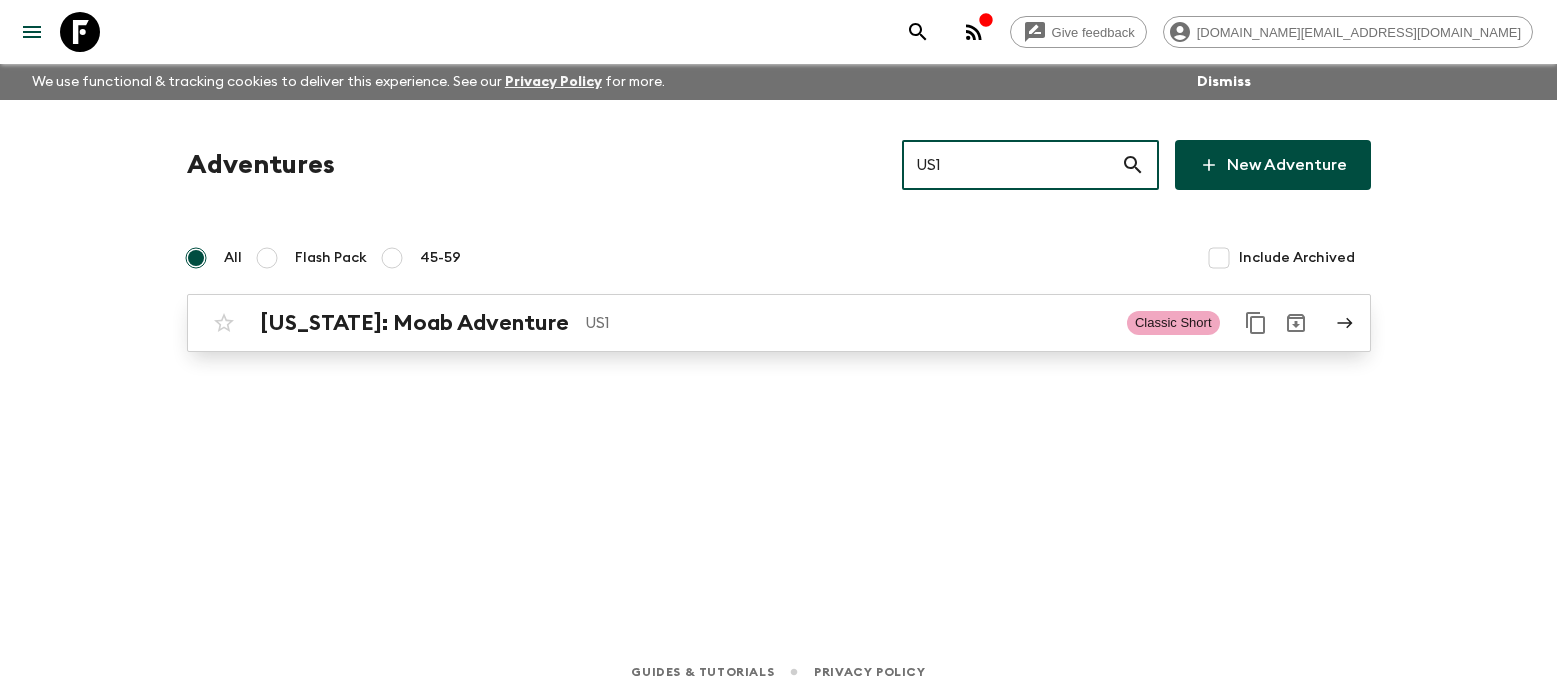 type on "US1" 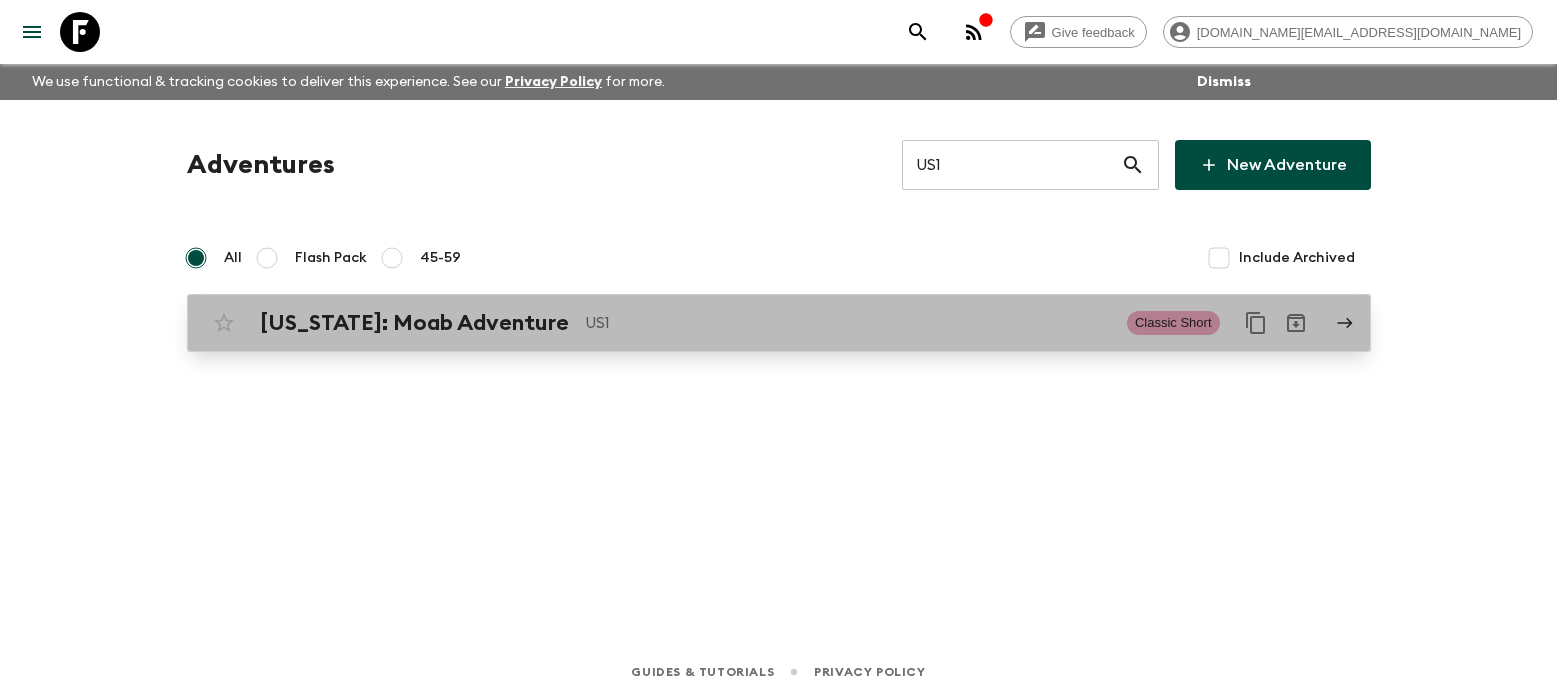 click on "[US_STATE]: Moab Adventure US1 Classic Short" at bounding box center (740, 323) 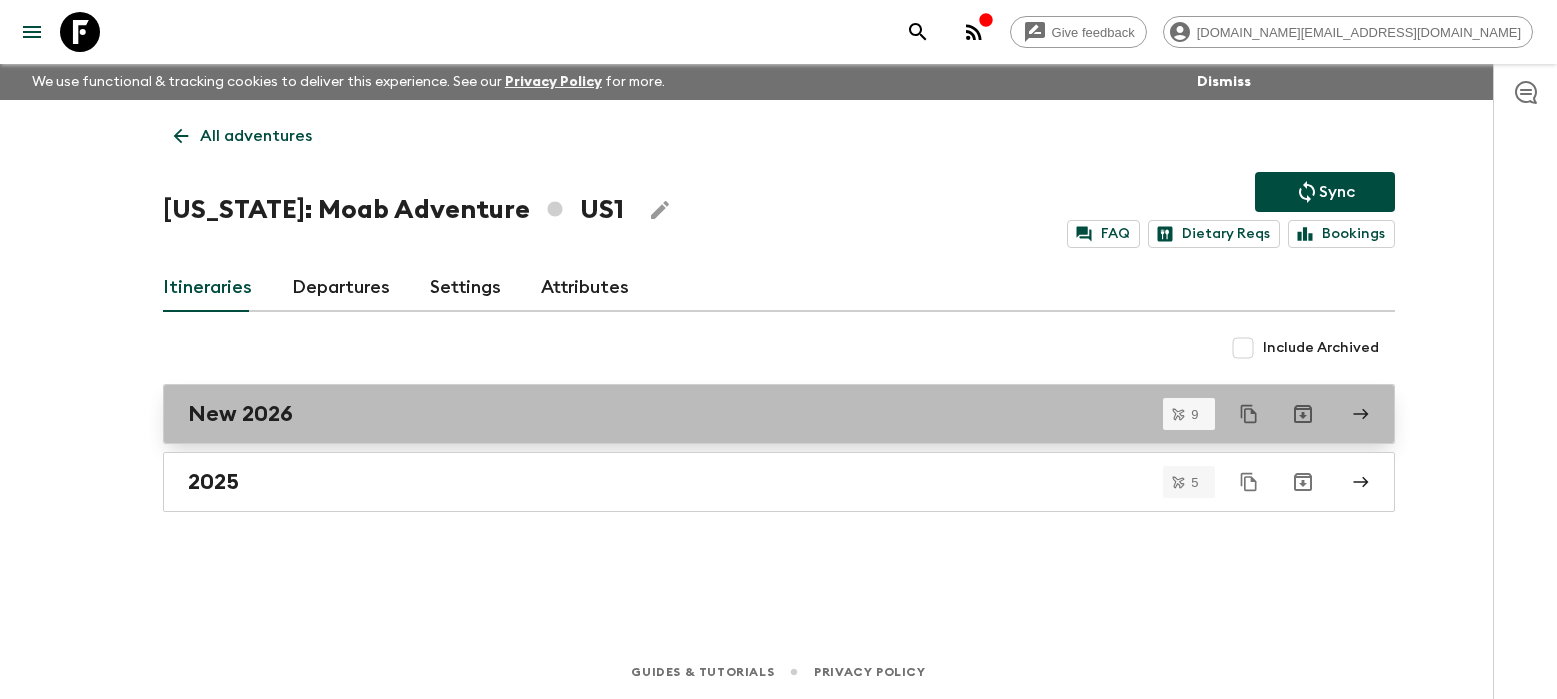 click on "New 2026" at bounding box center [760, 414] 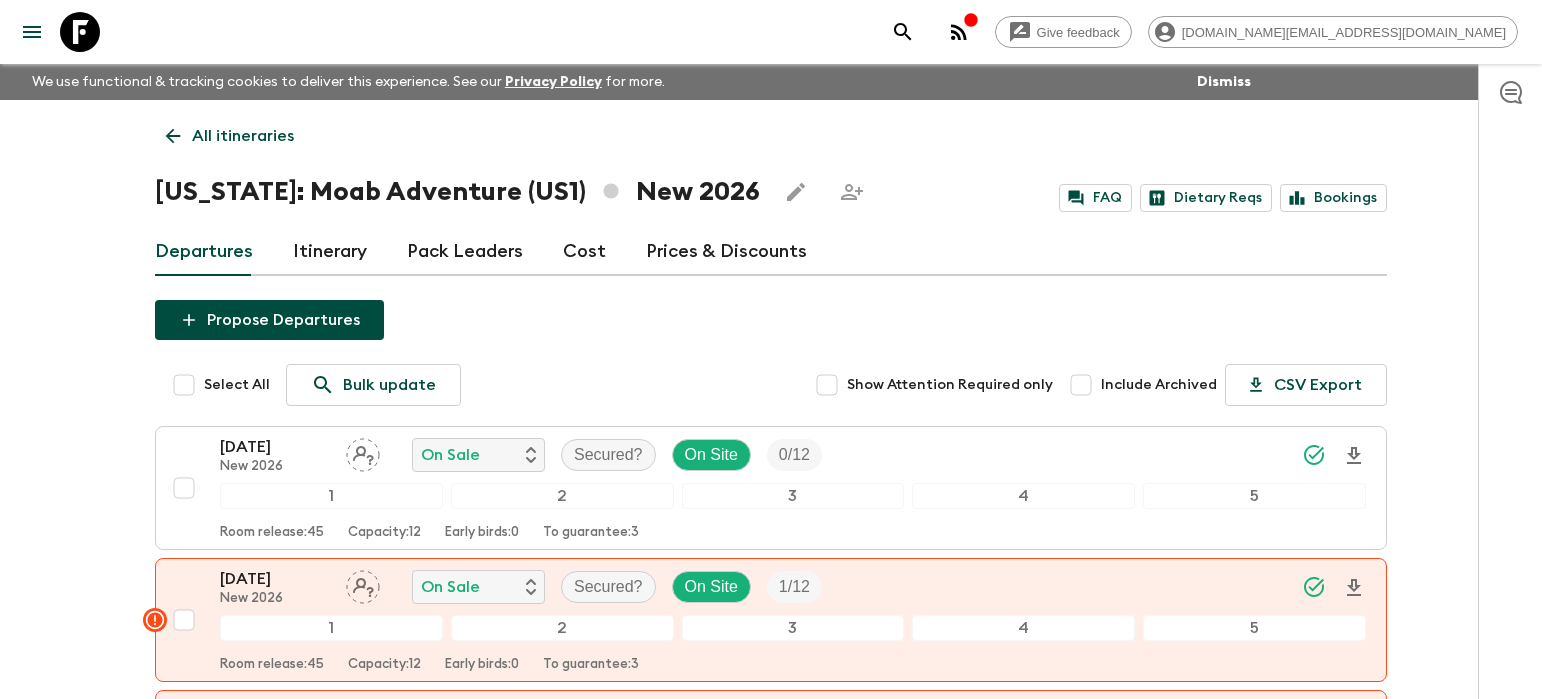click on "Select All" at bounding box center [184, 385] 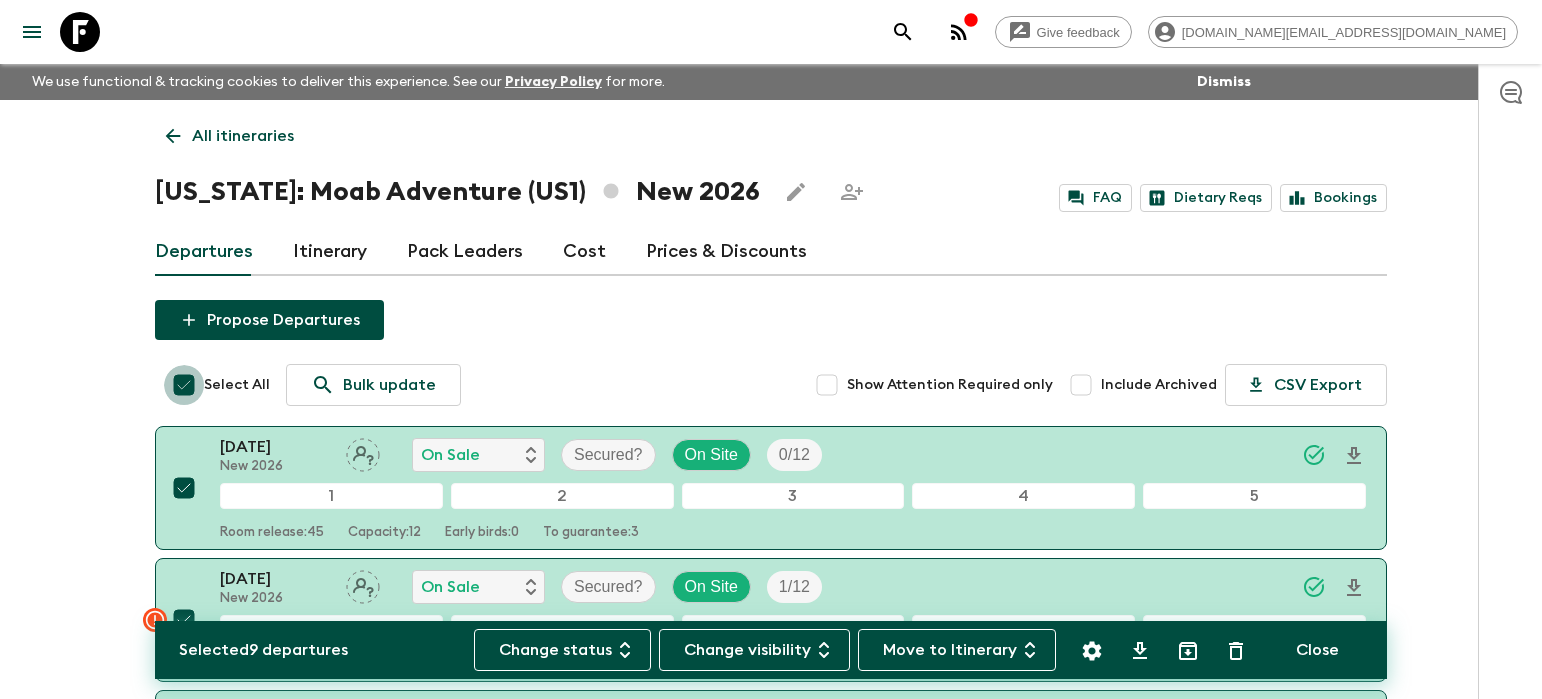 click on "Select All" at bounding box center [184, 385] 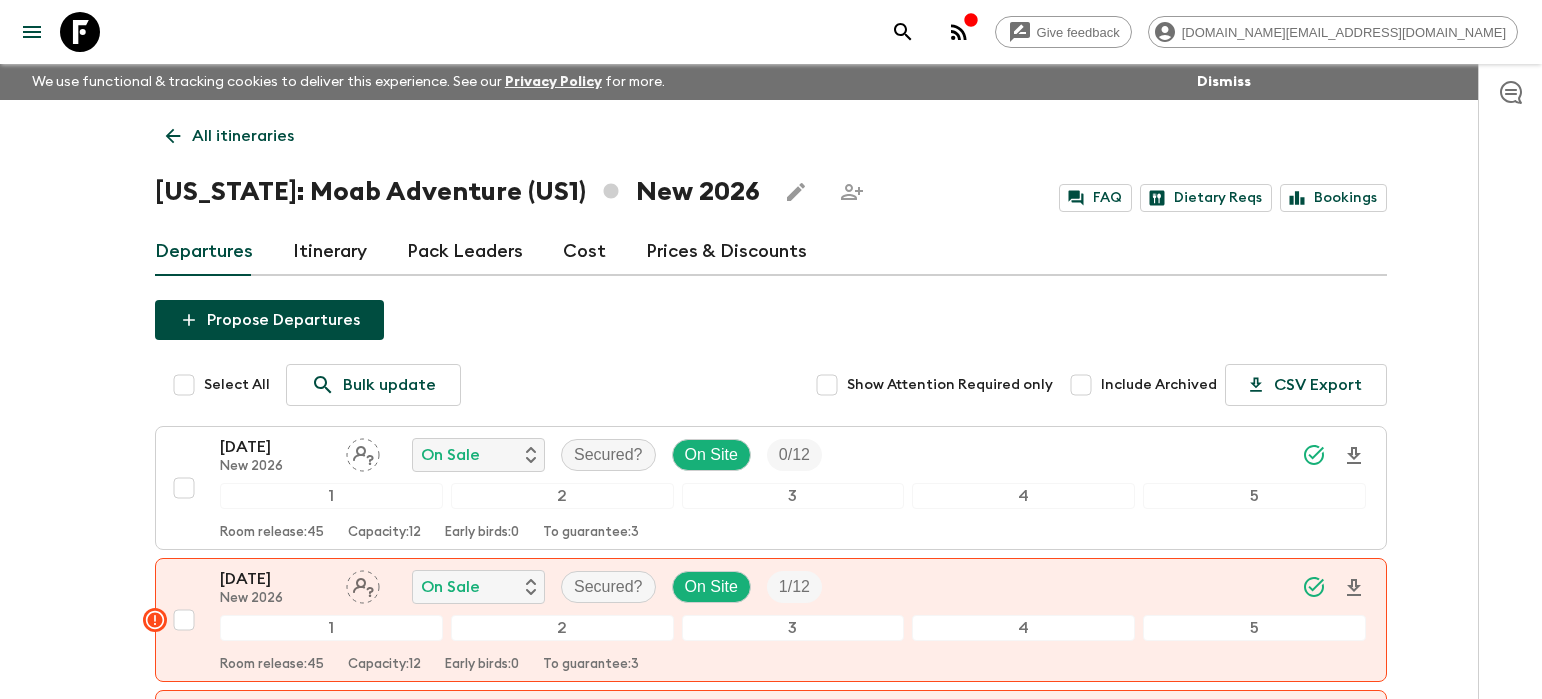 click on "All itineraries" at bounding box center [243, 136] 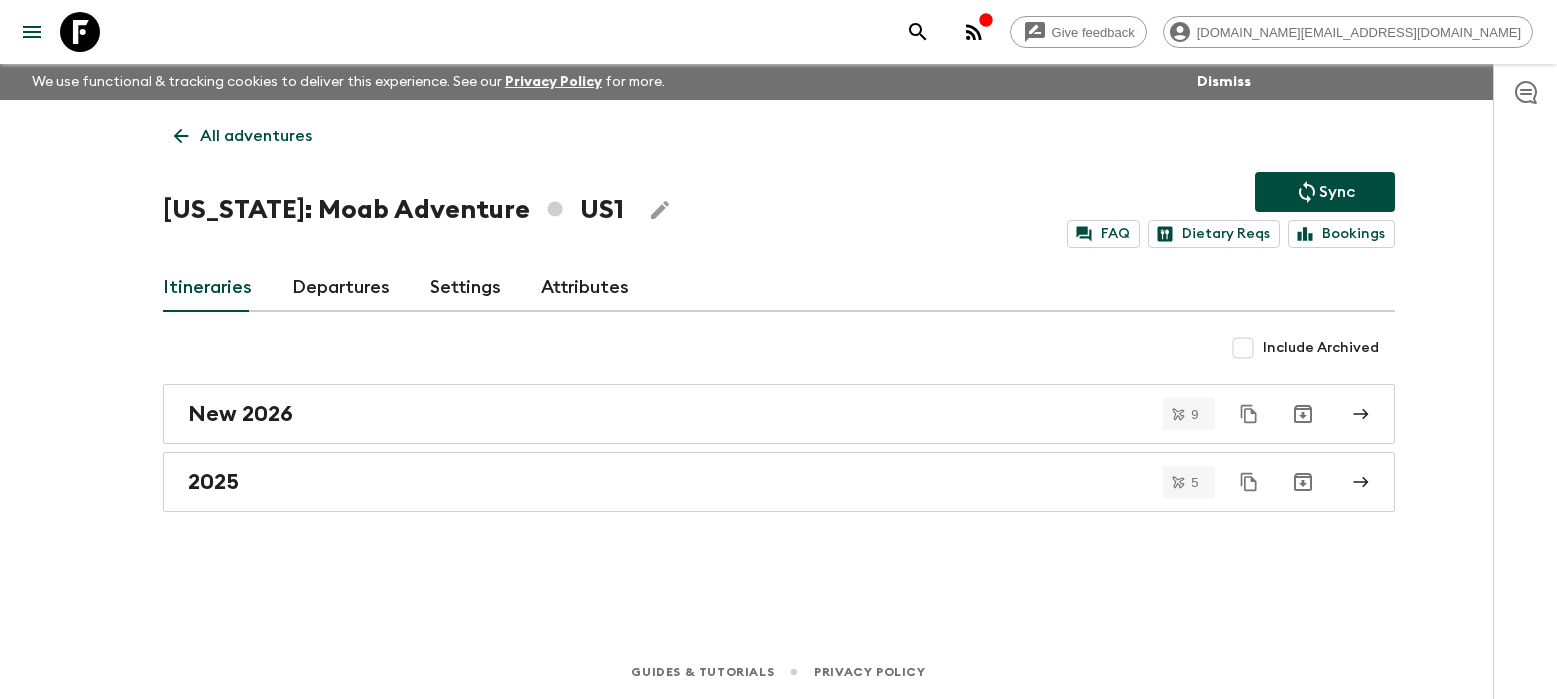 click on "All adventures" at bounding box center [256, 136] 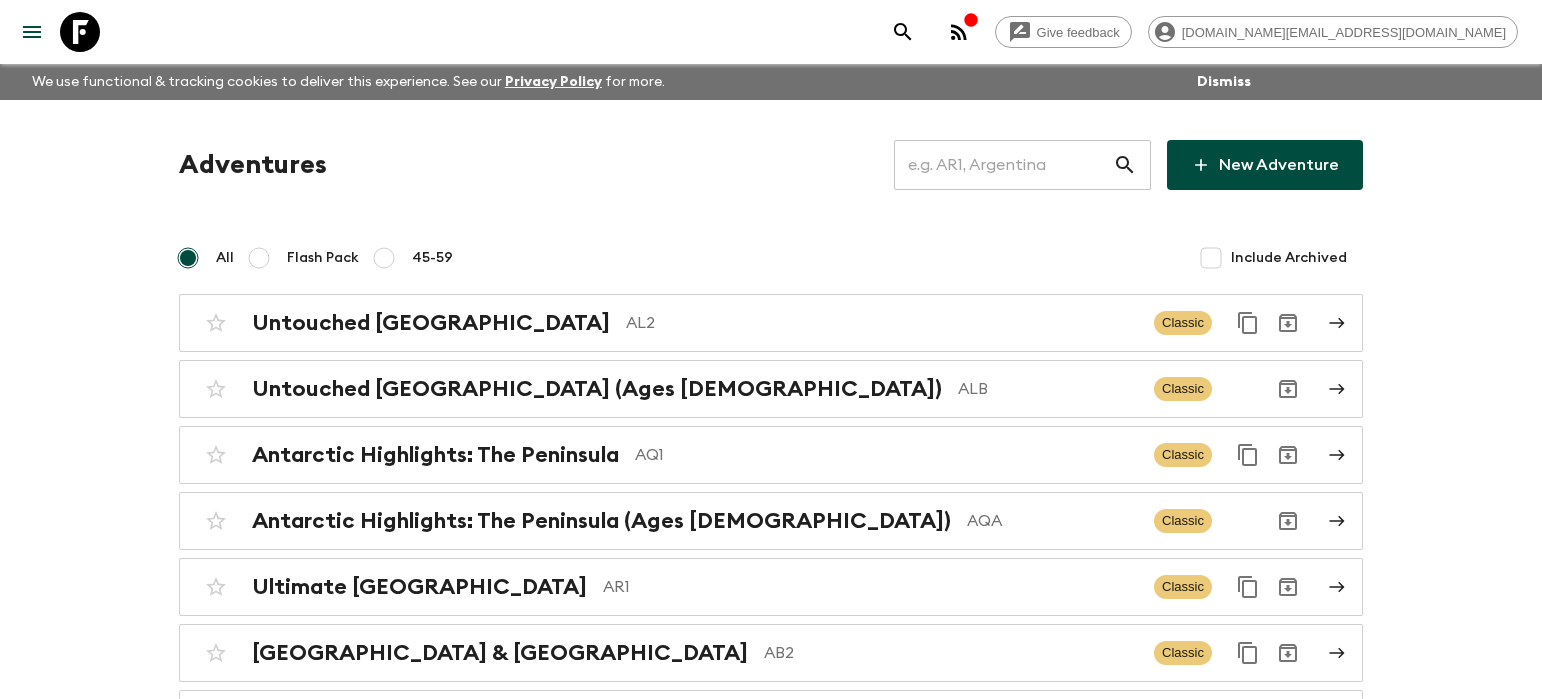 click at bounding box center [1003, 165] 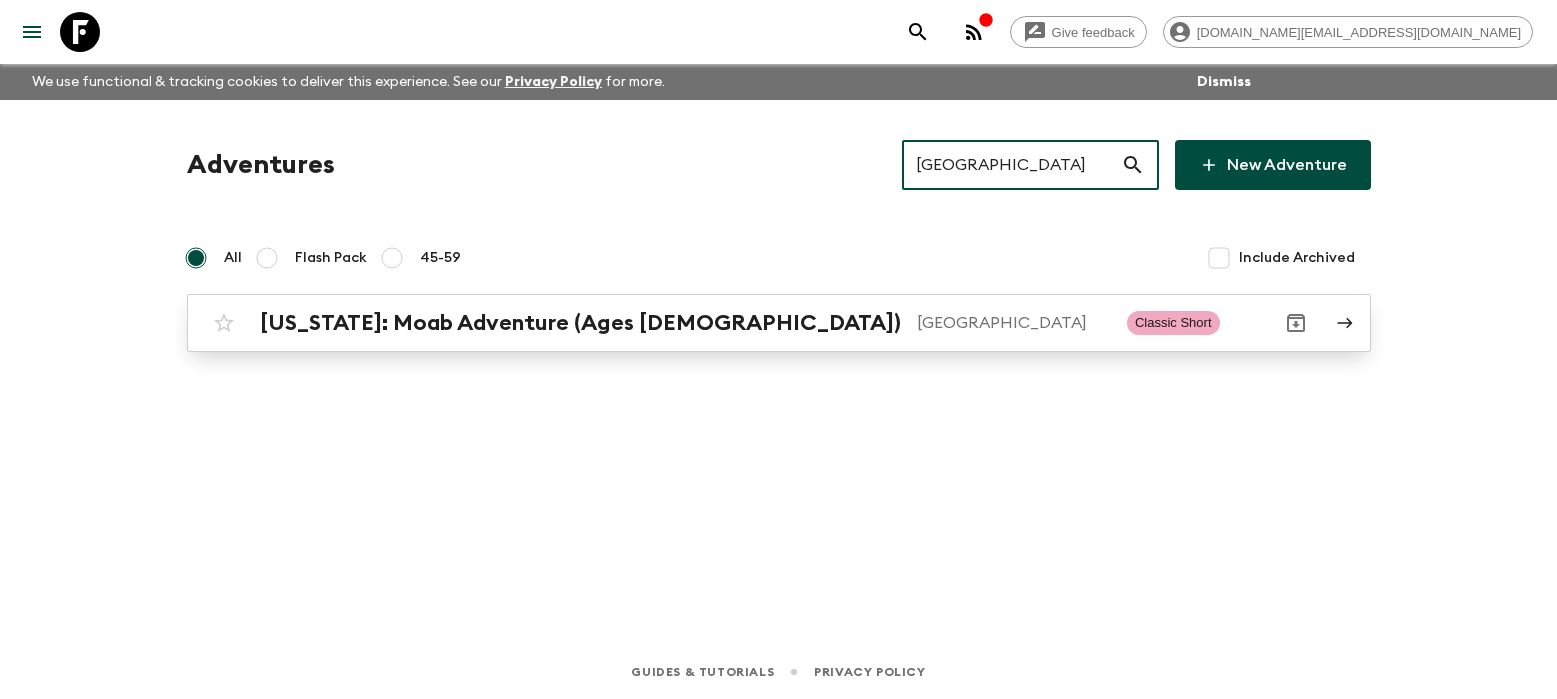 type on "[GEOGRAPHIC_DATA]" 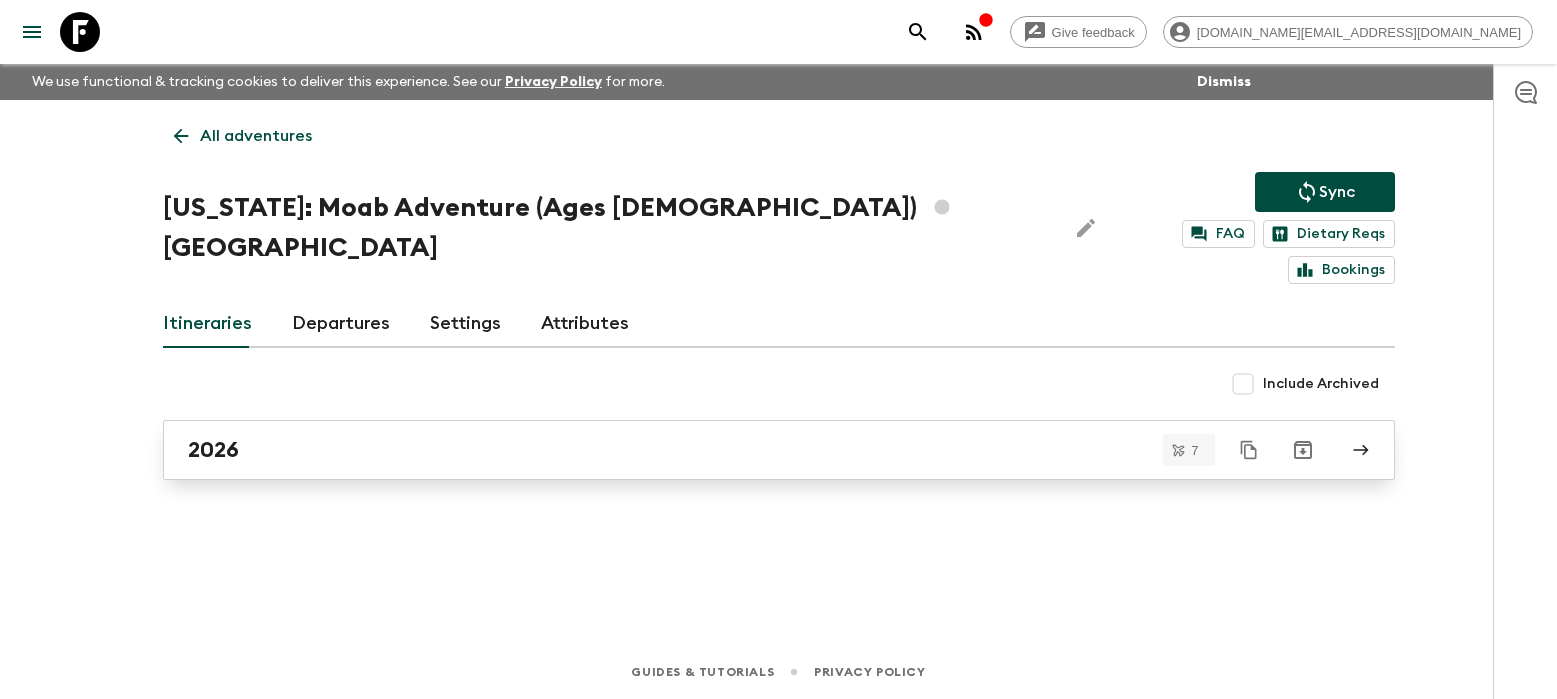 click on "2026" at bounding box center [760, 450] 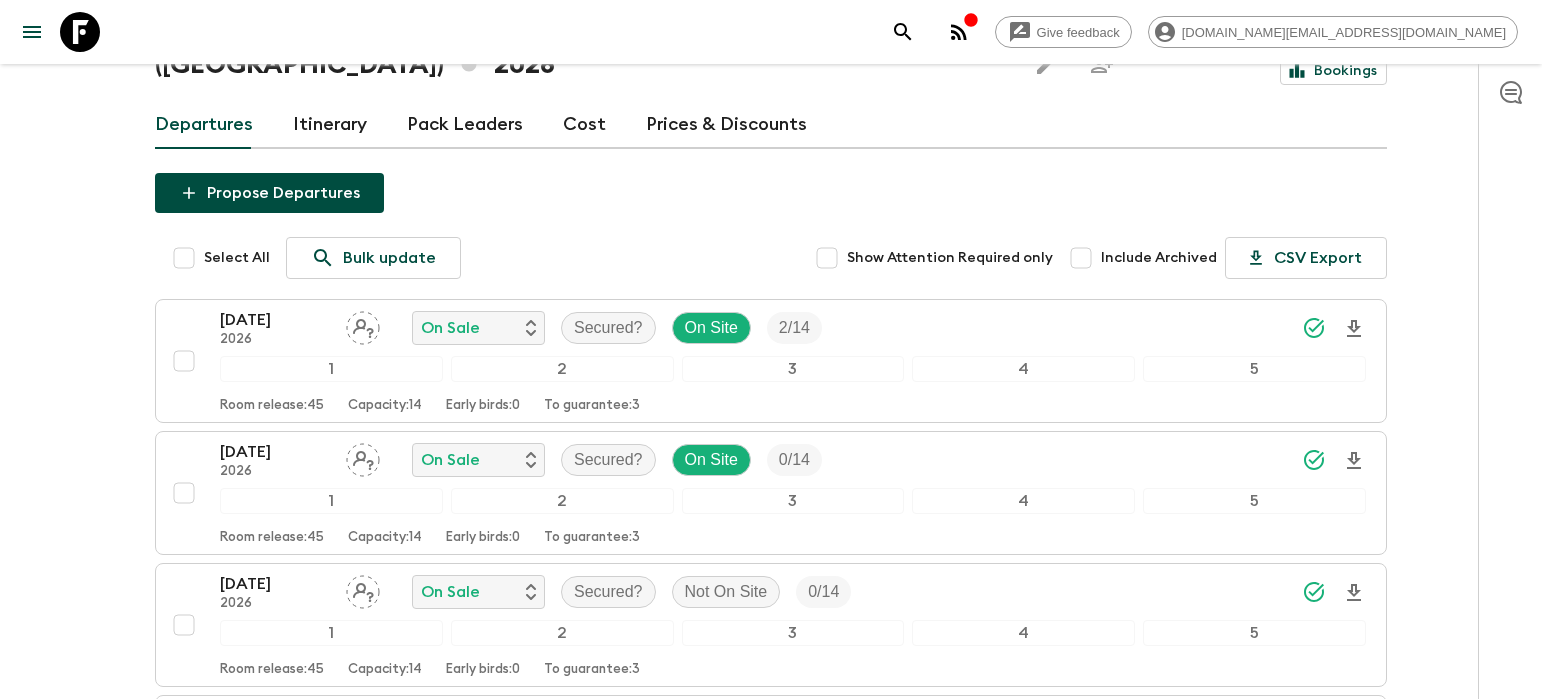 scroll, scrollTop: 0, scrollLeft: 0, axis: both 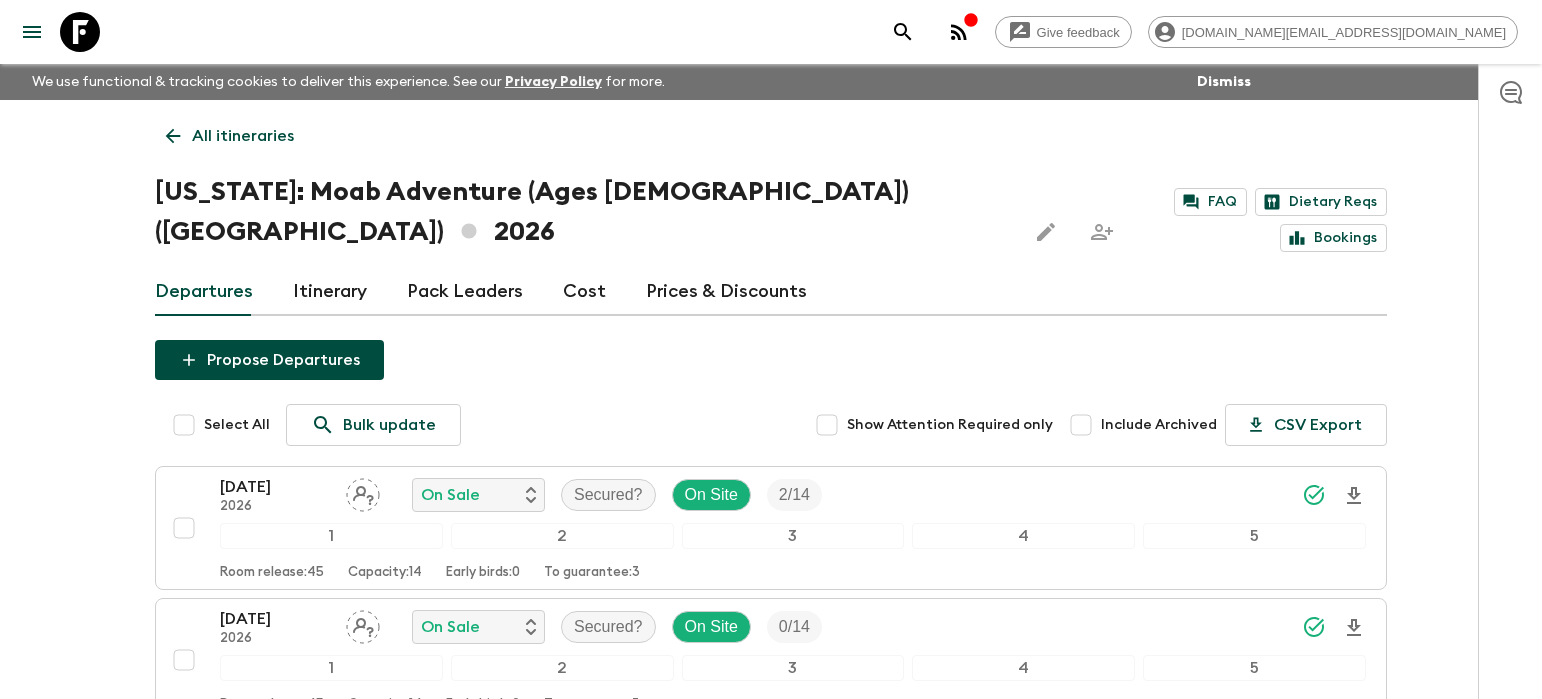 click on "All itineraries" at bounding box center [243, 136] 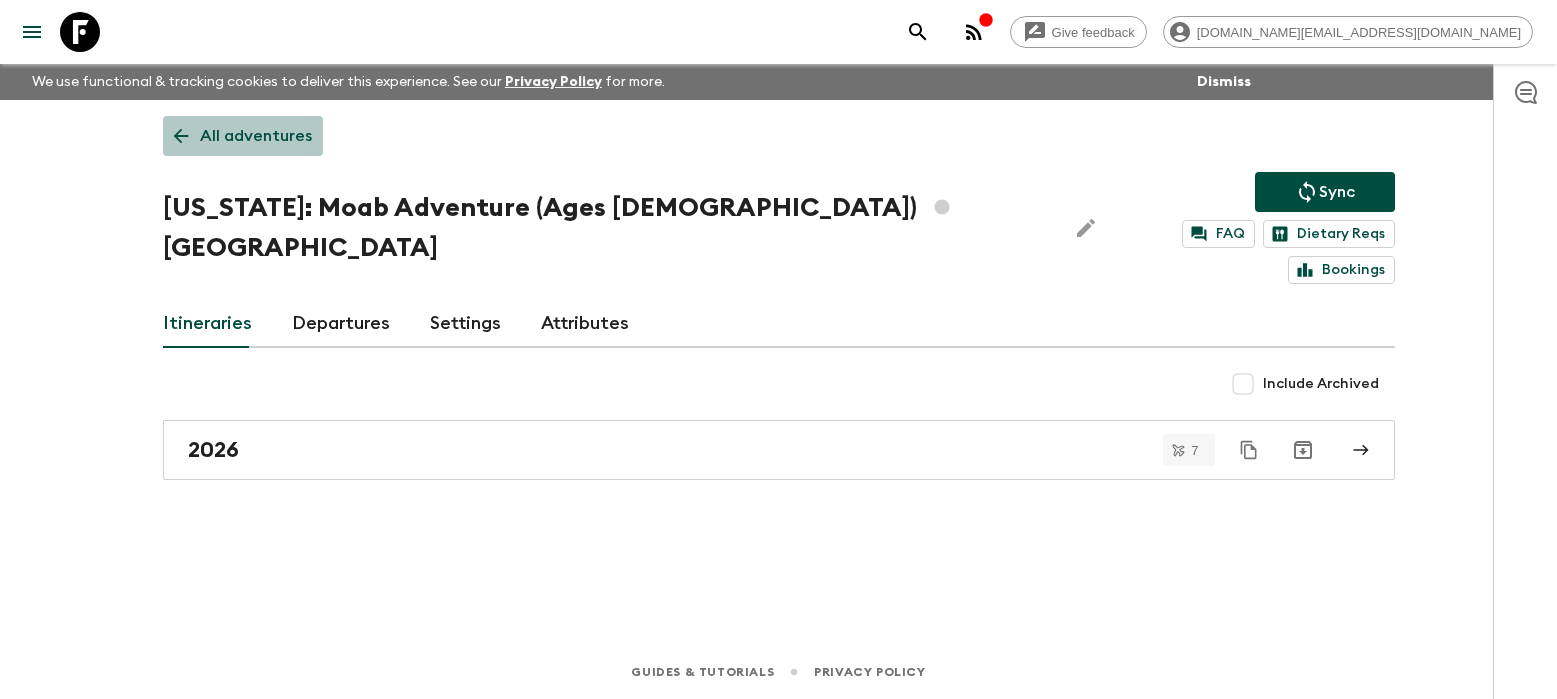 click on "All adventures" at bounding box center [256, 136] 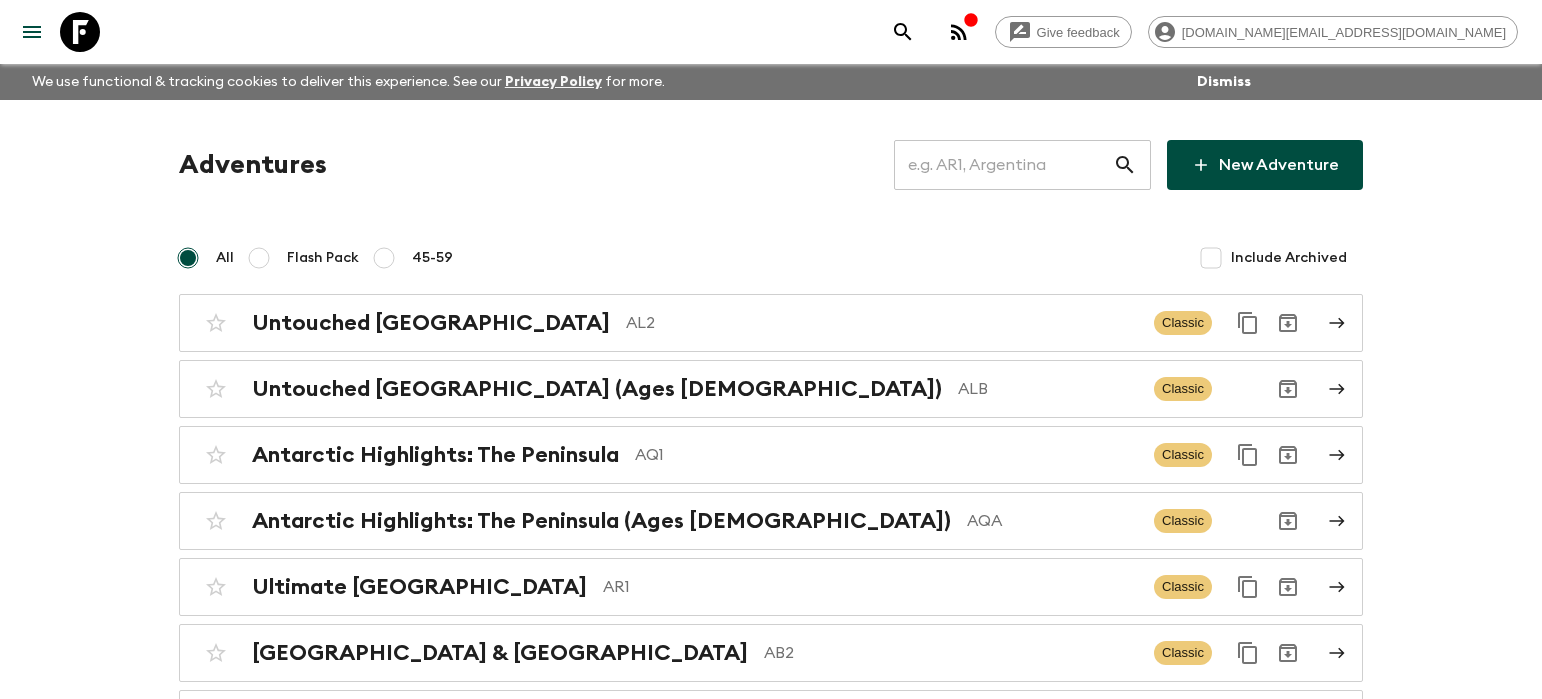 click at bounding box center (1003, 165) 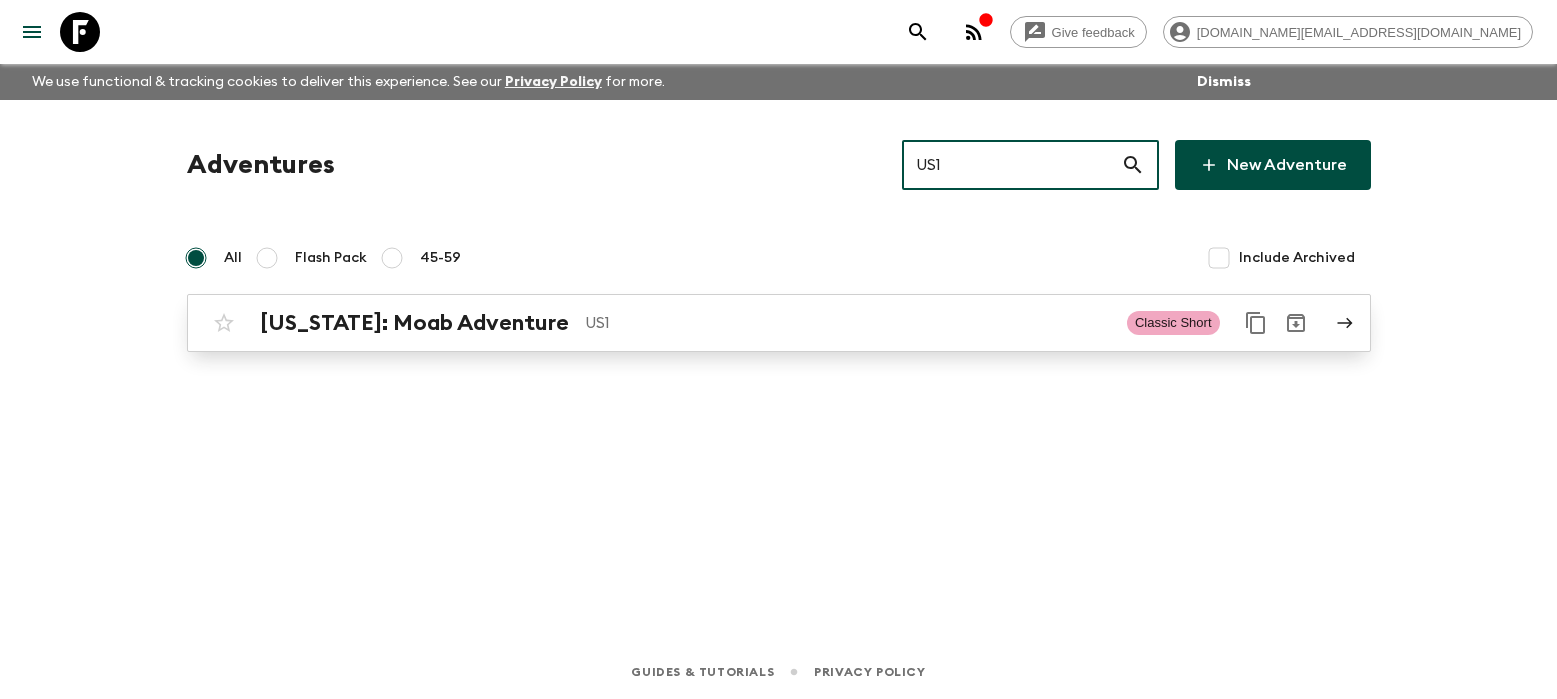 type on "US1" 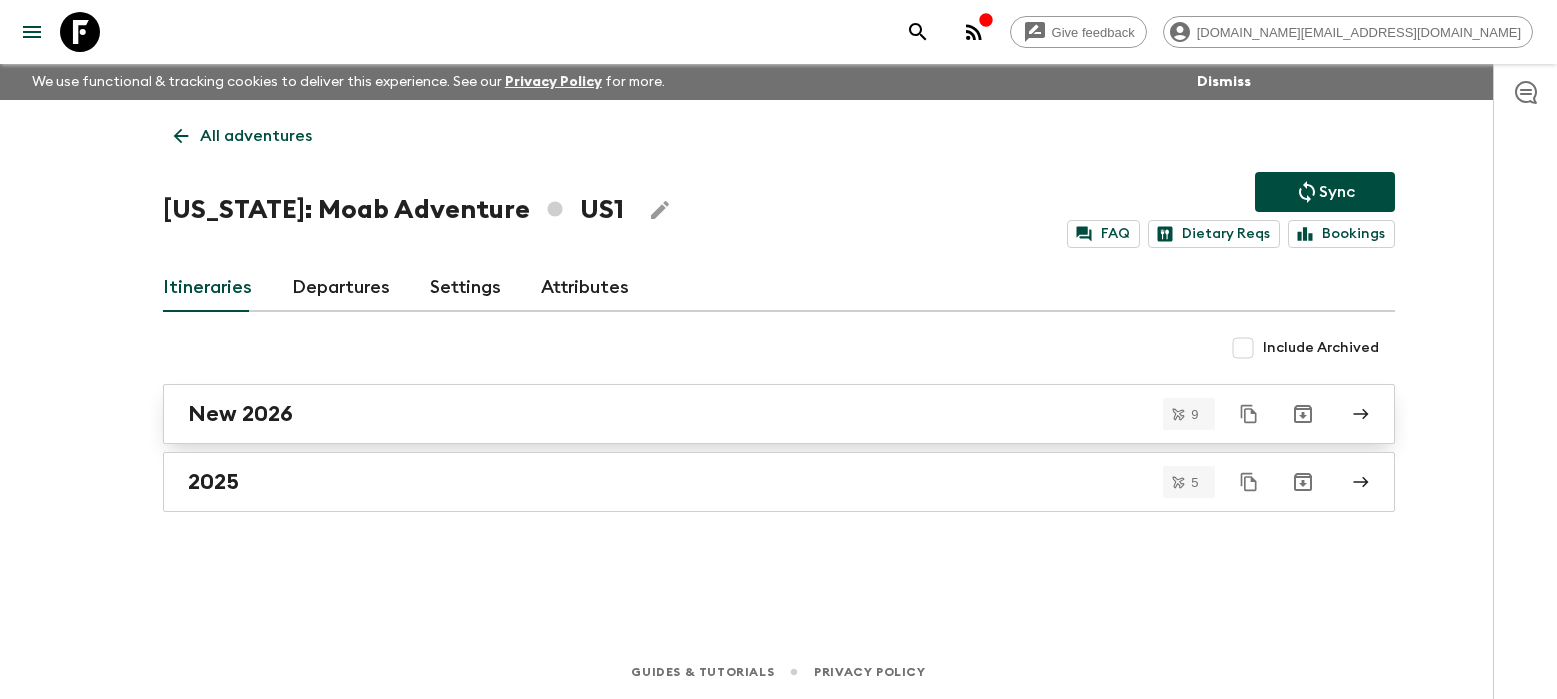 click on "New 2026" at bounding box center [760, 414] 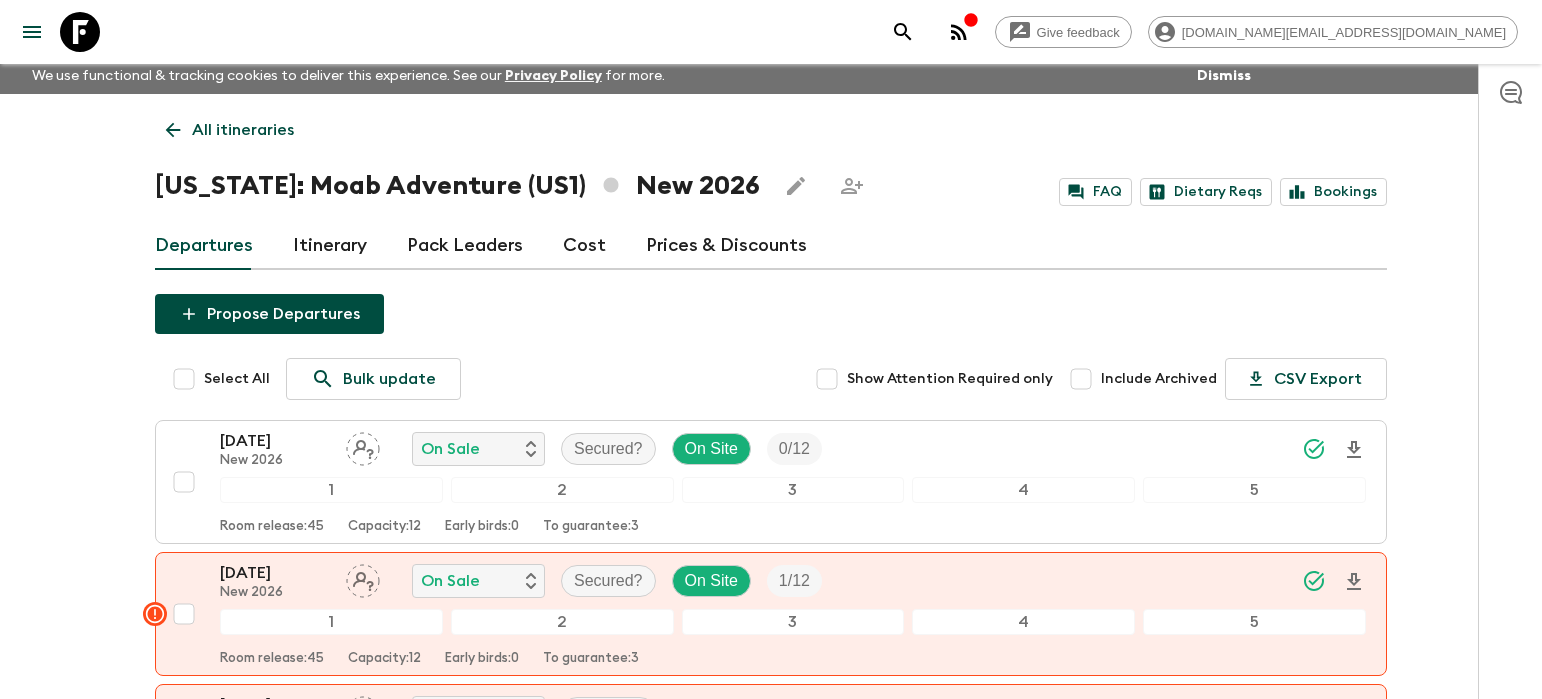 scroll, scrollTop: 0, scrollLeft: 0, axis: both 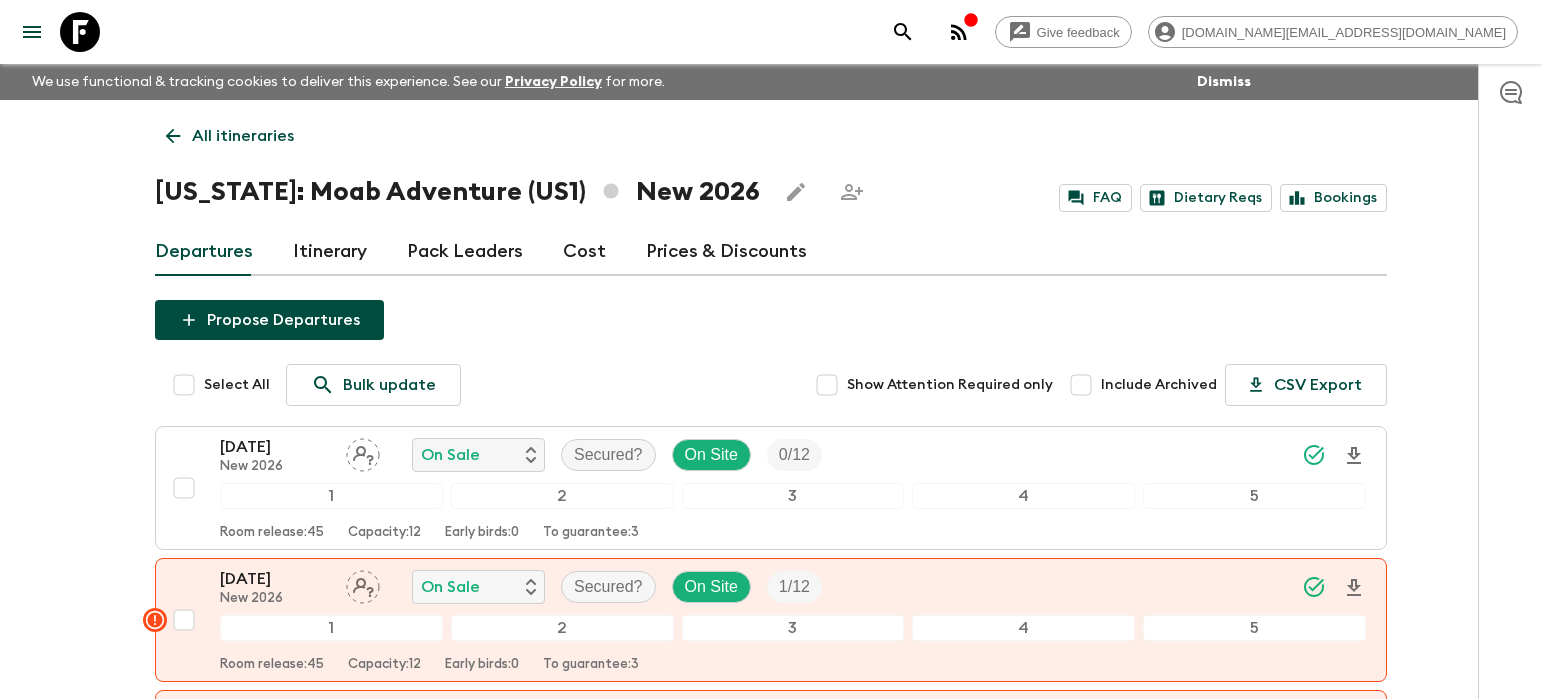 click on "All itineraries" at bounding box center (243, 136) 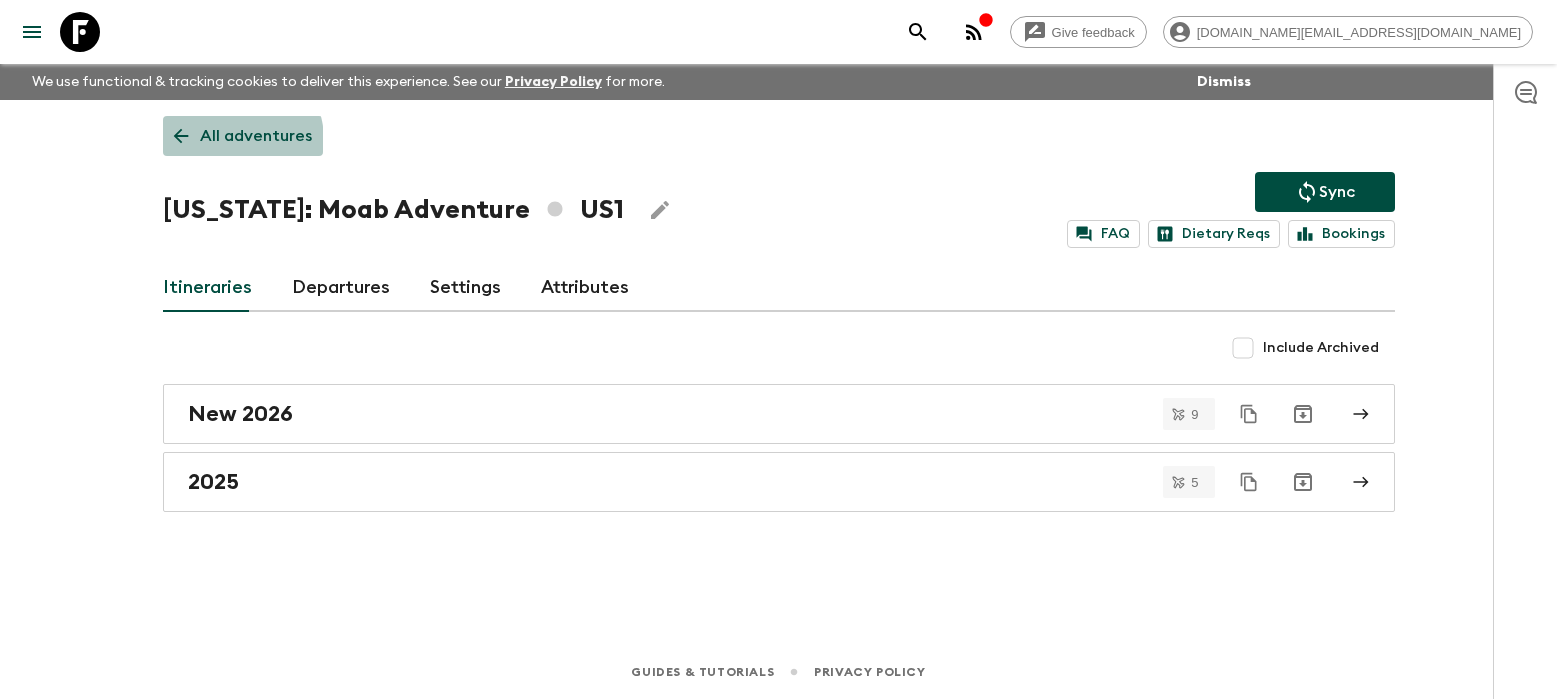click on "All adventures" at bounding box center [256, 136] 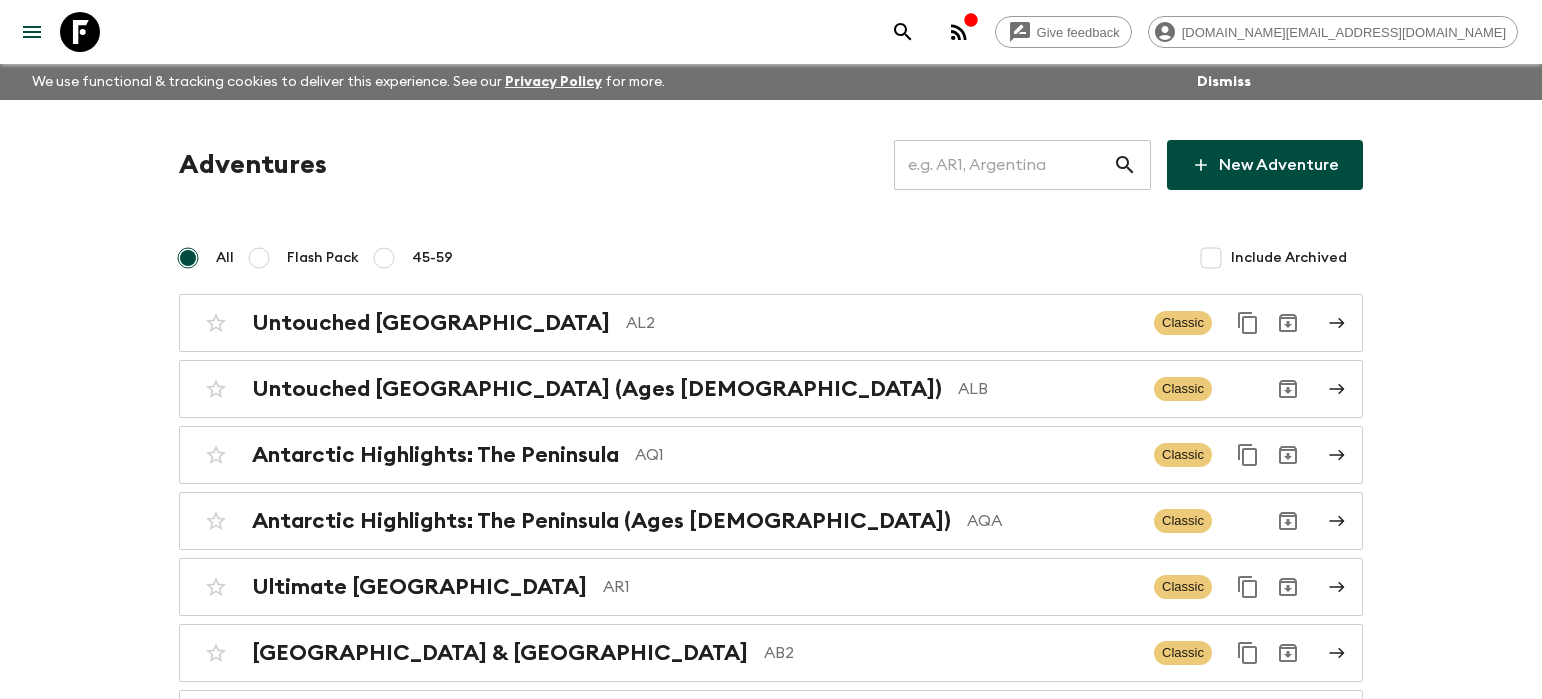 click at bounding box center (1003, 165) 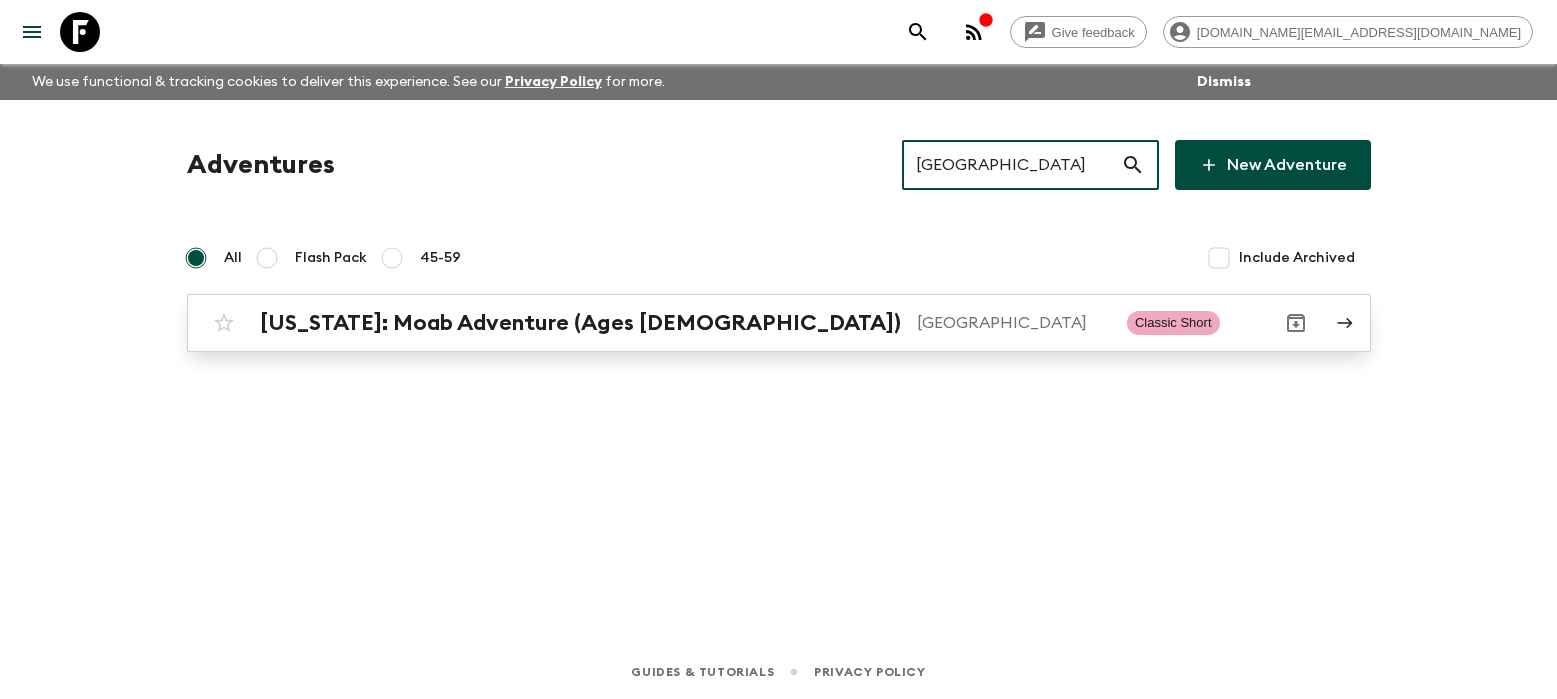 type on "[GEOGRAPHIC_DATA]" 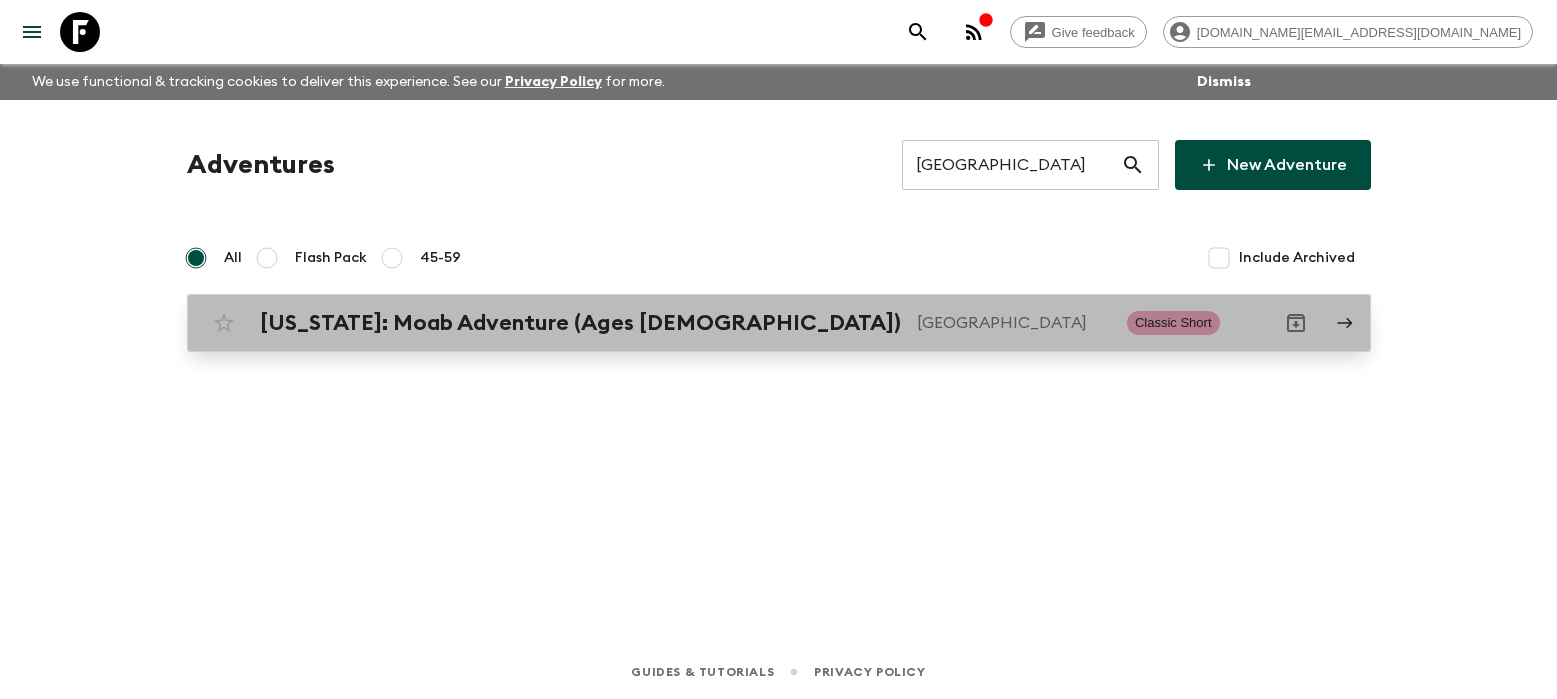 click on "[GEOGRAPHIC_DATA]" at bounding box center [1014, 323] 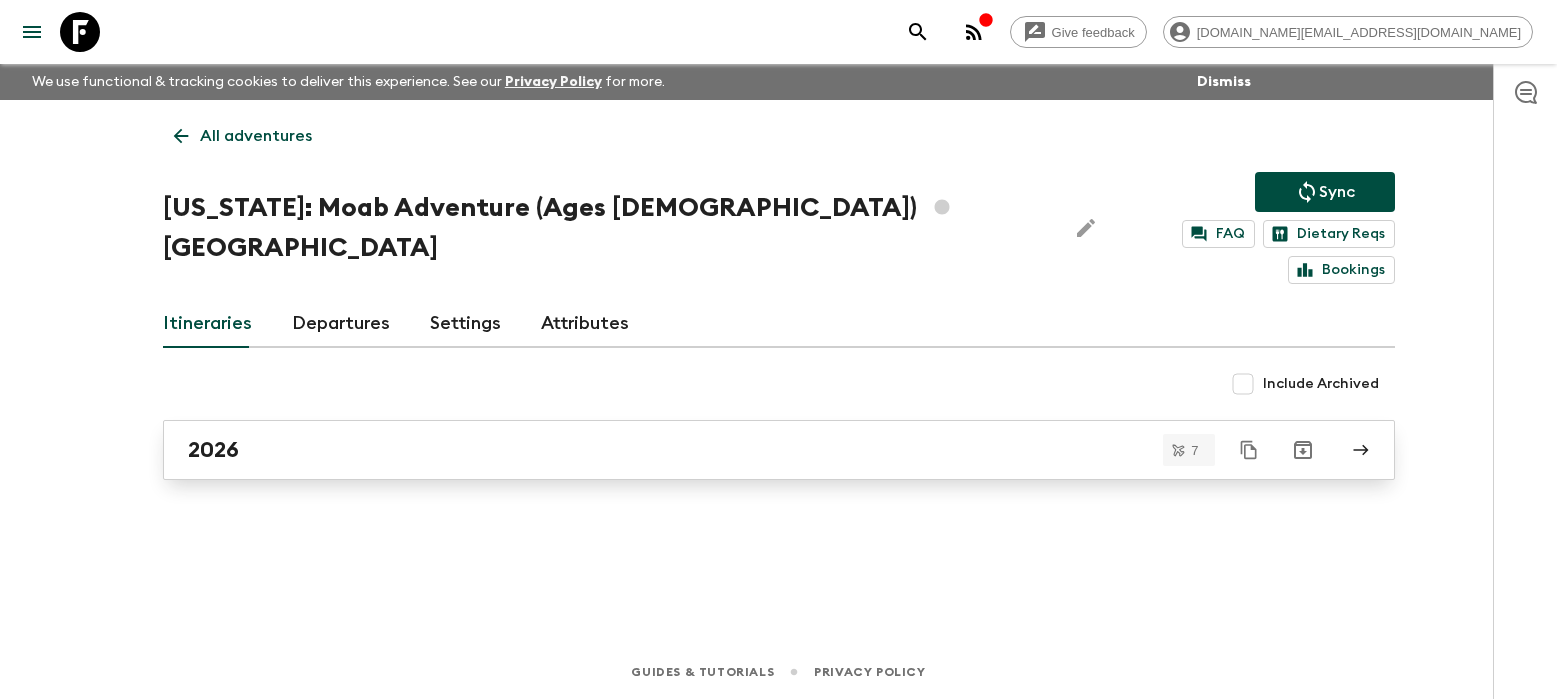 click on "2026" at bounding box center [760, 450] 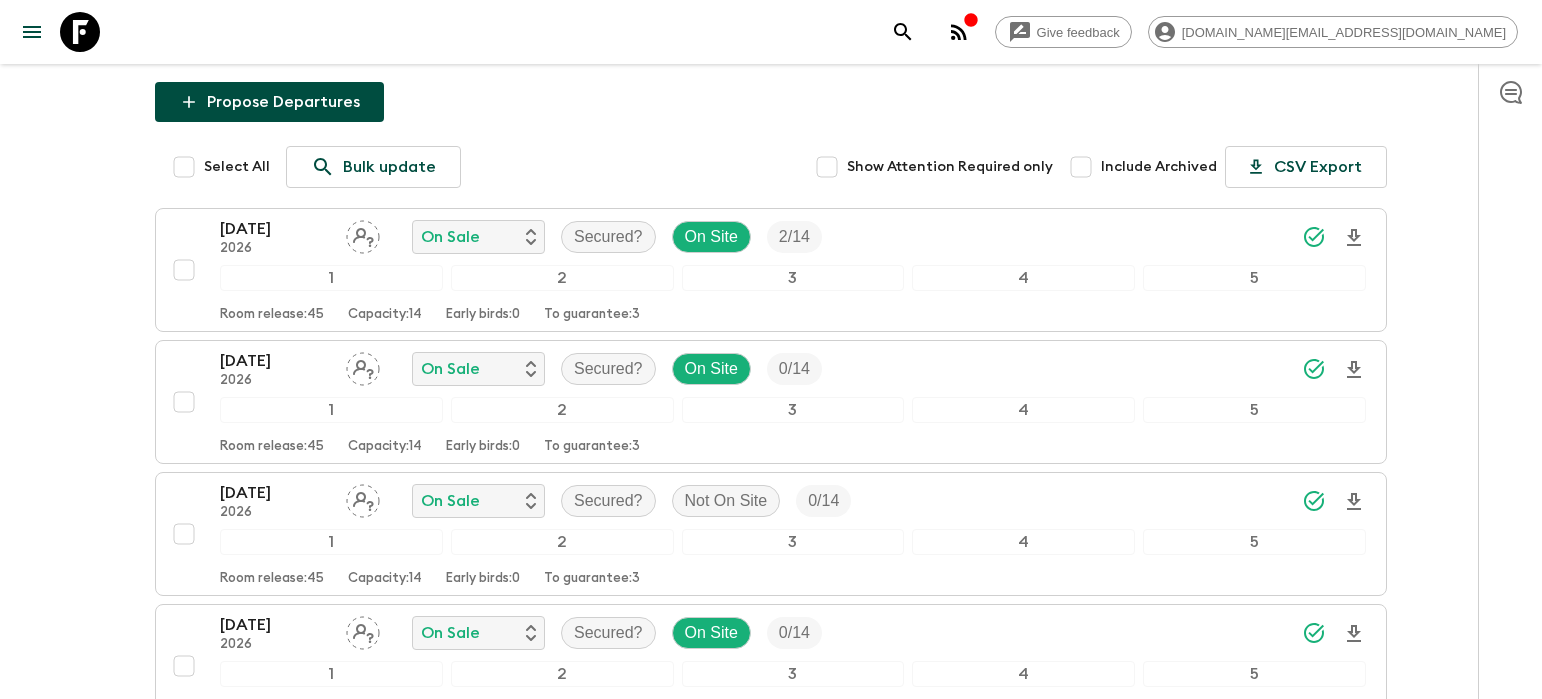 scroll, scrollTop: 292, scrollLeft: 0, axis: vertical 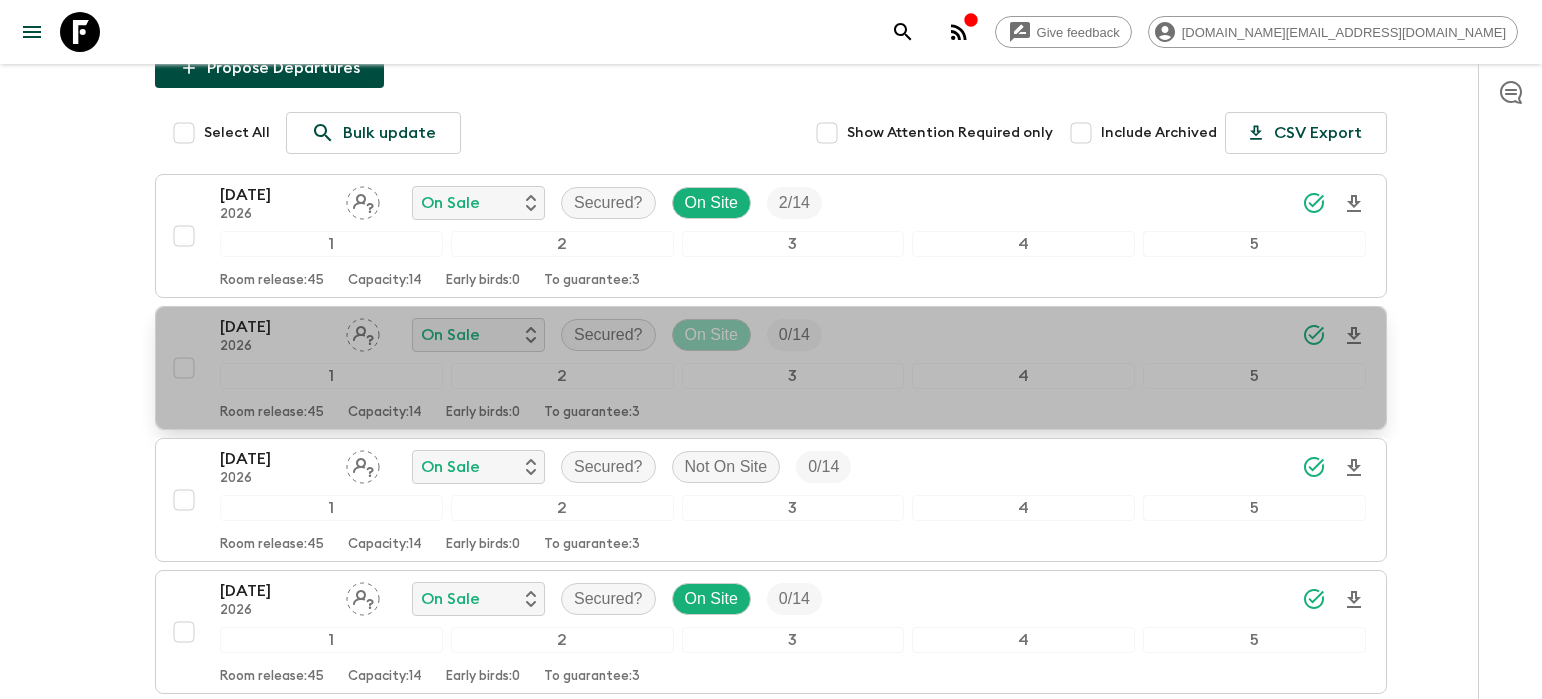 click on "On Site" at bounding box center [711, 335] 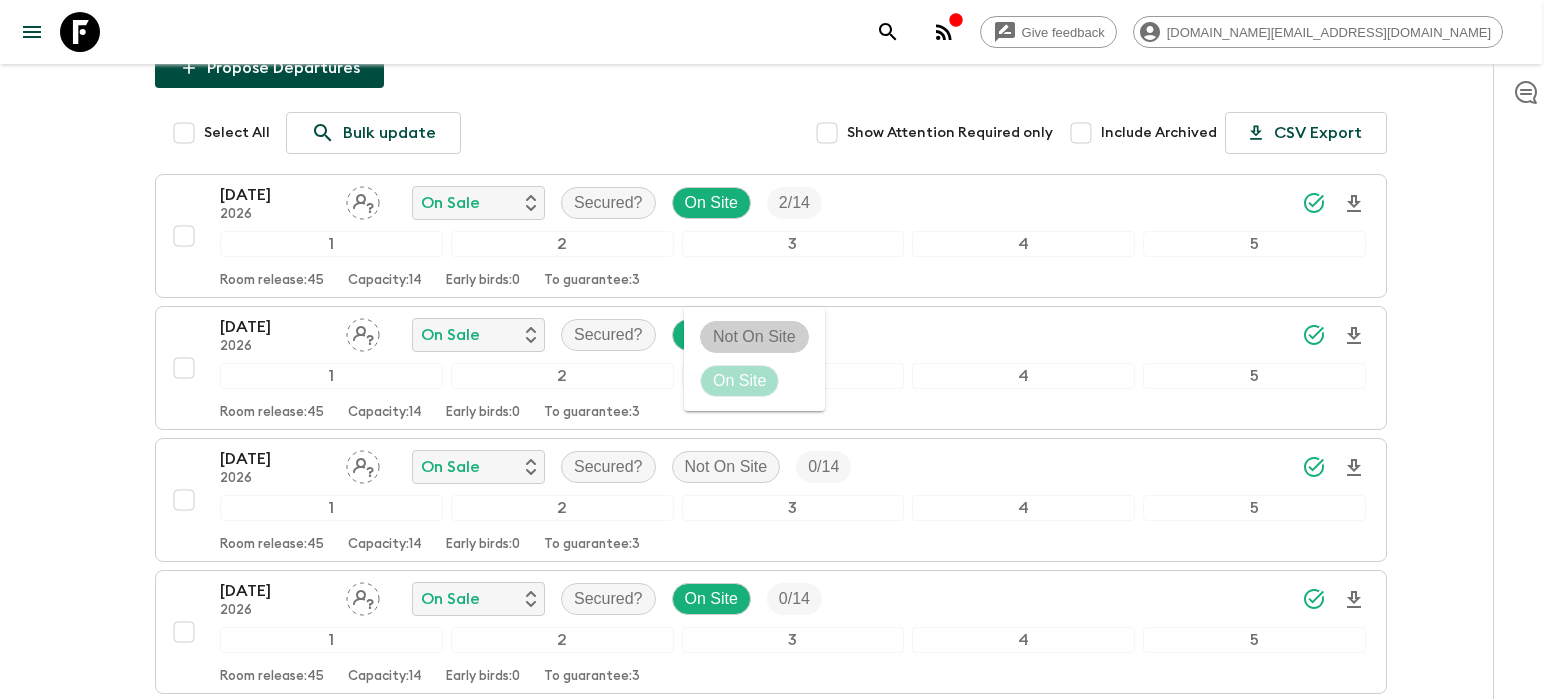 click on "Not On Site" at bounding box center (754, 337) 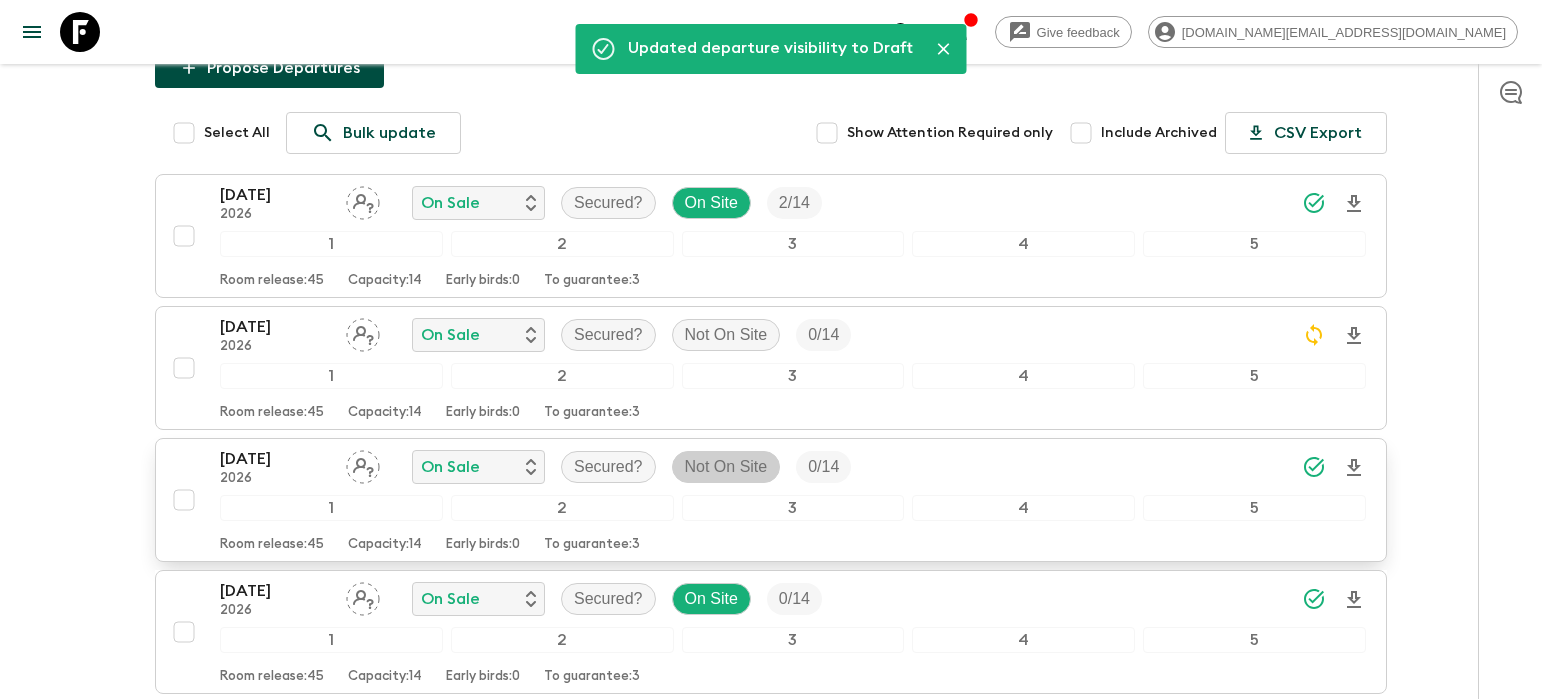 click on "Not On Site" at bounding box center (726, 467) 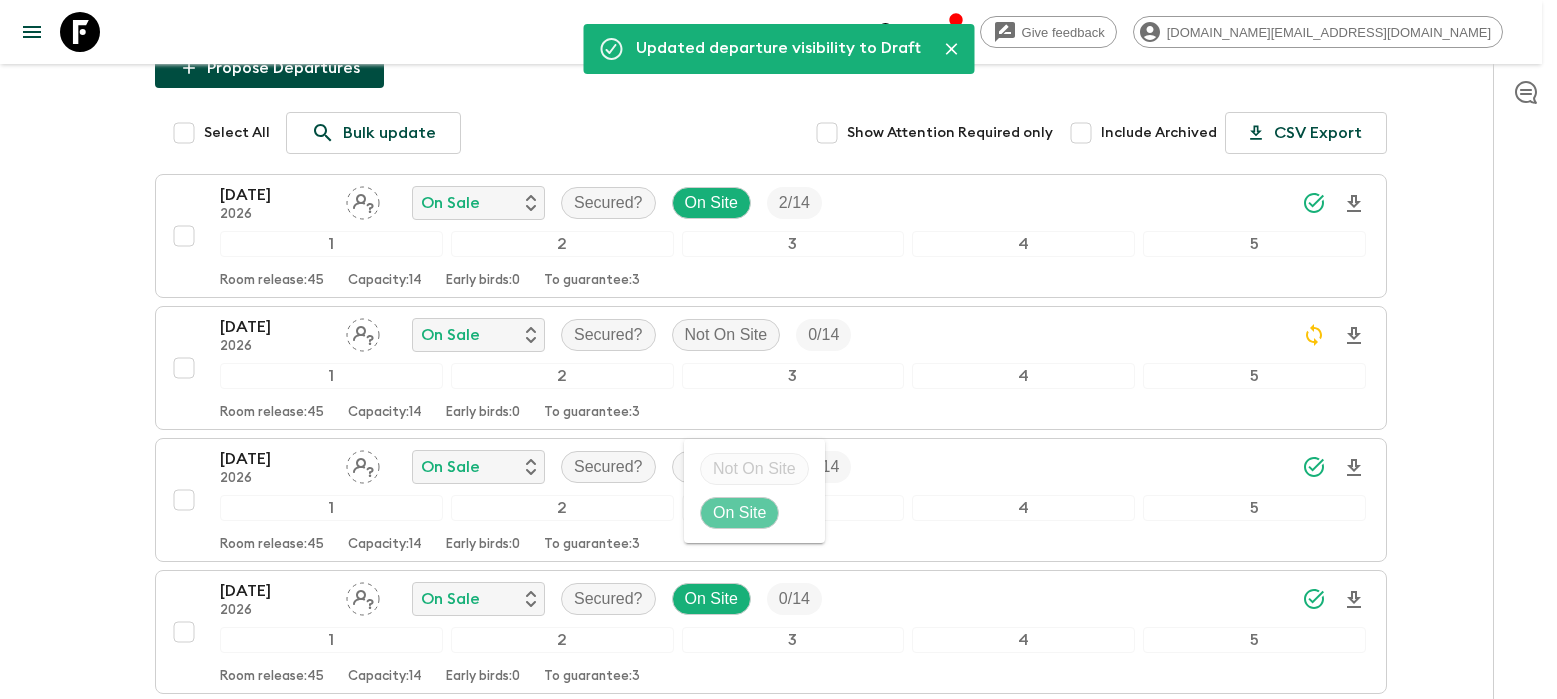 click on "On Site" at bounding box center [739, 513] 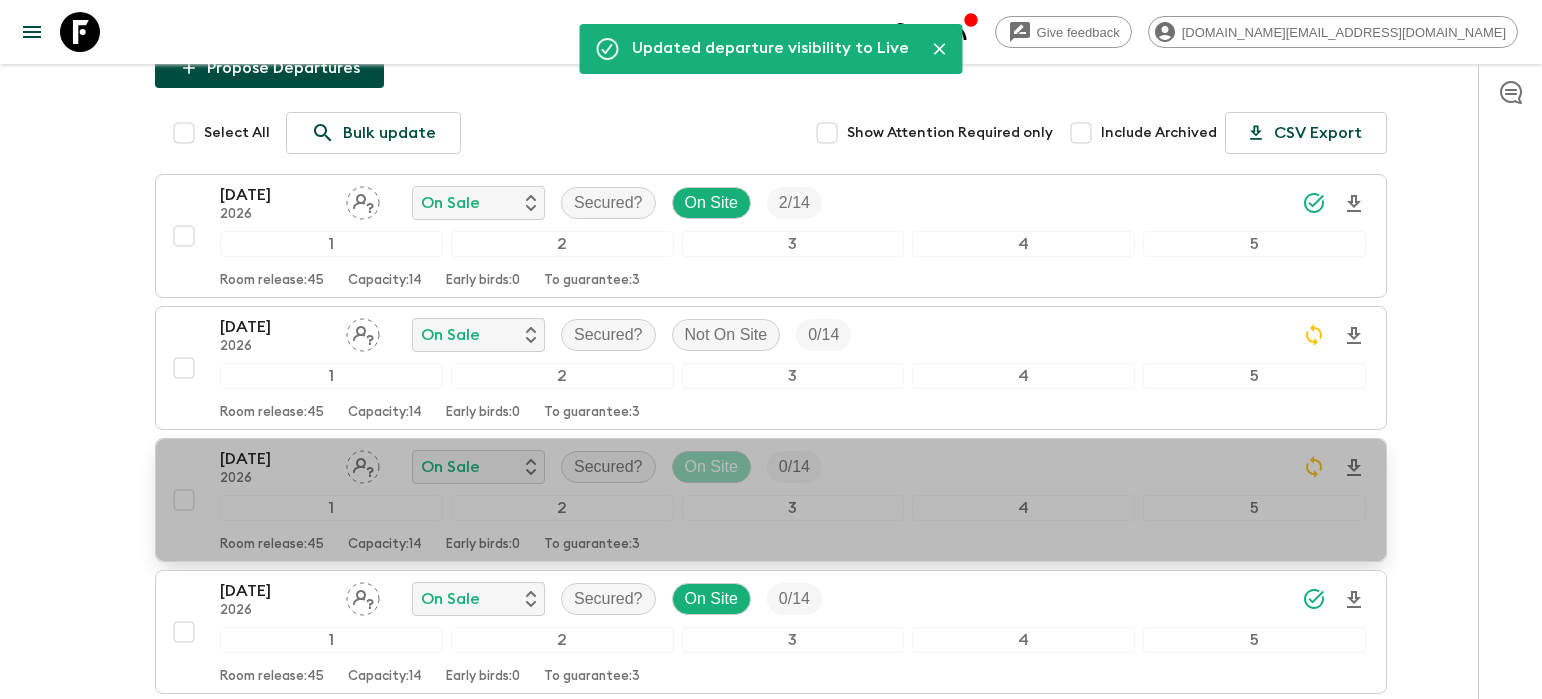 click on "On Site" at bounding box center (711, 467) 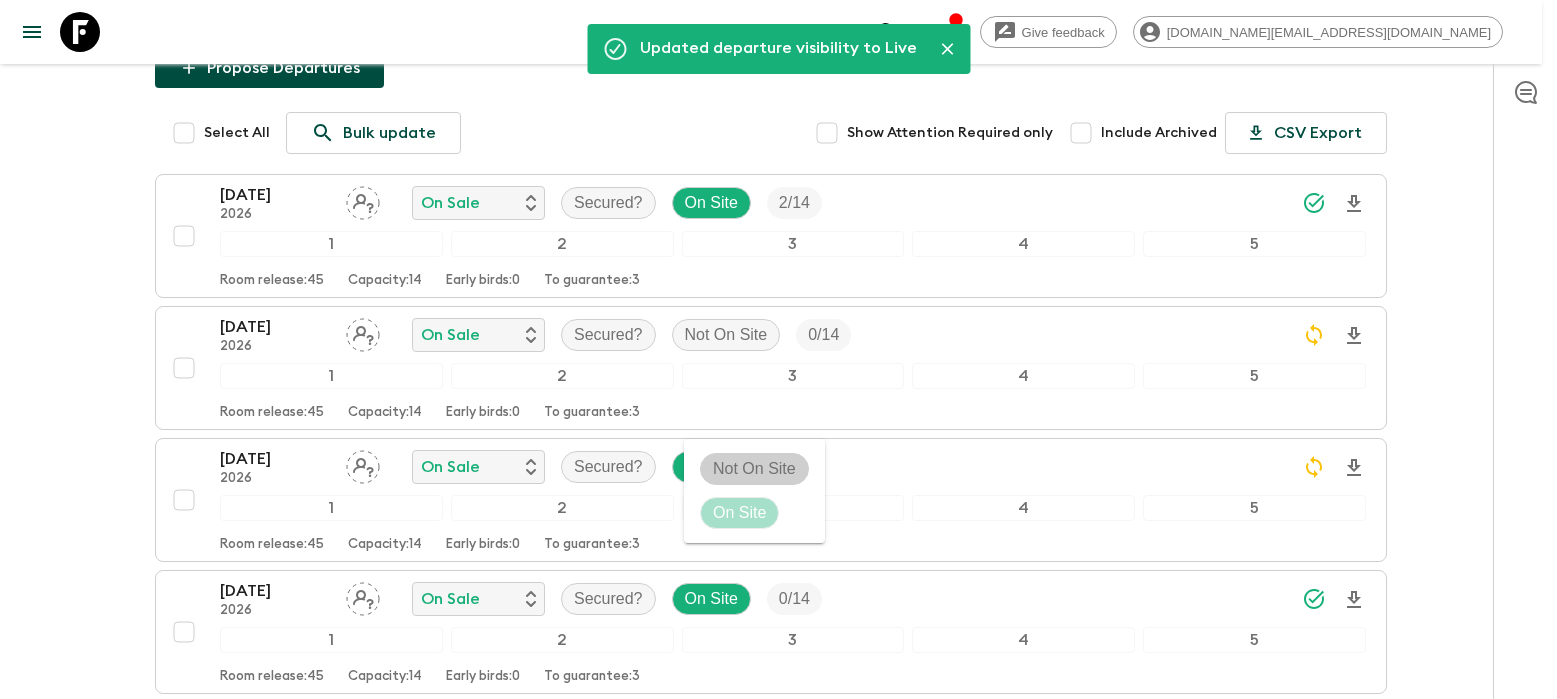 click on "Not On Site" at bounding box center (754, 469) 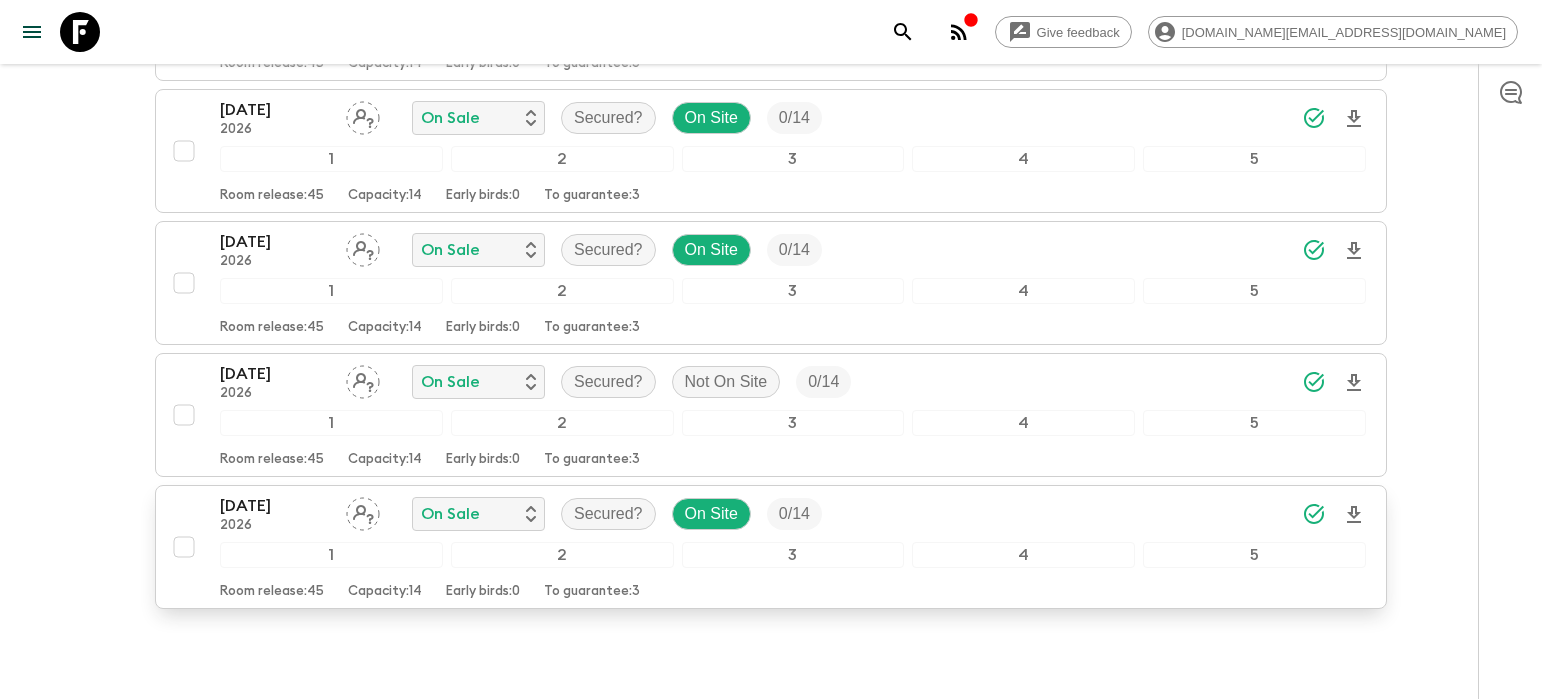 scroll, scrollTop: 792, scrollLeft: 0, axis: vertical 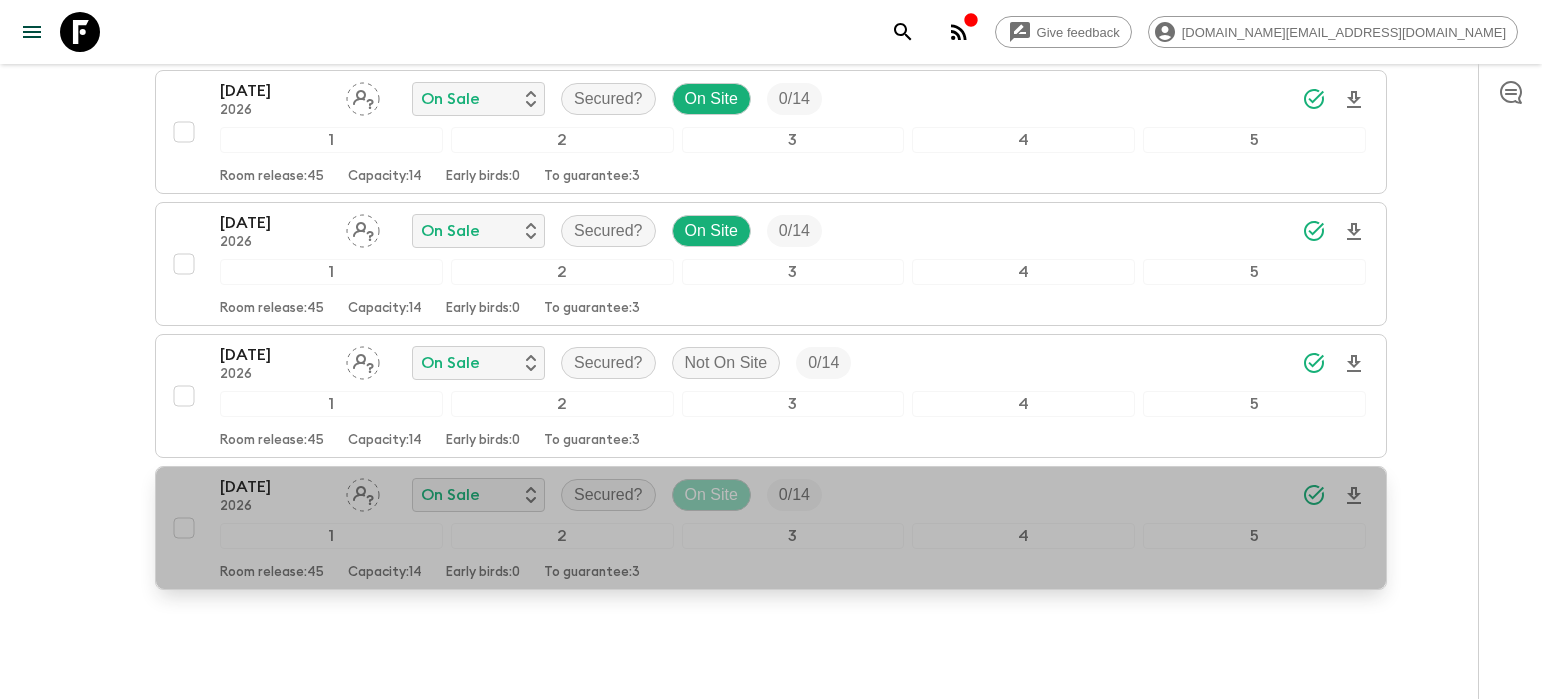 click on "On Site" at bounding box center (711, 495) 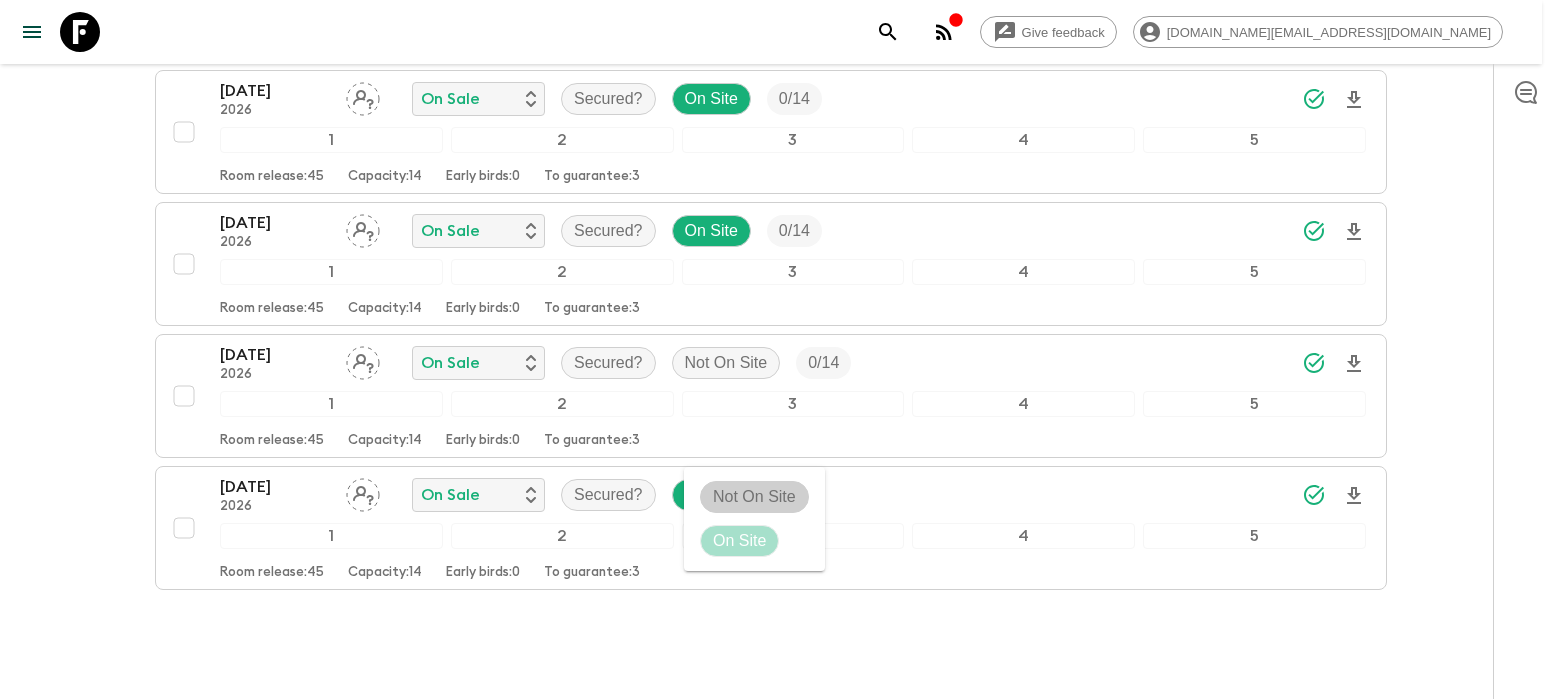 click on "Not On Site" at bounding box center (754, 497) 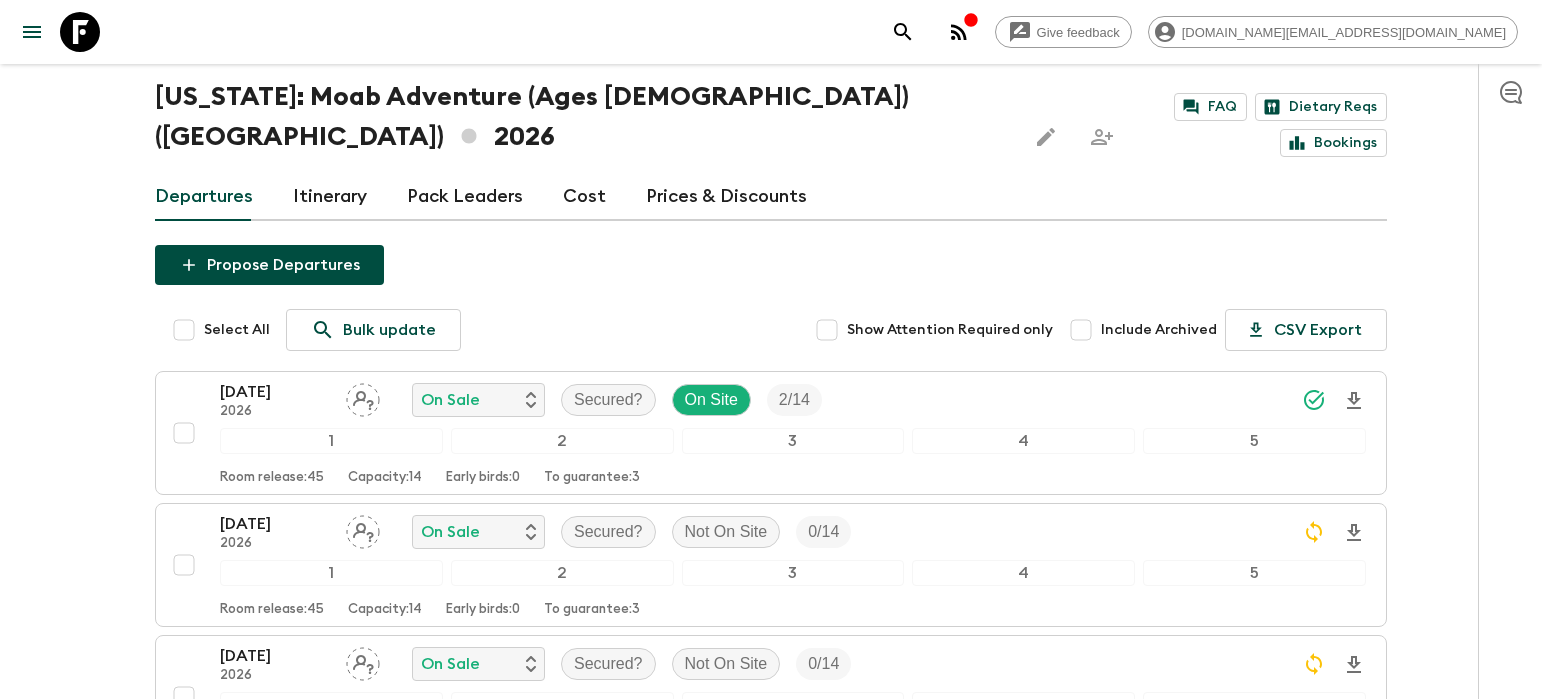 scroll, scrollTop: 0, scrollLeft: 0, axis: both 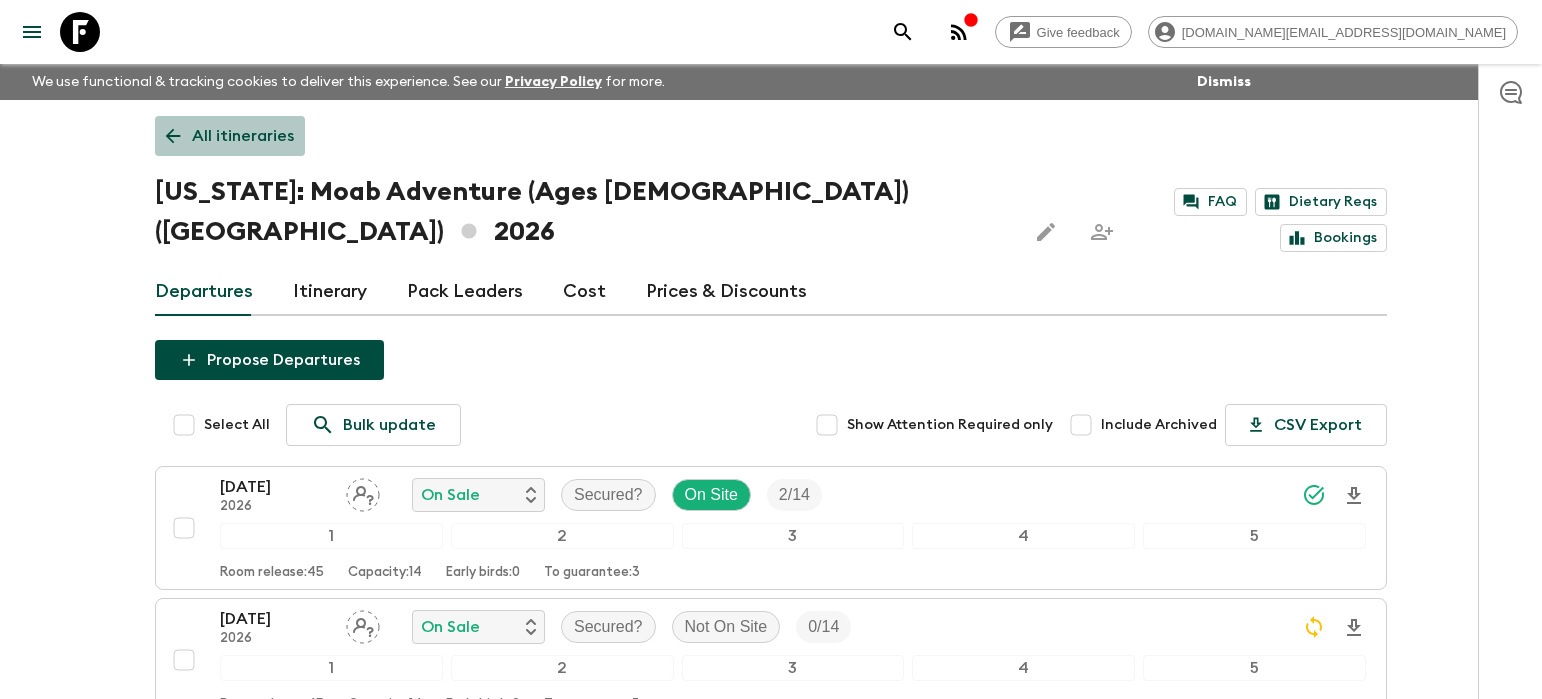 click on "All itineraries" at bounding box center [243, 136] 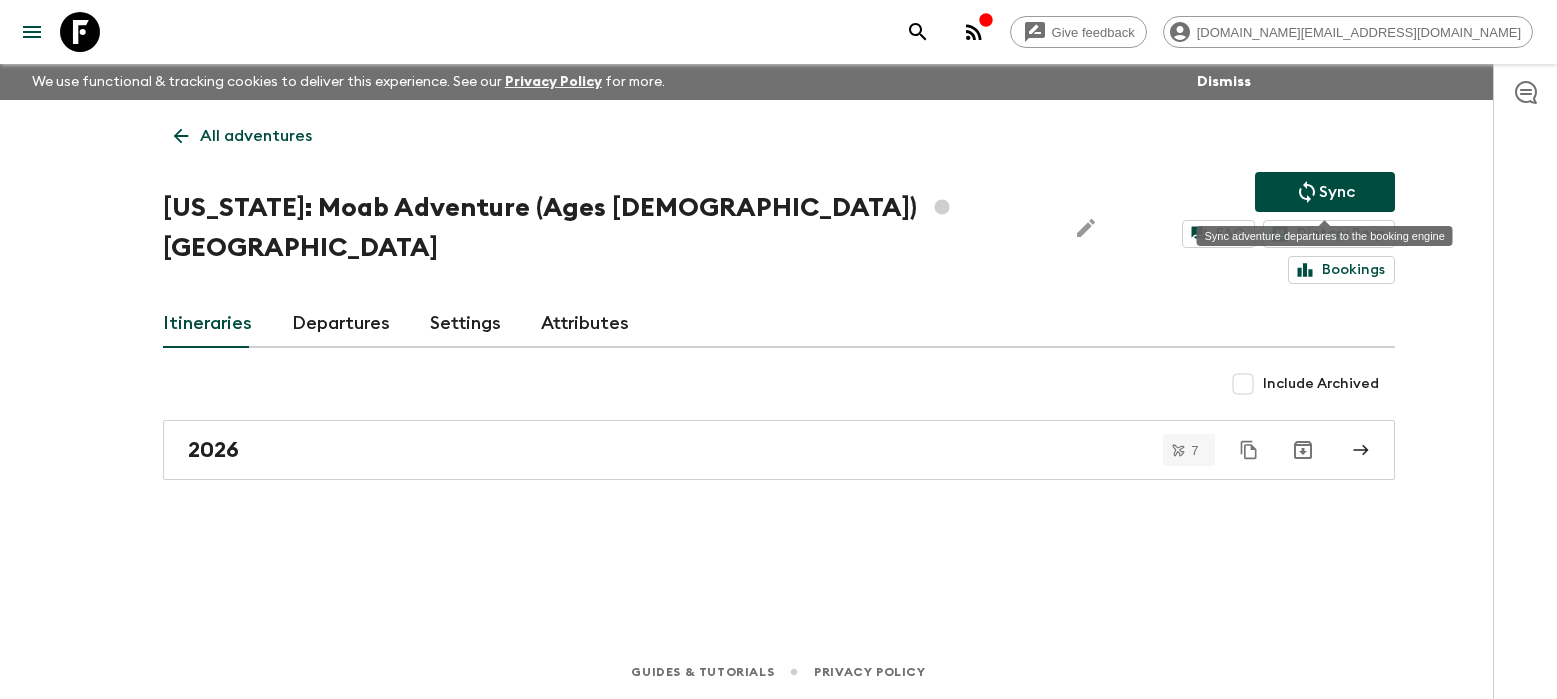 click on "Sync" at bounding box center [1337, 192] 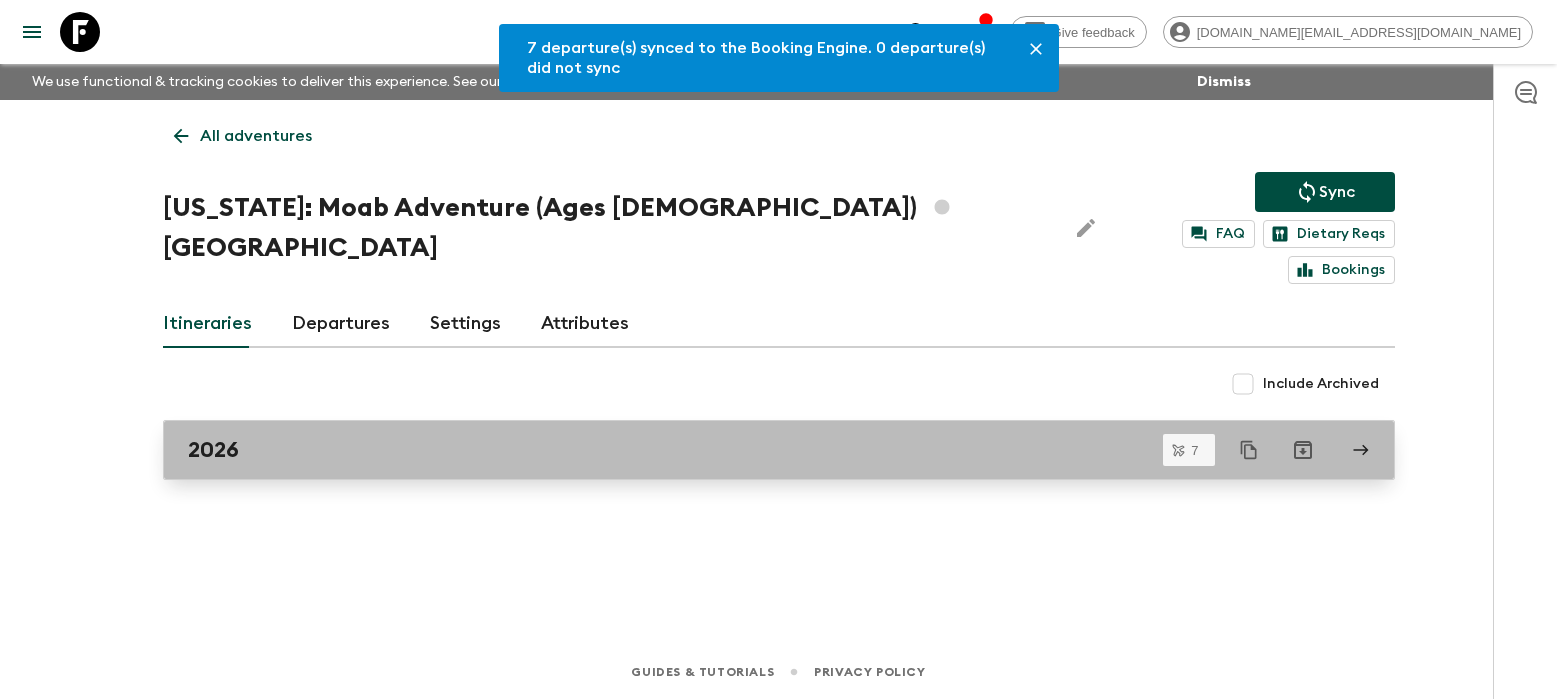 click on "2026" at bounding box center (760, 450) 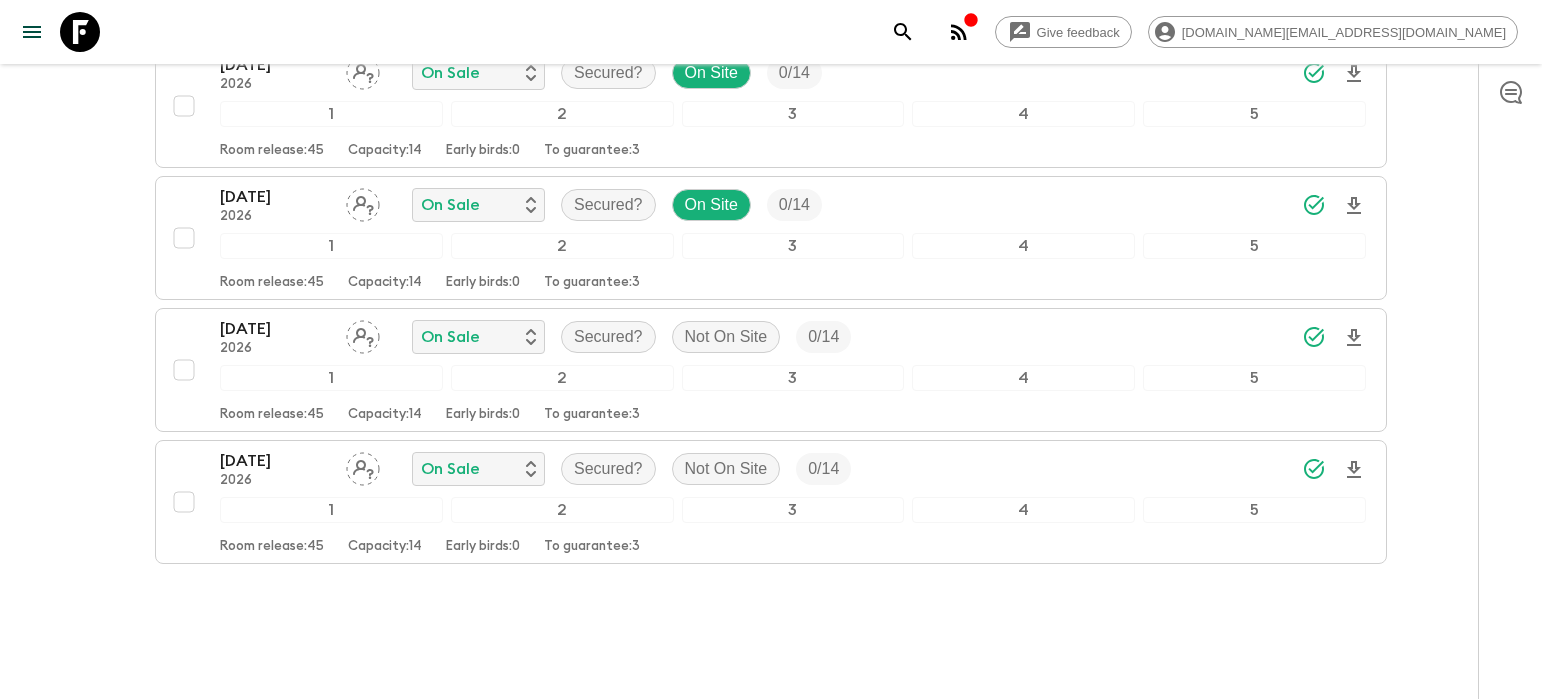 scroll, scrollTop: 825, scrollLeft: 0, axis: vertical 